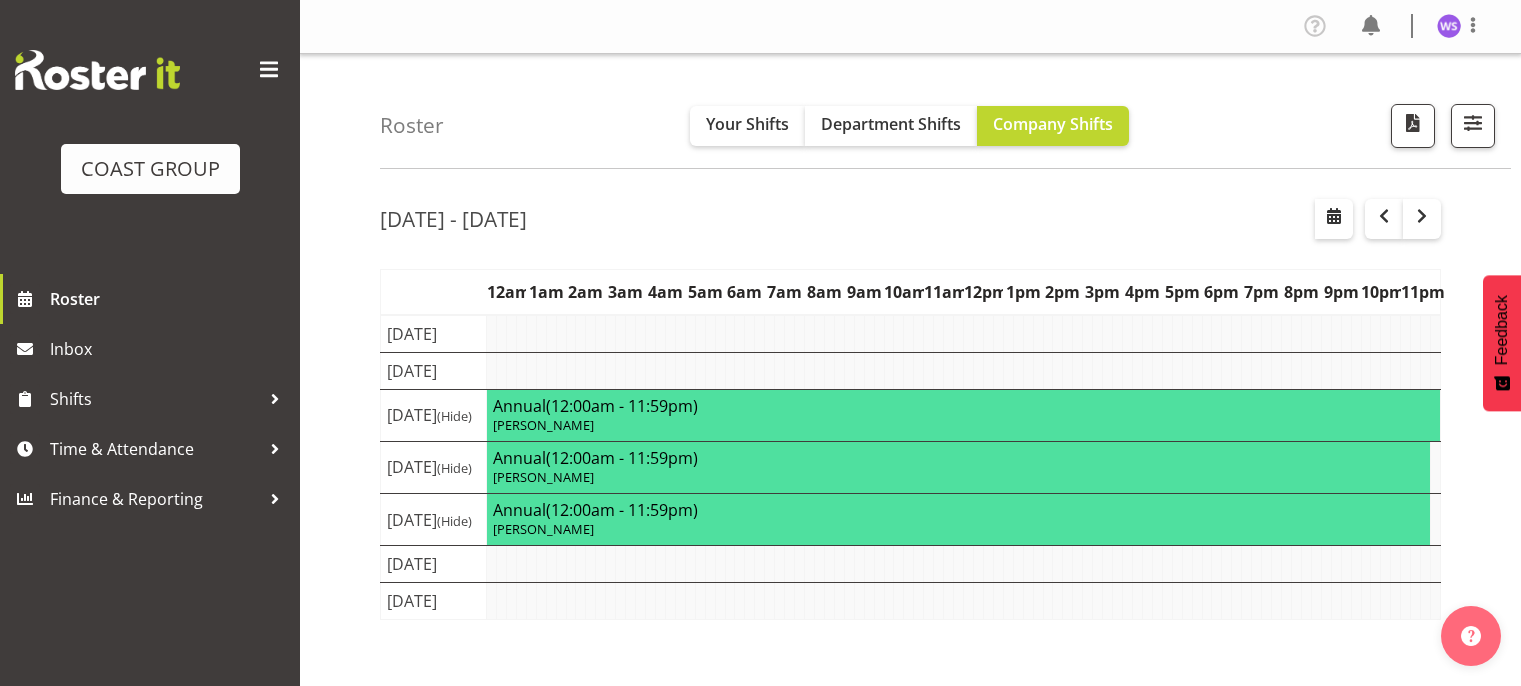 scroll, scrollTop: 0, scrollLeft: 0, axis: both 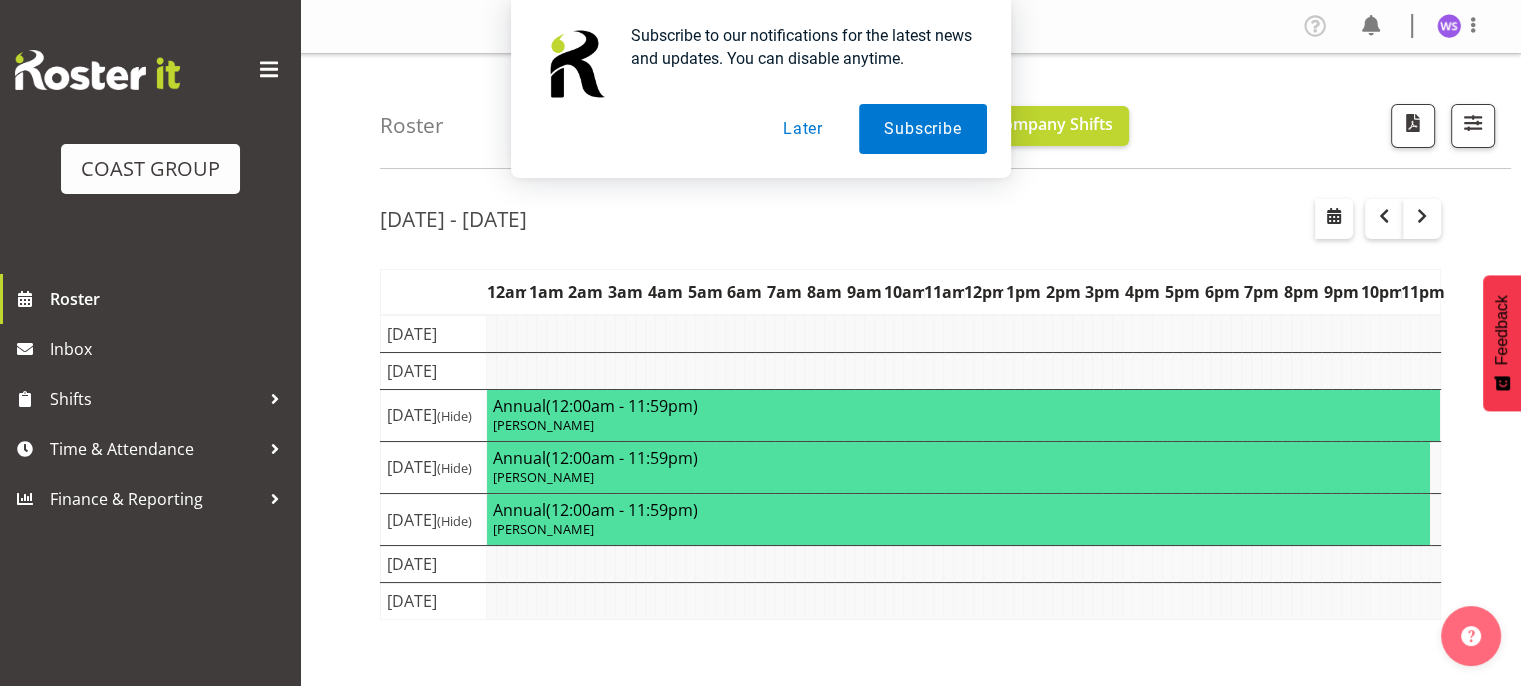 click on "Later" at bounding box center [803, 129] 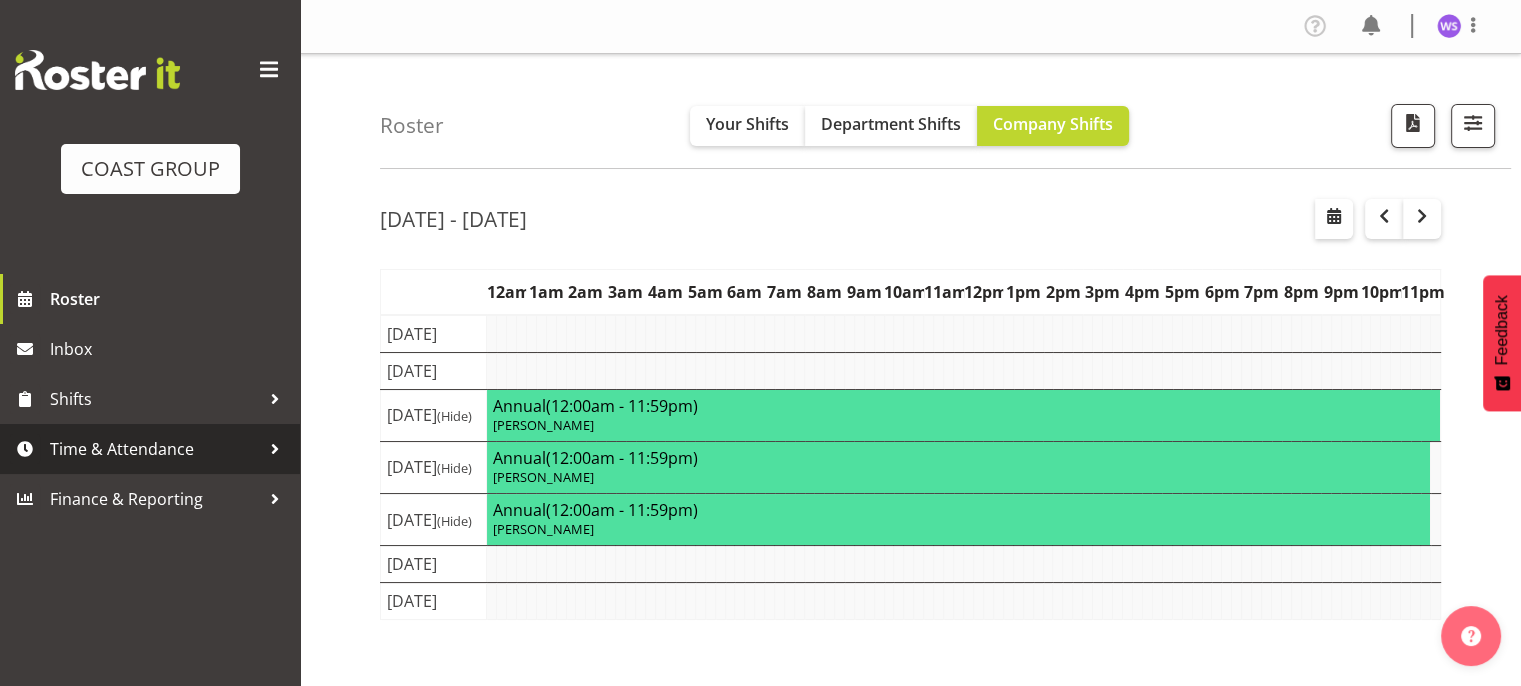 click on "Time & Attendance" at bounding box center (155, 449) 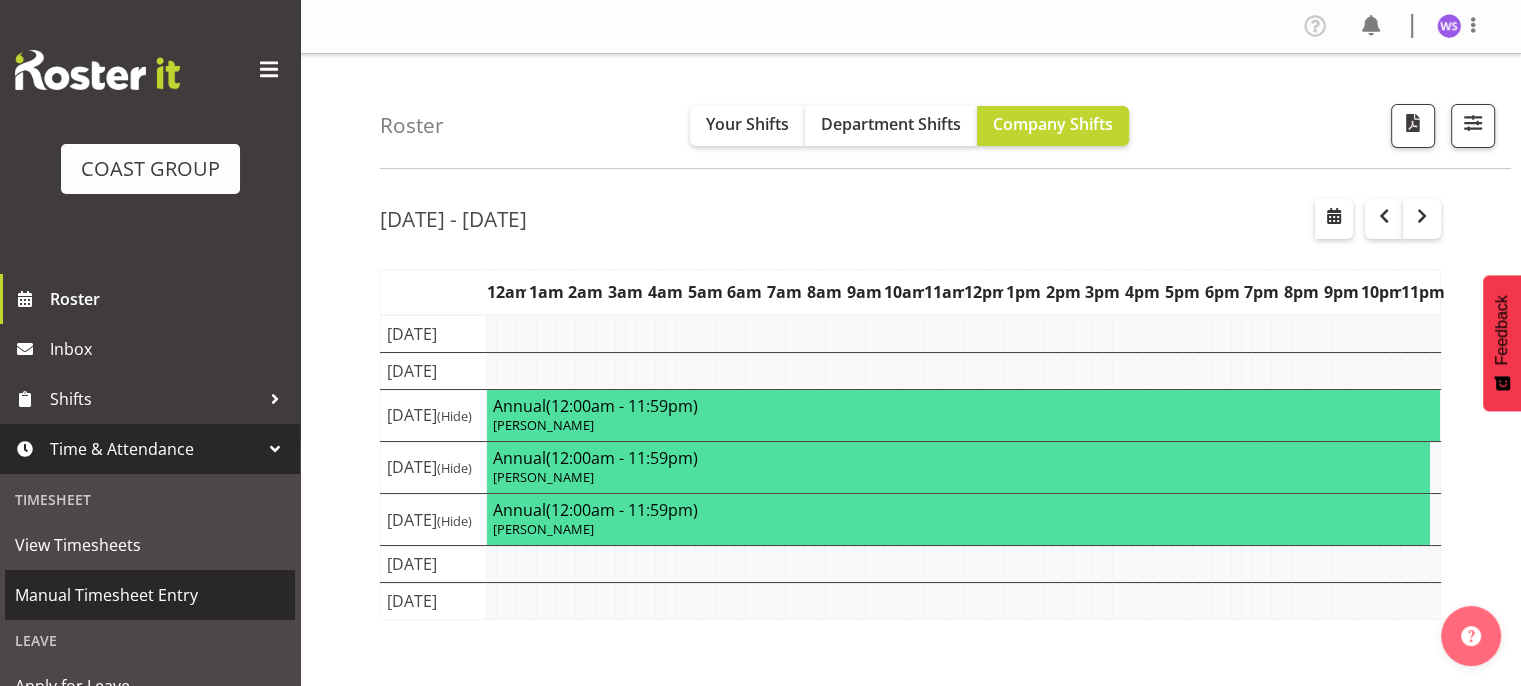 click on "Manual Timesheet Entry" at bounding box center (150, 595) 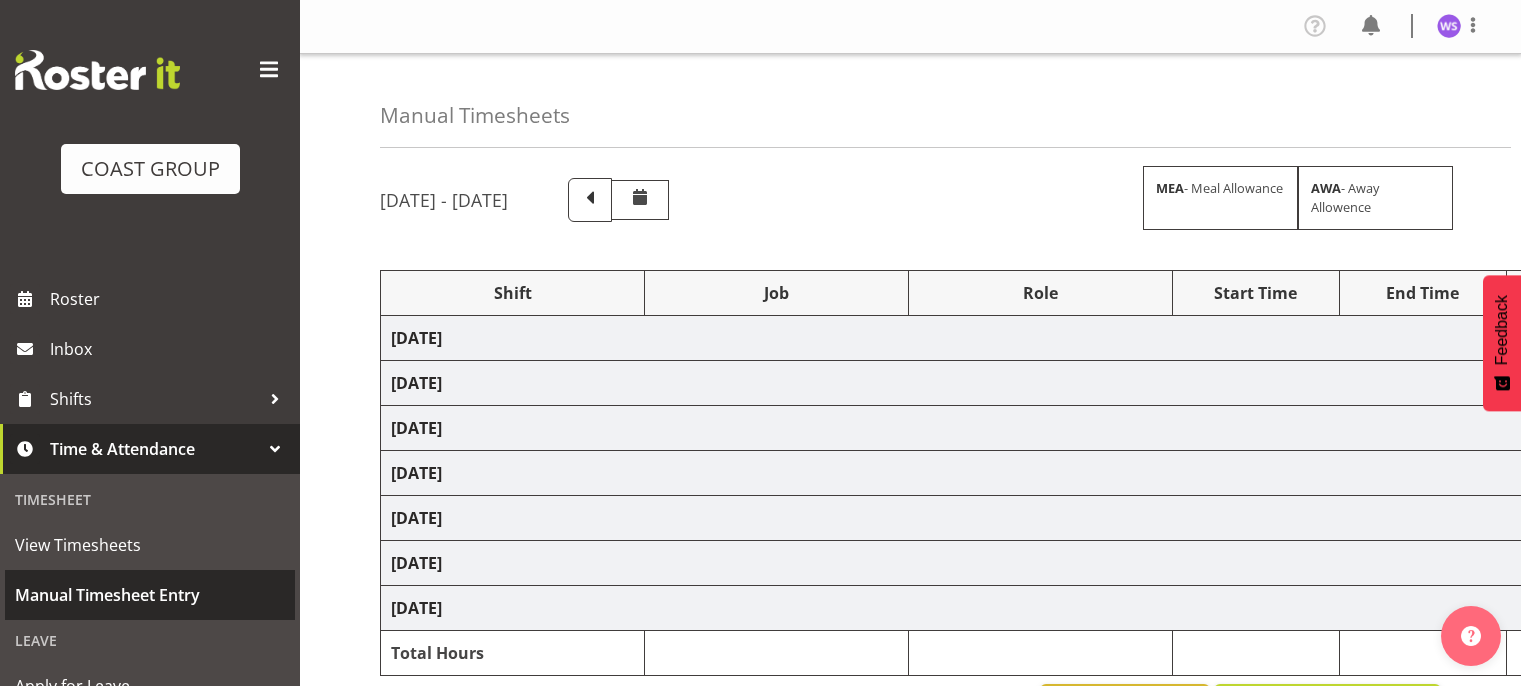 scroll, scrollTop: 0, scrollLeft: 0, axis: both 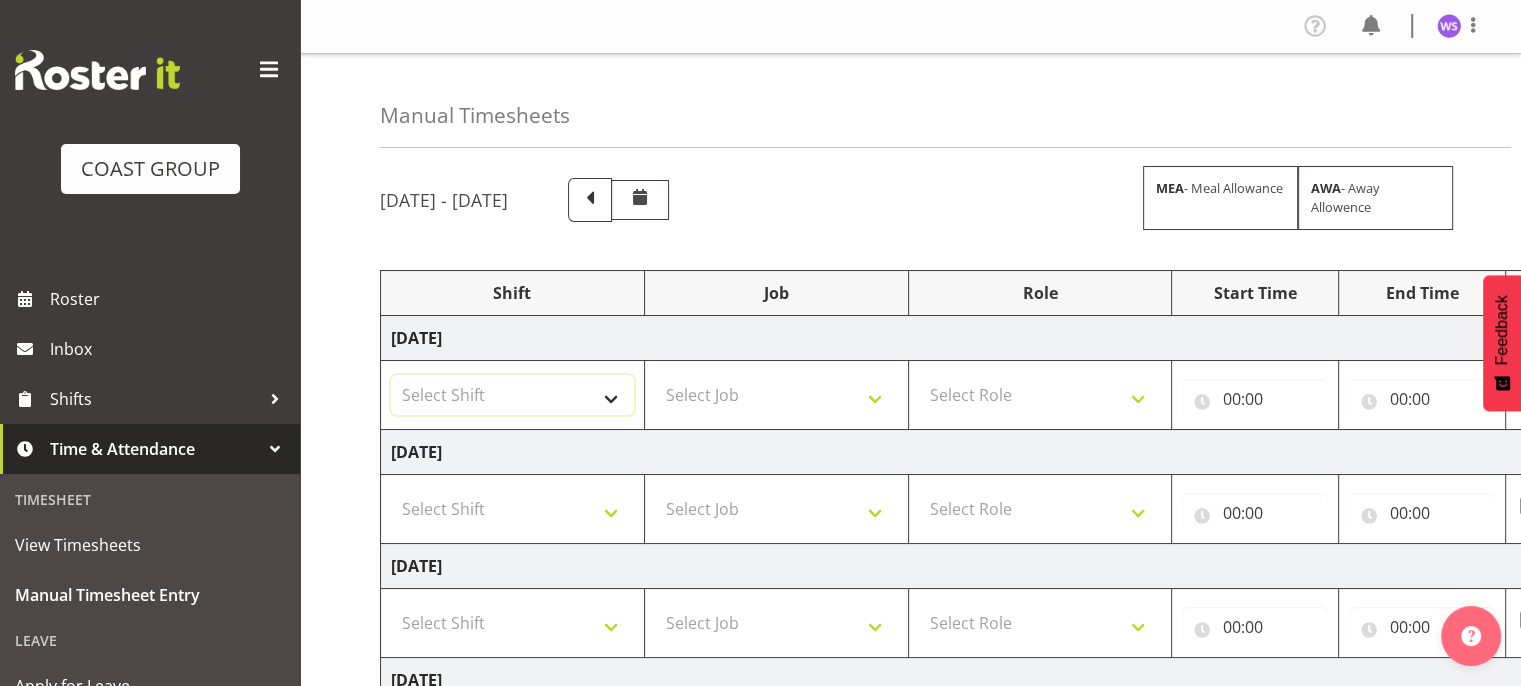 click on "Select Shift  Break ANZICS Break All Blacks casual Break Armageddon Break Art show Break CHCH Food Show Break CHCH Food Show Break CSNZ Break Canterbury Homeshow Break [PERSON_NAME] H/S Backwalls Break Clubs NZ Break Downstream Break Dramfest Break FANZ Break HOY Break HOY Break HOY Fly to CHCH Break Horticulture Break Host tech Break IBD Break Lawlink Break NZ Shoulder and Elbow Break NZHS Break NZMCA Break NZMCA Break NZOHA Break NZSBA Break PINZ Break Panels Arena Break QT Homeshow Break [PERSON_NAME] Pinot Noir Break SYA Break Show your ability Break Wedding expo Break back walls of foodshow Break back walls of star homeshow Break selwyn art show Break south mach Break south mach Break southerbys conference Break starhomeshow Build ANZICS Build BOINZ Build Baby Show Build Host tech Build LGNZ Build Lawlink Build NRHC Build NZMCA Build NZMCA Build NZMCA Build NZMCA Build [GEOGRAPHIC_DATA] Build NZSBA Build PINZ Build PSNZ Build Russley art show Build Southerbys conference Build brewers guild Build panels at arena Build southmac" at bounding box center [512, 395] 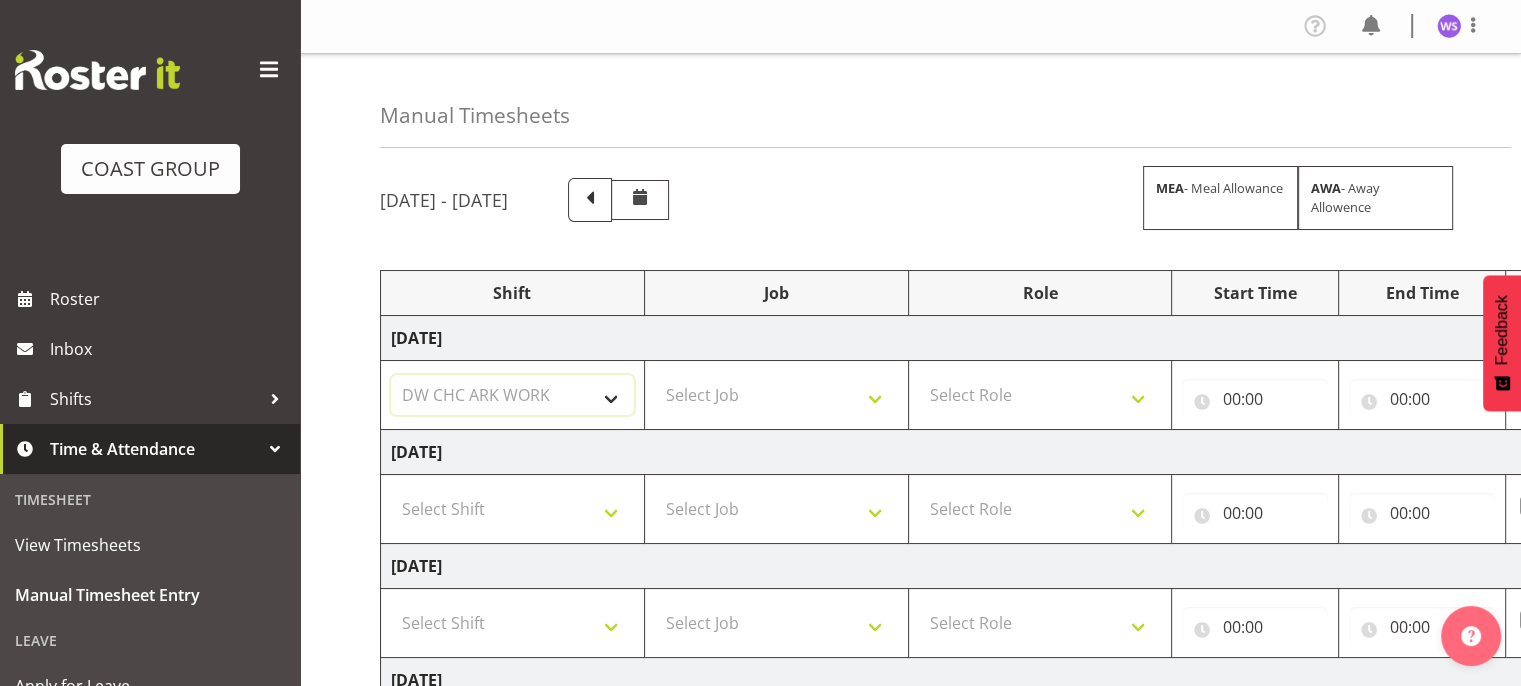 click on "Select Shift  Break ANZICS Break All Blacks casual Break Armageddon Break Art show Break CHCH Food Show Break CHCH Food Show Break CSNZ Break Canterbury Homeshow Break [PERSON_NAME] H/S Backwalls Break Clubs NZ Break Downstream Break Dramfest Break FANZ Break HOY Break HOY Break HOY Fly to CHCH Break Horticulture Break Host tech Break IBD Break Lawlink Break NZ Shoulder and Elbow Break NZHS Break NZMCA Break NZMCA Break NZOHA Break NZSBA Break PINZ Break Panels Arena Break QT Homeshow Break [PERSON_NAME] Pinot Noir Break SYA Break Show your ability Break Wedding expo Break back walls of foodshow Break back walls of star homeshow Break selwyn art show Break south mach Break south mach Break southerbys conference Break starhomeshow Build ANZICS Build BOINZ Build Baby Show Build Host tech Build LGNZ Build Lawlink Build NRHC Build NZMCA Build NZMCA Build NZMCA Build NZMCA Build [GEOGRAPHIC_DATA] Build NZSBA Build PINZ Build PSNZ Build Russley art show Build Southerbys conference Build brewers guild Build panels at arena Build southmac" at bounding box center (512, 395) 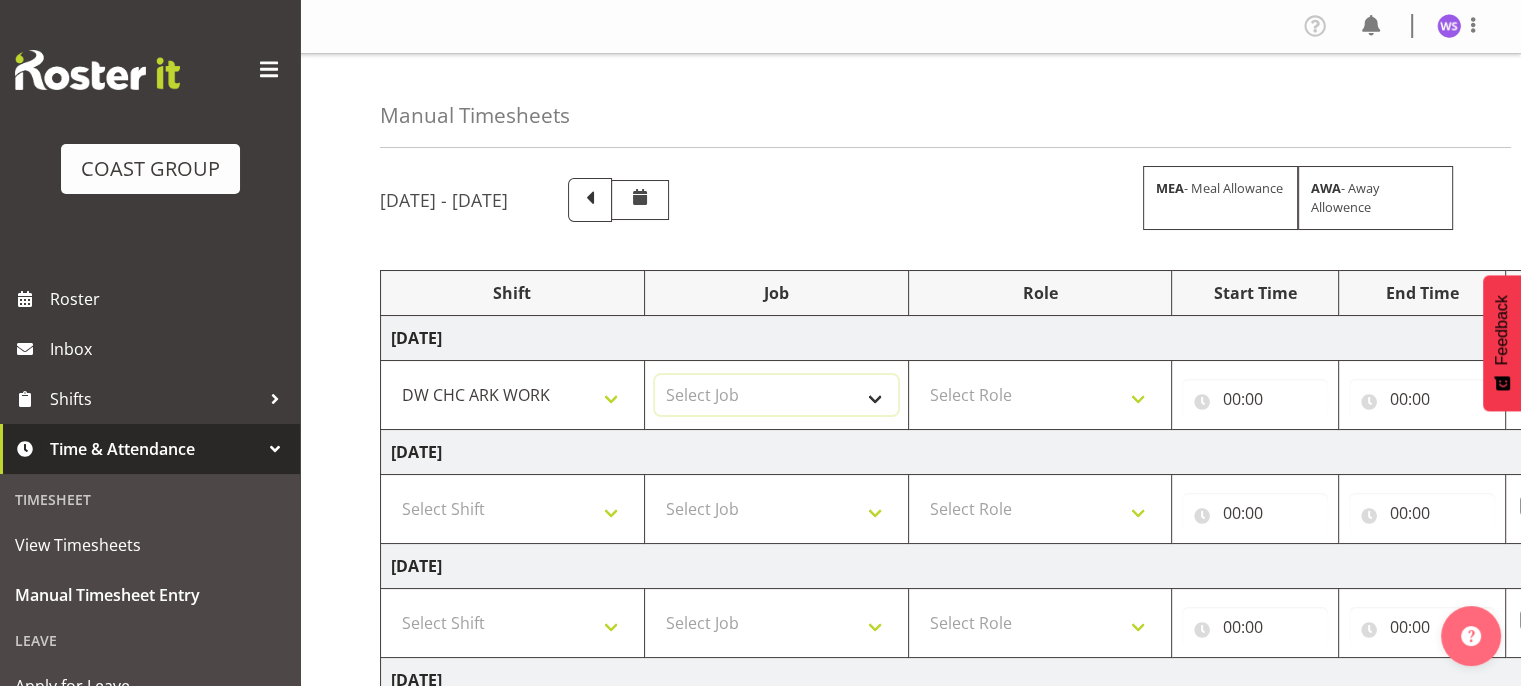 click on "Select Job  1 Carlton Events 1 [PERSON_NAME][GEOGRAPHIC_DATA] 1 [PERSON_NAME][GEOGRAPHIC_DATA] 1 EHS WAREHOUSE/OFFICE 1 GRS 1 SLP Production 1 SLP Tradeshows 12504000 - AKL Casual [DATE] 1250400R - April Casual C&R 2025 12504050 - CDES Engineering and Technology Expo 2025 12504070 - FINZ (National Financial Adviser Conf) 2025 1250407A - Fidelity @ FINZ Conf 2025 1250407B - La Trobe @ FINZ Conf 25 1250407C - Partners Life @ FINZ Conf 25 12504080 - AKL Go Green 2025 12504100 - NZSEE 2025 12504120 - Ester Show 2025 12504150 - Test-[PERSON_NAME]-May 12505000 - AKL Casual [DATE] 1250500R - May Casual C&R 2025 12505020 - Hutchwilco Boat Show 2025 1250502R - [GEOGRAPHIC_DATA] Boat Show 2025 - C&R 12505030 - NZOHS Conference 2025 12505040 - Aotearoa Art Fair 2025 12505060 - Waipa Home Show 2025 12505070 - CAS 2025 1250507A - CAS 2025 - 200 Doors 1250507B - CAS 2025 - Cutera 1250507C - CAS 2025 - Dermocosmetica 12505080 - [GEOGRAPHIC_DATA] Conference 2025 1250508A - Zeiss @ [GEOGRAPHIC_DATA] 25 1250508B - Roche @ [GEOGRAPHIC_DATA] 25 1250508C - Alcon @ [GEOGRAPHIC_DATA] 25 12505130 - Test- [PERSON_NAME] 1" at bounding box center (776, 395) 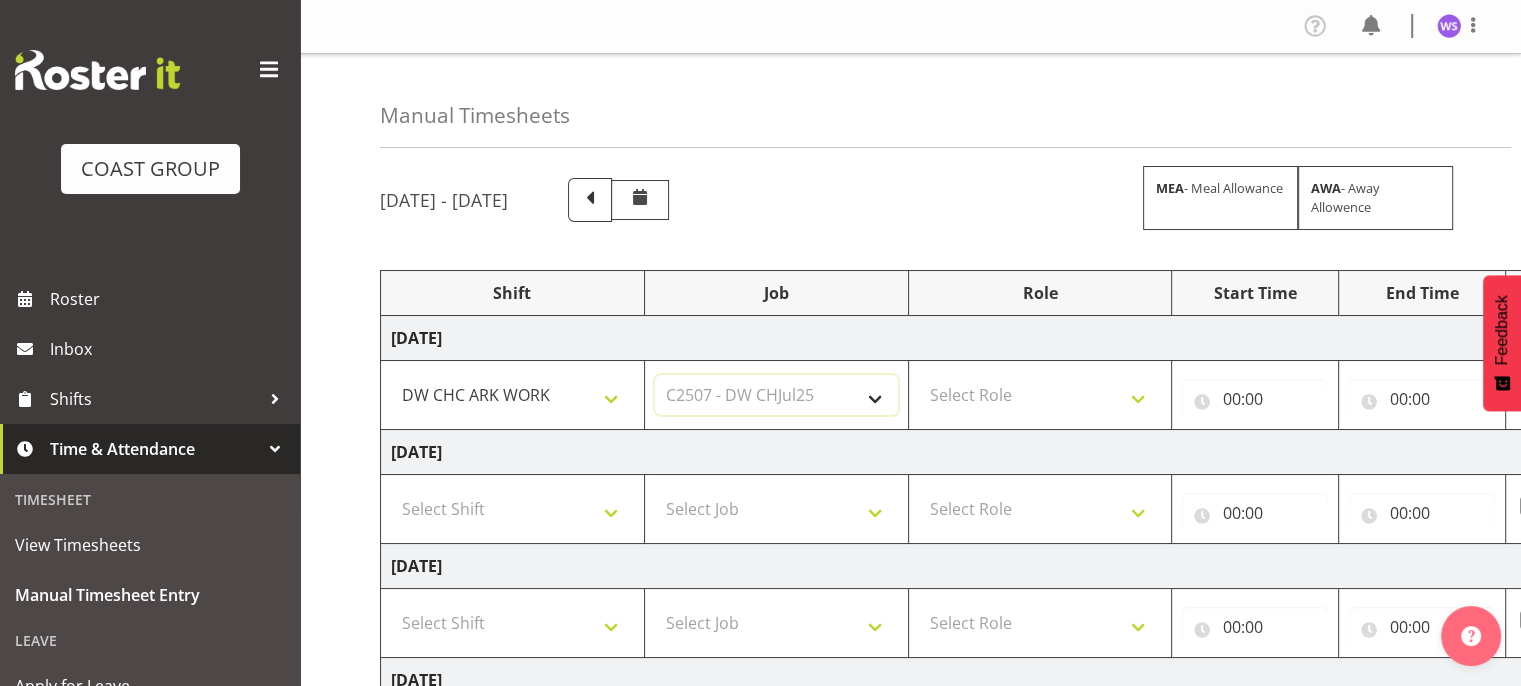click on "Select Job  1 Carlton Events 1 [PERSON_NAME][GEOGRAPHIC_DATA] 1 [PERSON_NAME][GEOGRAPHIC_DATA] 1 EHS WAREHOUSE/OFFICE 1 GRS 1 SLP Production 1 SLP Tradeshows 12504000 - AKL Casual [DATE] 1250400R - April Casual C&R 2025 12504050 - CDES Engineering and Technology Expo 2025 12504070 - FINZ (National Financial Adviser Conf) 2025 1250407A - Fidelity @ FINZ Conf 2025 1250407B - La Trobe @ FINZ Conf 25 1250407C - Partners Life @ FINZ Conf 25 12504080 - AKL Go Green 2025 12504100 - NZSEE 2025 12504120 - Ester Show 2025 12504150 - Test-[PERSON_NAME]-May 12505000 - AKL Casual [DATE] 1250500R - May Casual C&R 2025 12505020 - Hutchwilco Boat Show 2025 1250502R - [GEOGRAPHIC_DATA] Boat Show 2025 - C&R 12505030 - NZOHS Conference 2025 12505040 - Aotearoa Art Fair 2025 12505060 - Waipa Home Show 2025 12505070 - CAS 2025 1250507A - CAS 2025 - 200 Doors 1250507B - CAS 2025 - Cutera 1250507C - CAS 2025 - Dermocosmetica 12505080 - [GEOGRAPHIC_DATA] Conference 2025 1250508A - Zeiss @ [GEOGRAPHIC_DATA] 25 1250508B - Roche @ [GEOGRAPHIC_DATA] 25 1250508C - Alcon @ [GEOGRAPHIC_DATA] 25 12505130 - Test- [PERSON_NAME] 1" at bounding box center [776, 395] 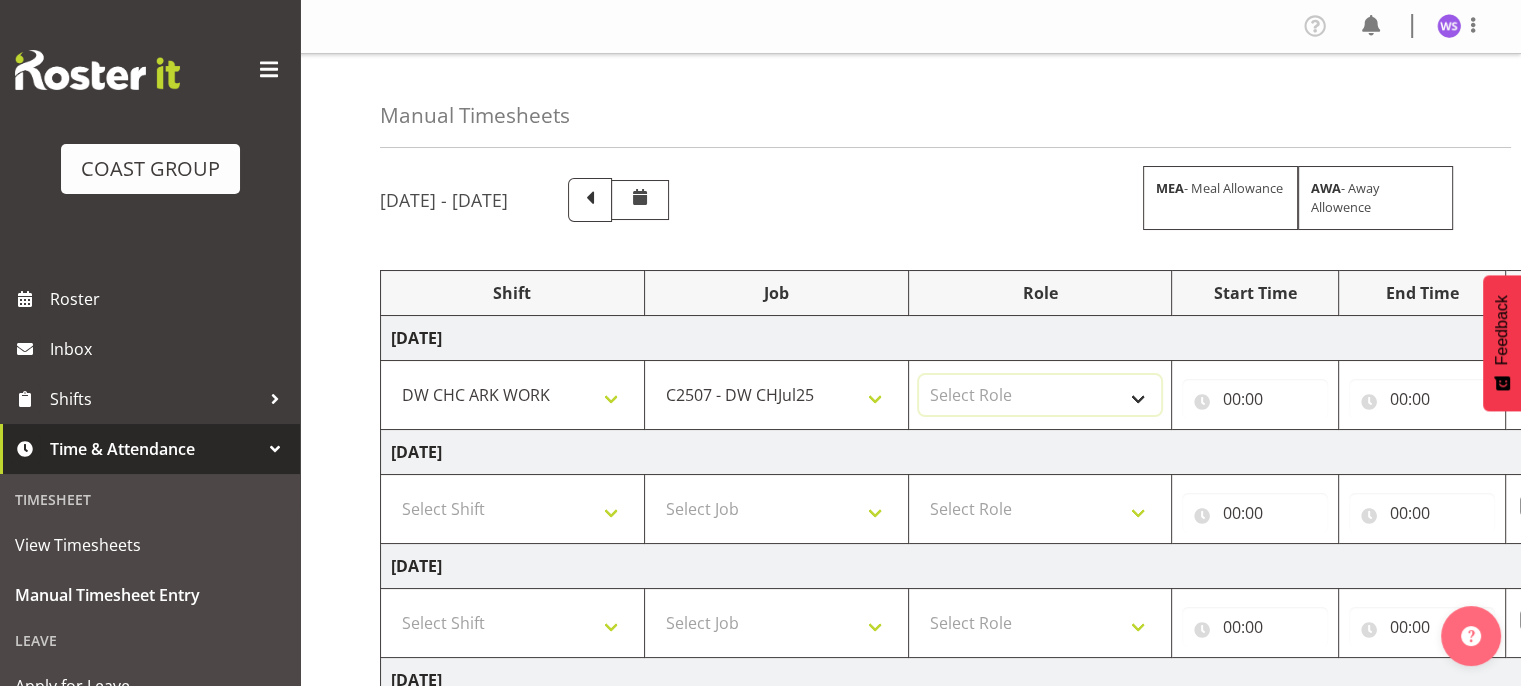 click on "Select Role  SIGN SHOP" at bounding box center (1040, 395) 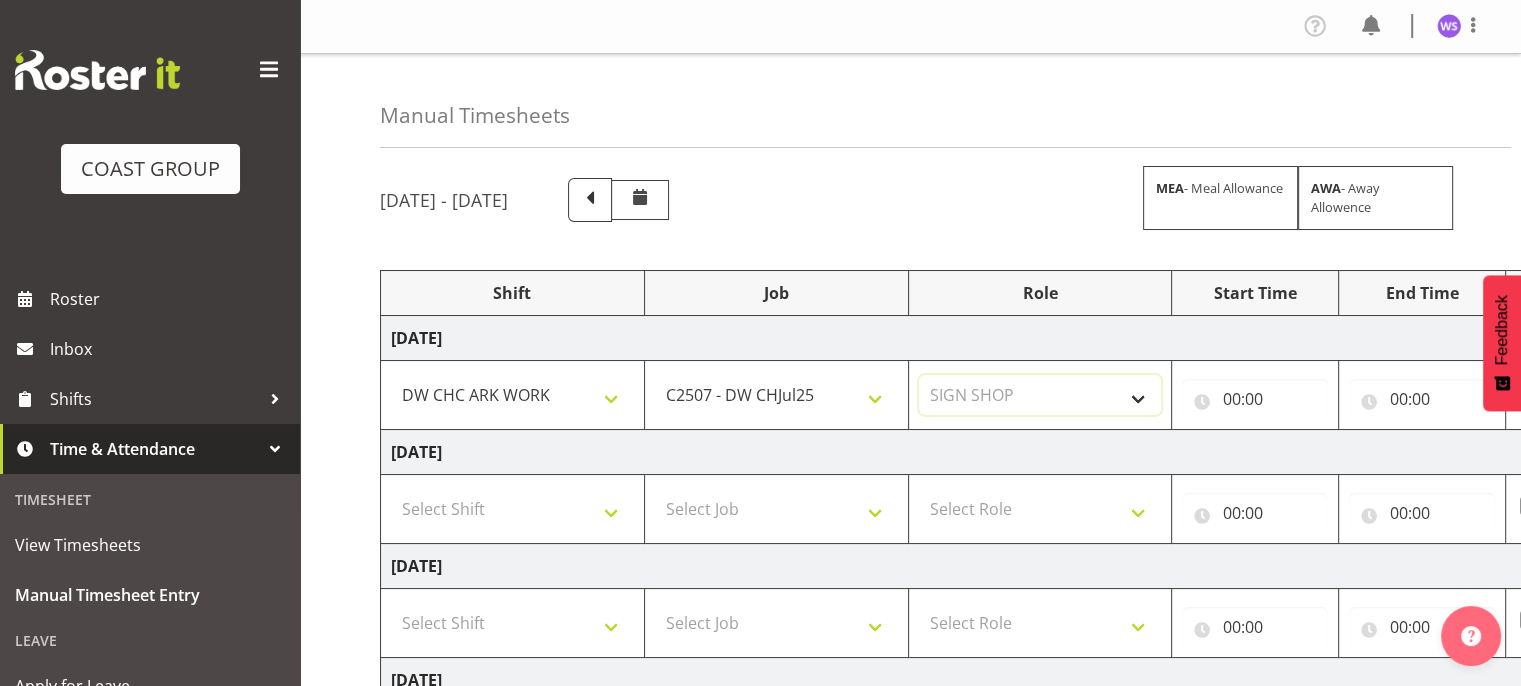click on "Select Role  SIGN SHOP" at bounding box center (1040, 395) 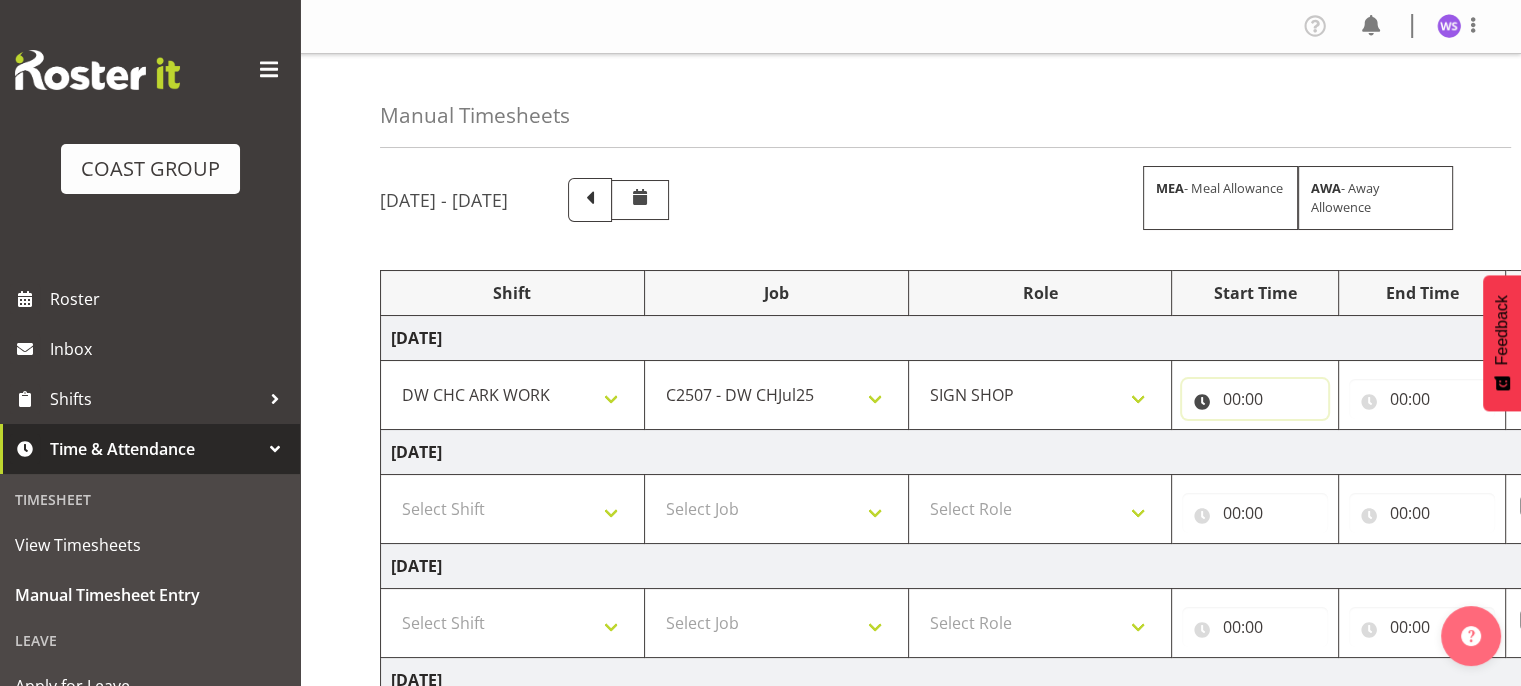 click on "00:00" at bounding box center (1255, 399) 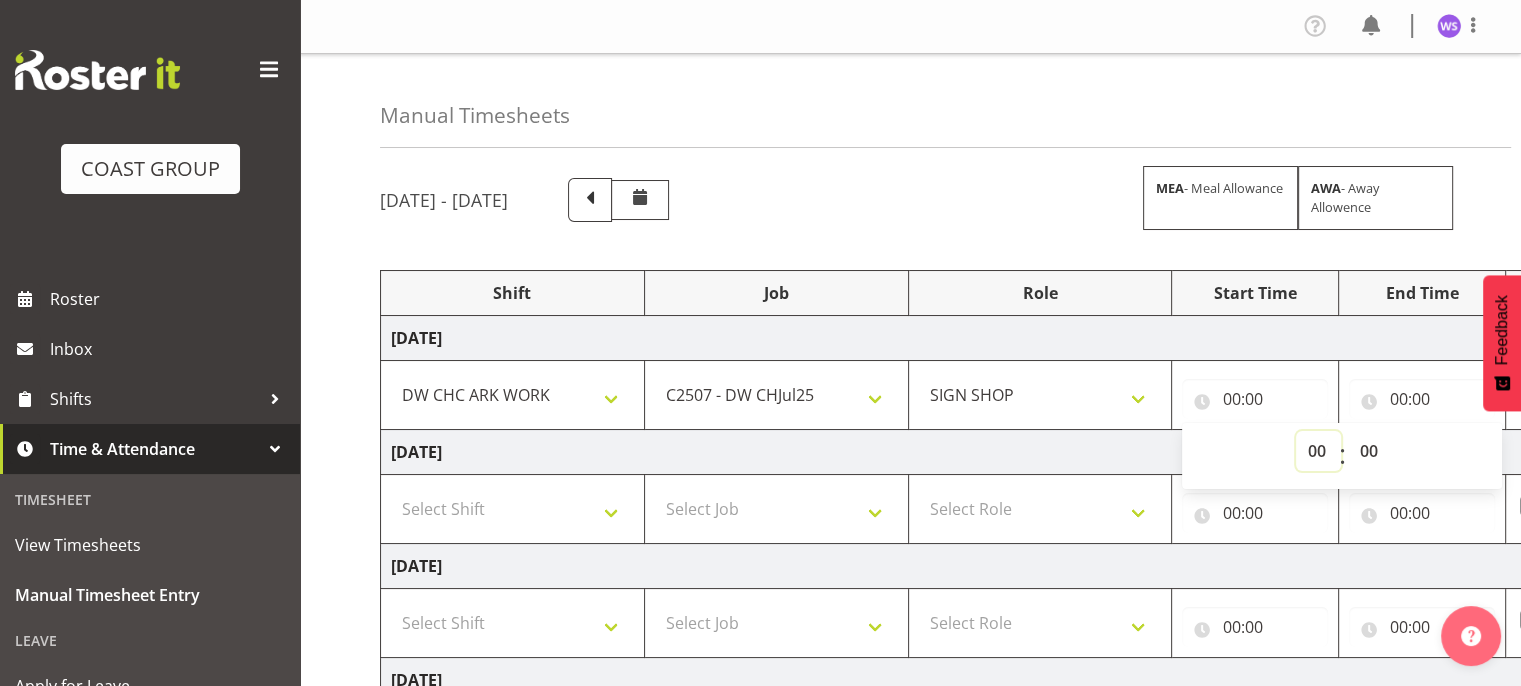 click on "00   01   02   03   04   05   06   07   08   09   10   11   12   13   14   15   16   17   18   19   20   21   22   23" at bounding box center (1318, 451) 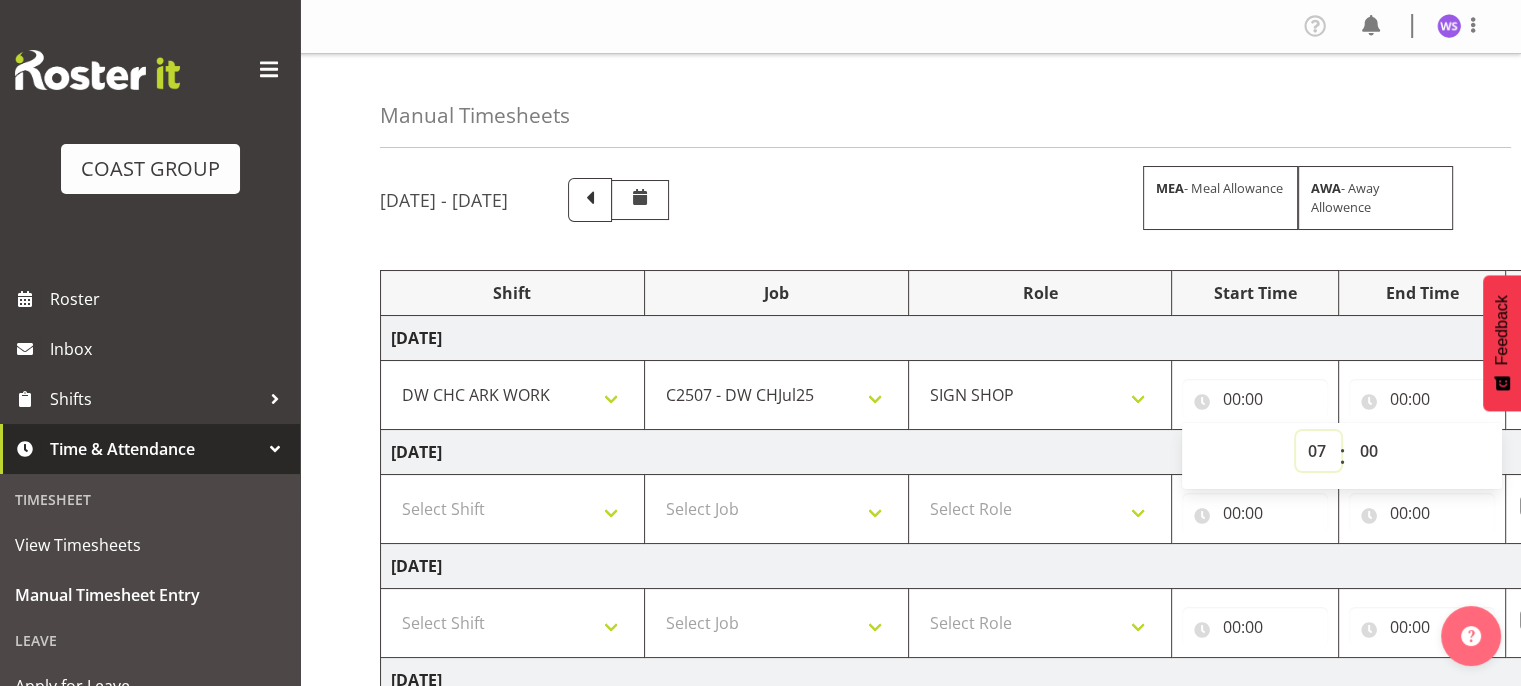 click on "00   01   02   03   04   05   06   07   08   09   10   11   12   13   14   15   16   17   18   19   20   21   22   23" at bounding box center (1318, 451) 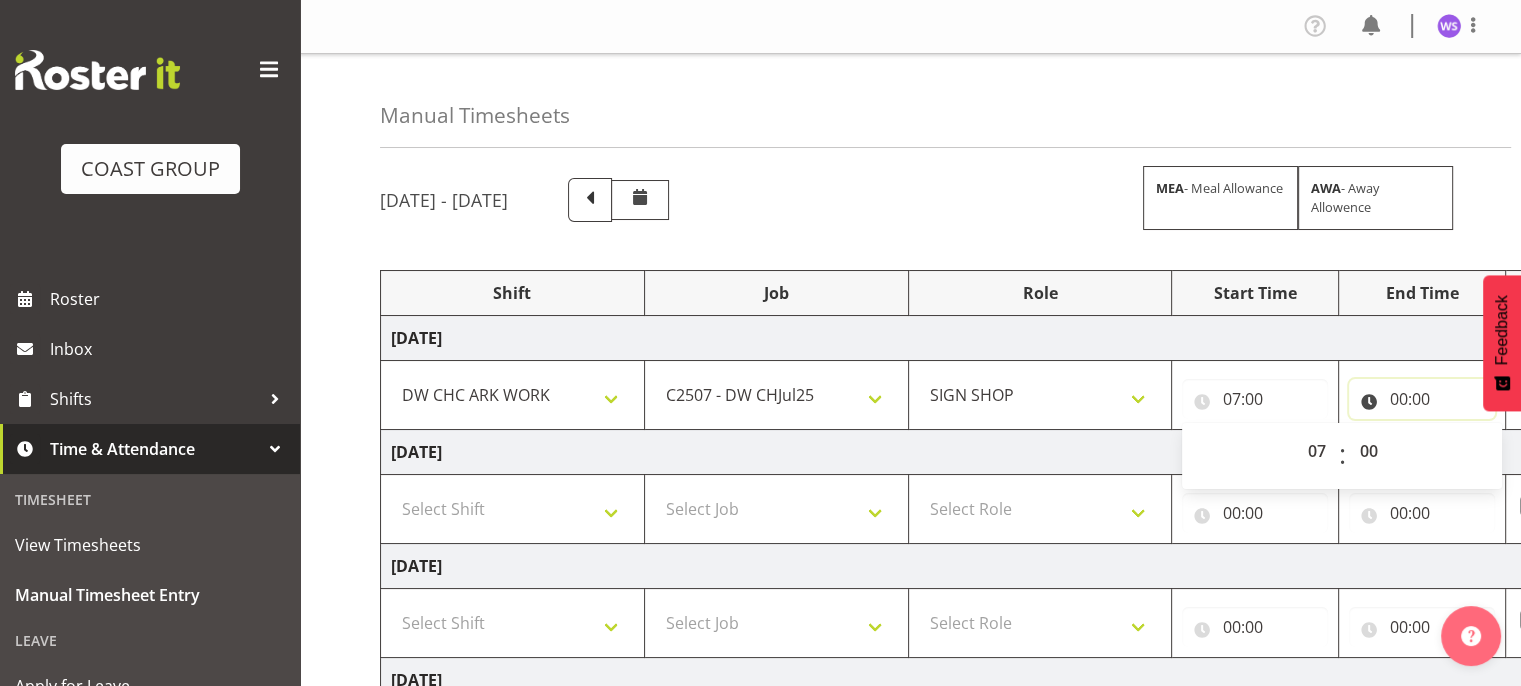 click on "00:00" at bounding box center (1422, 399) 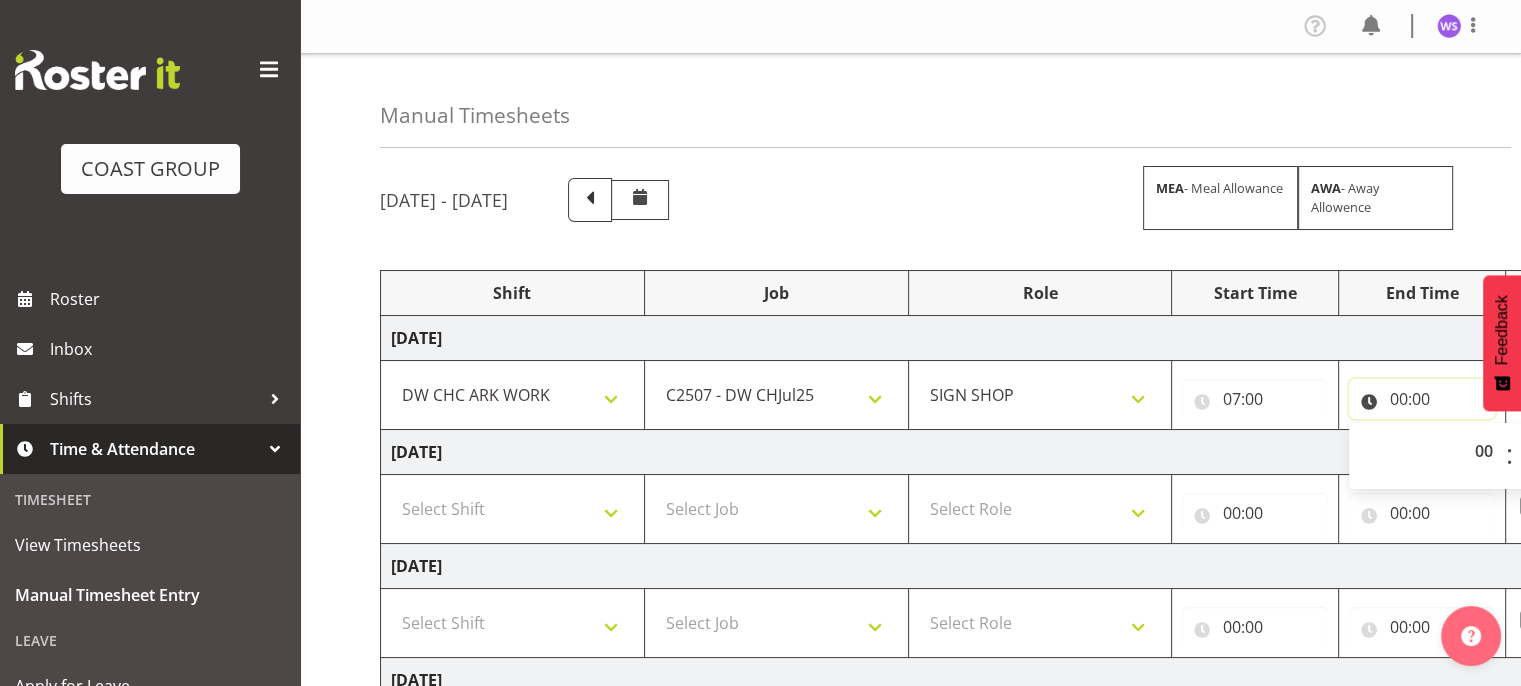 click on "00:00" at bounding box center (1422, 399) 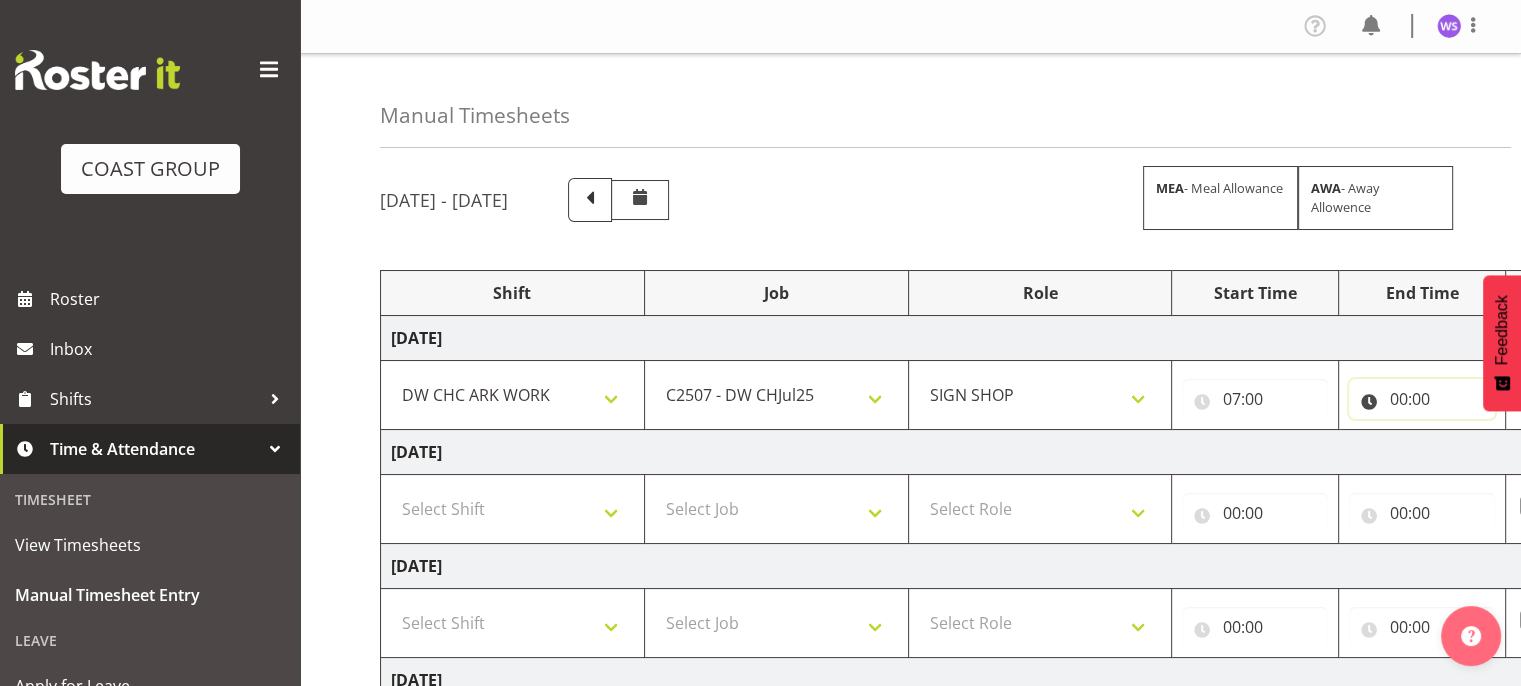 click on "00:00" at bounding box center [1422, 399] 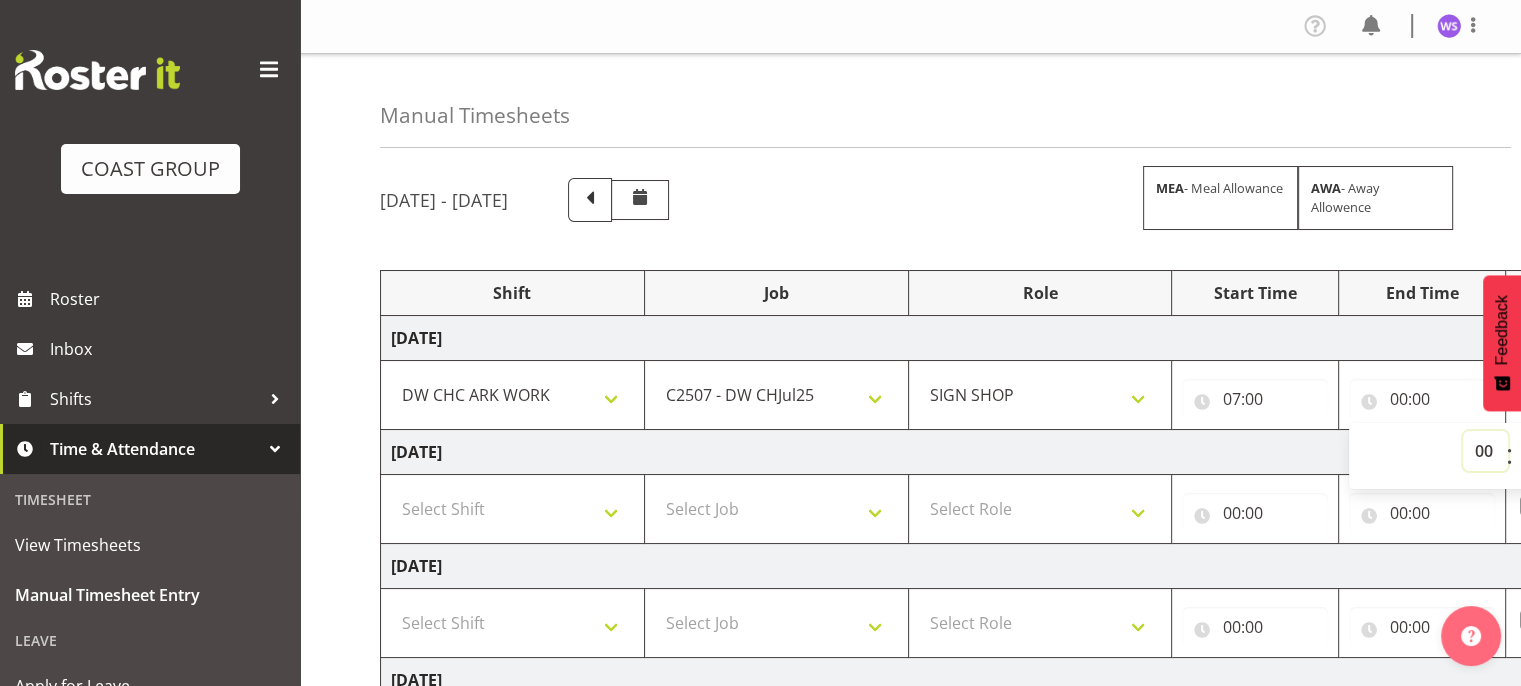 click on "00   01   02   03   04   05   06   07   08   09   10   11   12   13   14   15   16   17   18   19   20   21   22   23" at bounding box center (1485, 451) 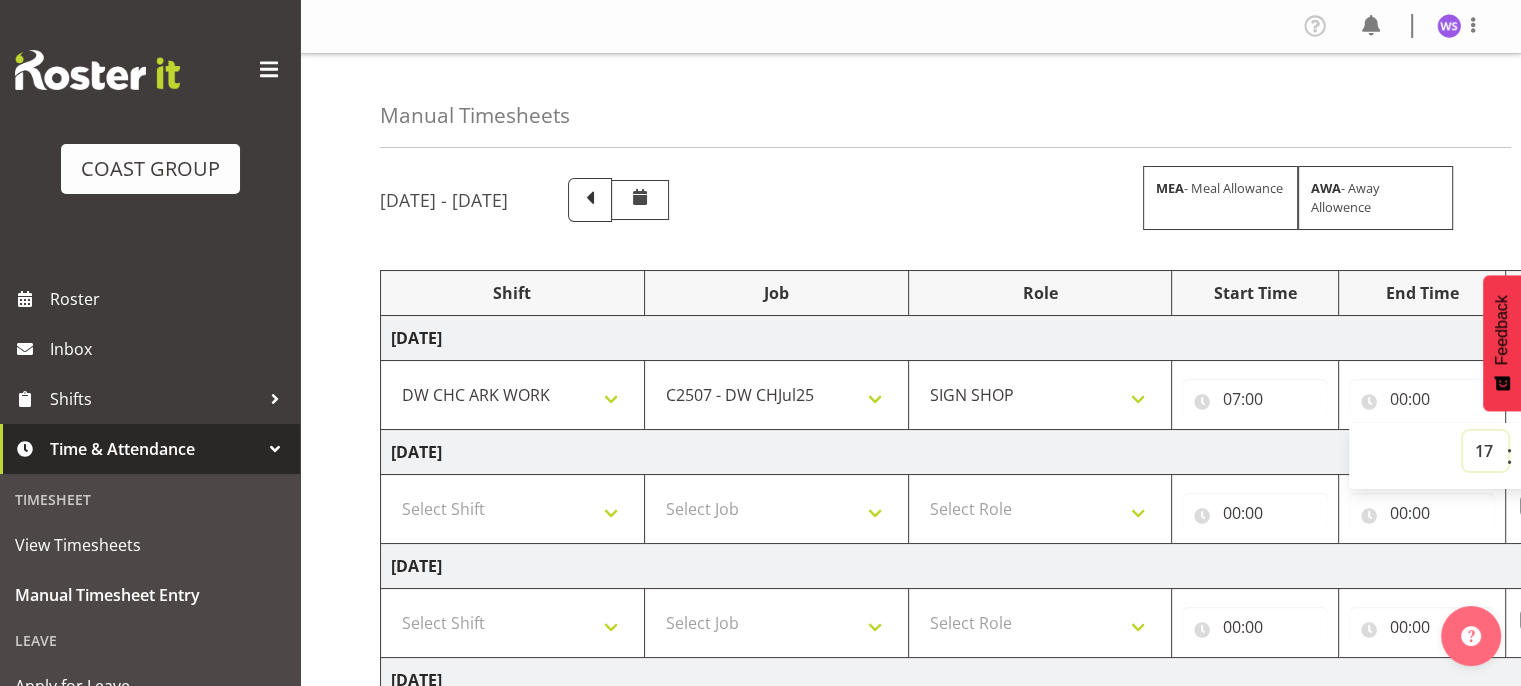 click on "00   01   02   03   04   05   06   07   08   09   10   11   12   13   14   15   16   17   18   19   20   21   22   23" at bounding box center [1485, 451] 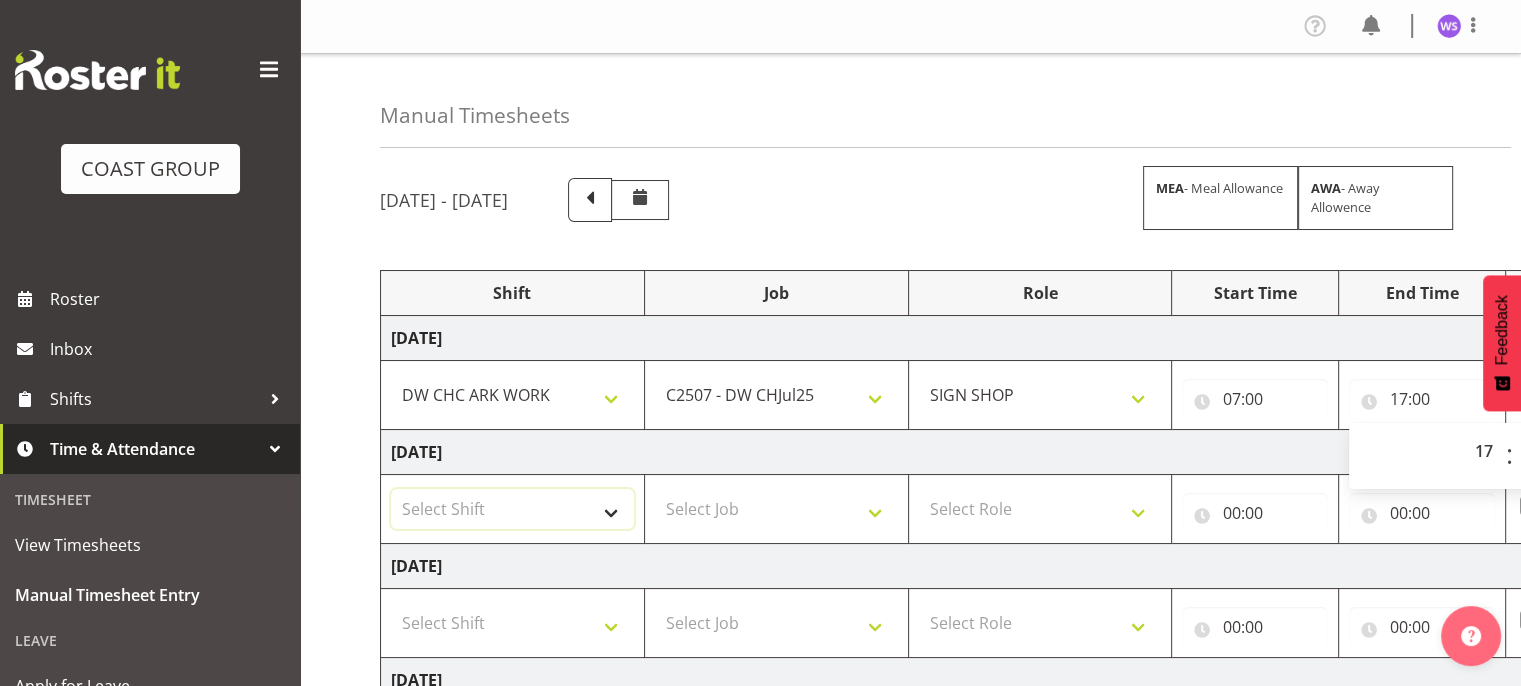 click on "Select Shift  Break ANZICS Break All Blacks casual Break Armageddon Break Art show Break CHCH Food Show Break CHCH Food Show Break CSNZ Break Canterbury Homeshow Break [PERSON_NAME] H/S Backwalls Break Clubs NZ Break Downstream Break Dramfest Break FANZ Break HOY Break HOY Break HOY Fly to CHCH Break Horticulture Break Host tech Break IBD Break Lawlink Break NZ Shoulder and Elbow Break NZHS Break NZMCA Break NZMCA Break NZOHA Break NZSBA Break PINZ Break Panels Arena Break QT Homeshow Break [PERSON_NAME] Pinot Noir Break SYA Break Show your ability Break Wedding expo Break back walls of foodshow Break back walls of star homeshow Break selwyn art show Break south mach Break south mach Break southerbys conference Break starhomeshow Build ANZICS Build BOINZ Build Baby Show Build Host tech Build LGNZ Build Lawlink Build NRHC Build NZMCA Build NZMCA Build NZMCA Build NZMCA Build [GEOGRAPHIC_DATA] Build NZSBA Build PINZ Build PSNZ Build Russley art show Build Southerbys conference Build brewers guild Build panels at arena Build southmac" at bounding box center [512, 509] 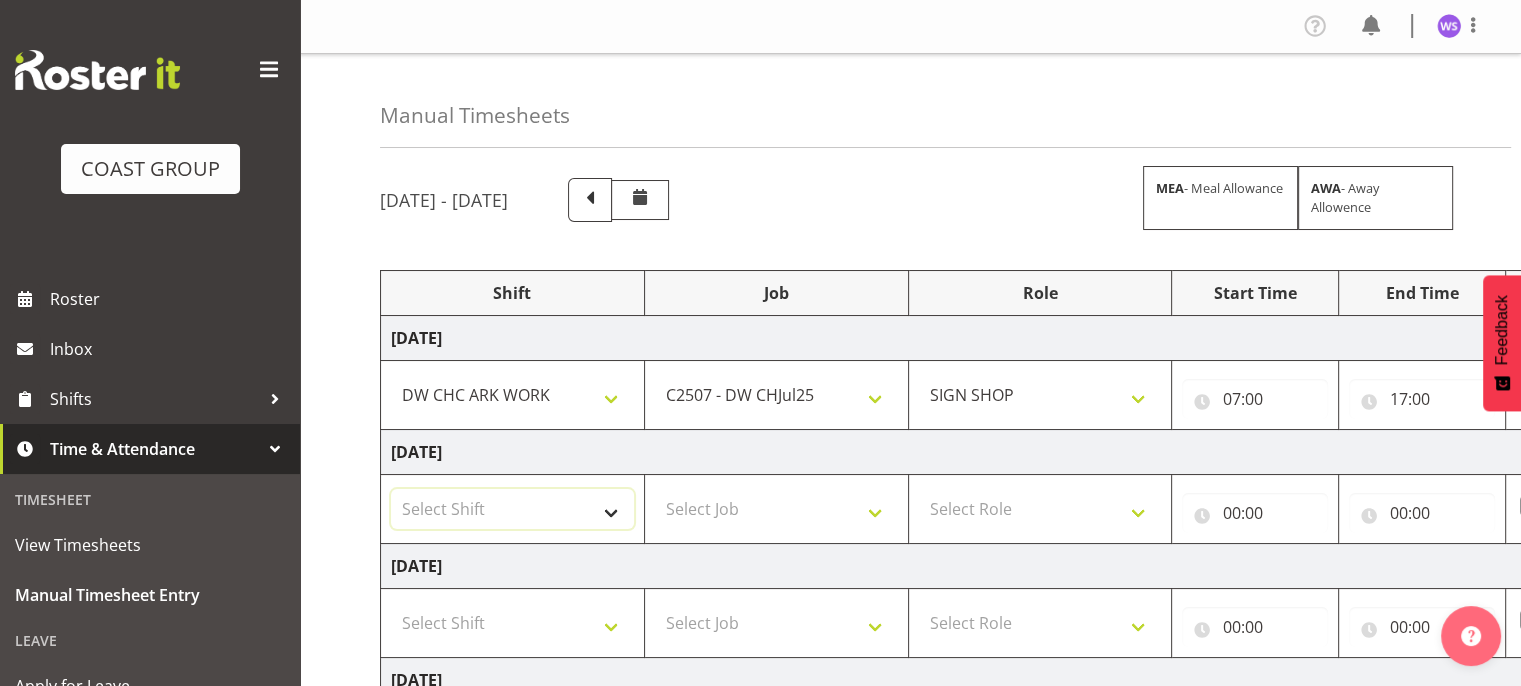 select on "62216" 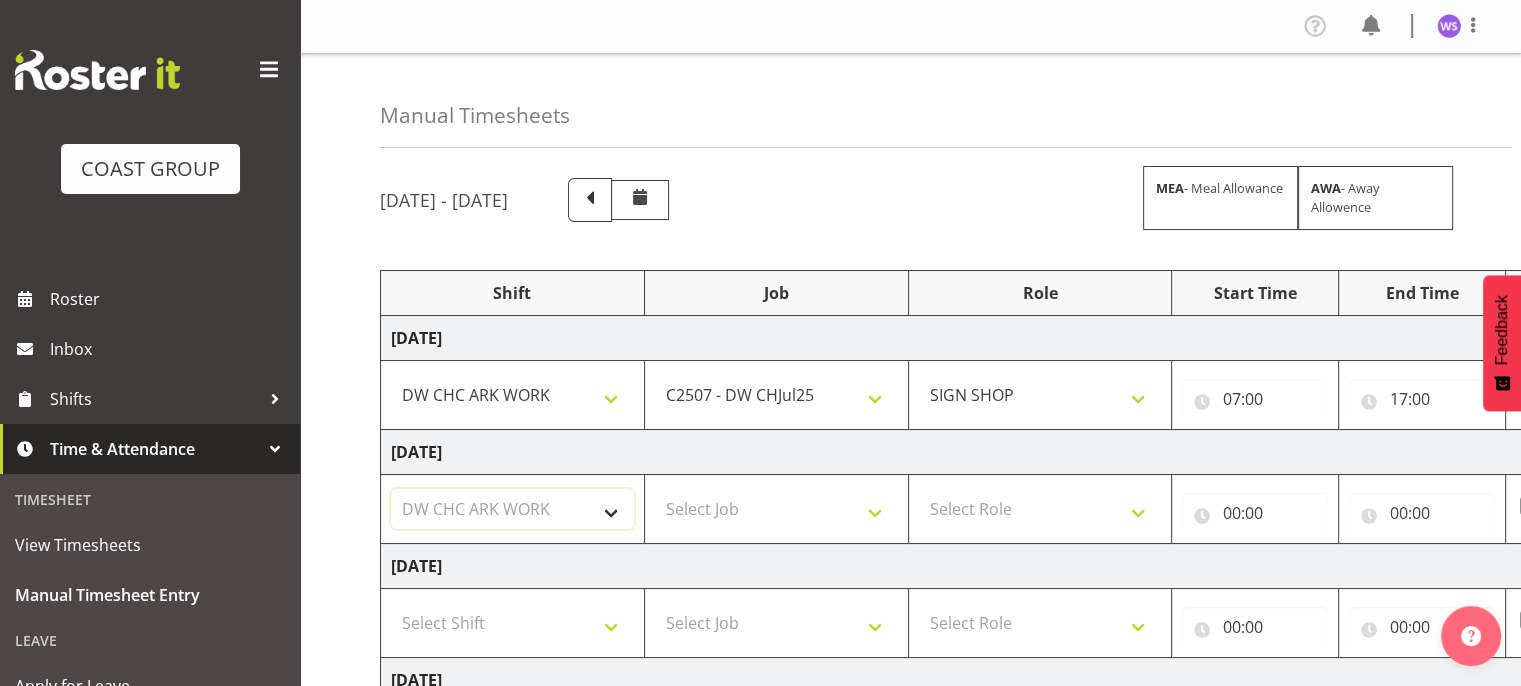 click on "Select Shift  Break ANZICS Break All Blacks casual Break Armageddon Break Art show Break CHCH Food Show Break CHCH Food Show Break CSNZ Break Canterbury Homeshow Break [PERSON_NAME] H/S Backwalls Break Clubs NZ Break Downstream Break Dramfest Break FANZ Break HOY Break HOY Break HOY Fly to CHCH Break Horticulture Break Host tech Break IBD Break Lawlink Break NZ Shoulder and Elbow Break NZHS Break NZMCA Break NZMCA Break NZOHA Break NZSBA Break PINZ Break Panels Arena Break QT Homeshow Break [PERSON_NAME] Pinot Noir Break SYA Break Show your ability Break Wedding expo Break back walls of foodshow Break back walls of star homeshow Break selwyn art show Break south mach Break south mach Break southerbys conference Break starhomeshow Build ANZICS Build BOINZ Build Baby Show Build Host tech Build LGNZ Build Lawlink Build NRHC Build NZMCA Build NZMCA Build NZMCA Build NZMCA Build [GEOGRAPHIC_DATA] Build NZSBA Build PINZ Build PSNZ Build Russley art show Build Southerbys conference Build brewers guild Build panels at arena Build southmac" at bounding box center [512, 509] 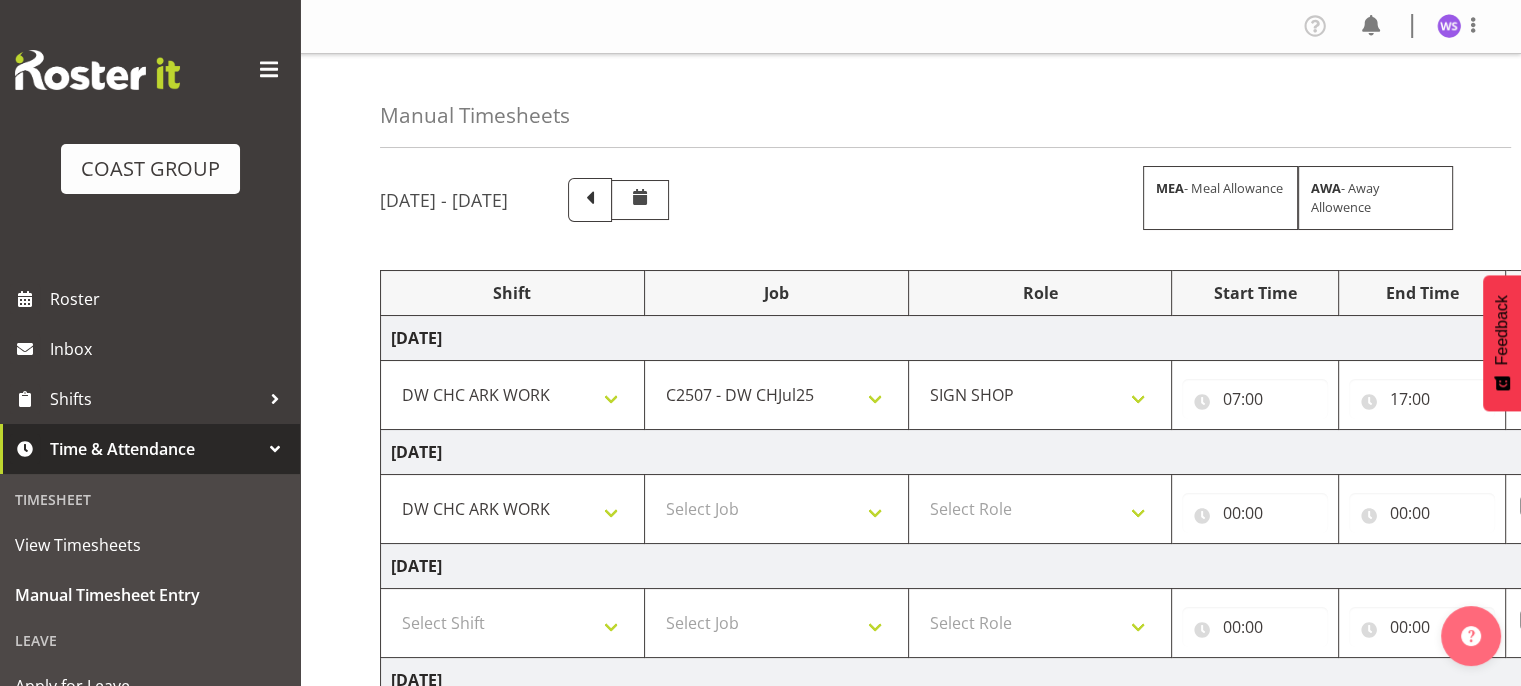 click on "Select Job  1 Carlton Events 1 [PERSON_NAME][GEOGRAPHIC_DATA] 1 [PERSON_NAME][GEOGRAPHIC_DATA] 1 EHS WAREHOUSE/OFFICE 1 GRS 1 SLP Production 1 SLP Tradeshows 12504000 - AKL Casual [DATE] 1250400R - April Casual C&R 2025 12504050 - CDES Engineering and Technology Expo 2025 12504070 - FINZ (National Financial Adviser Conf) 2025 1250407A - Fidelity @ FINZ Conf 2025 1250407B - La Trobe @ FINZ Conf 25 1250407C - Partners Life @ FINZ Conf 25 12504080 - AKL Go Green 2025 12504100 - NZSEE 2025 12504120 - Ester Show 2025 12504150 - Test-[PERSON_NAME]-May 12505000 - AKL Casual [DATE] 1250500R - May Casual C&R 2025 12505020 - Hutchwilco Boat Show 2025 1250502R - [GEOGRAPHIC_DATA] Boat Show 2025 - C&R 12505030 - NZOHS Conference 2025 12505040 - Aotearoa Art Fair 2025 12505060 - Waipa Home Show 2025 12505070 - CAS 2025 1250507A - CAS 2025 - 200 Doors 1250507B - CAS 2025 - Cutera 1250507C - CAS 2025 - Dermocosmetica 12505080 - [GEOGRAPHIC_DATA] Conference 2025 1250508A - Zeiss @ [GEOGRAPHIC_DATA] 25 1250508B - Roche @ [GEOGRAPHIC_DATA] 25 1250508C - Alcon @ [GEOGRAPHIC_DATA] 25 12505130 - Test- [PERSON_NAME] 1" at bounding box center (776, 509) 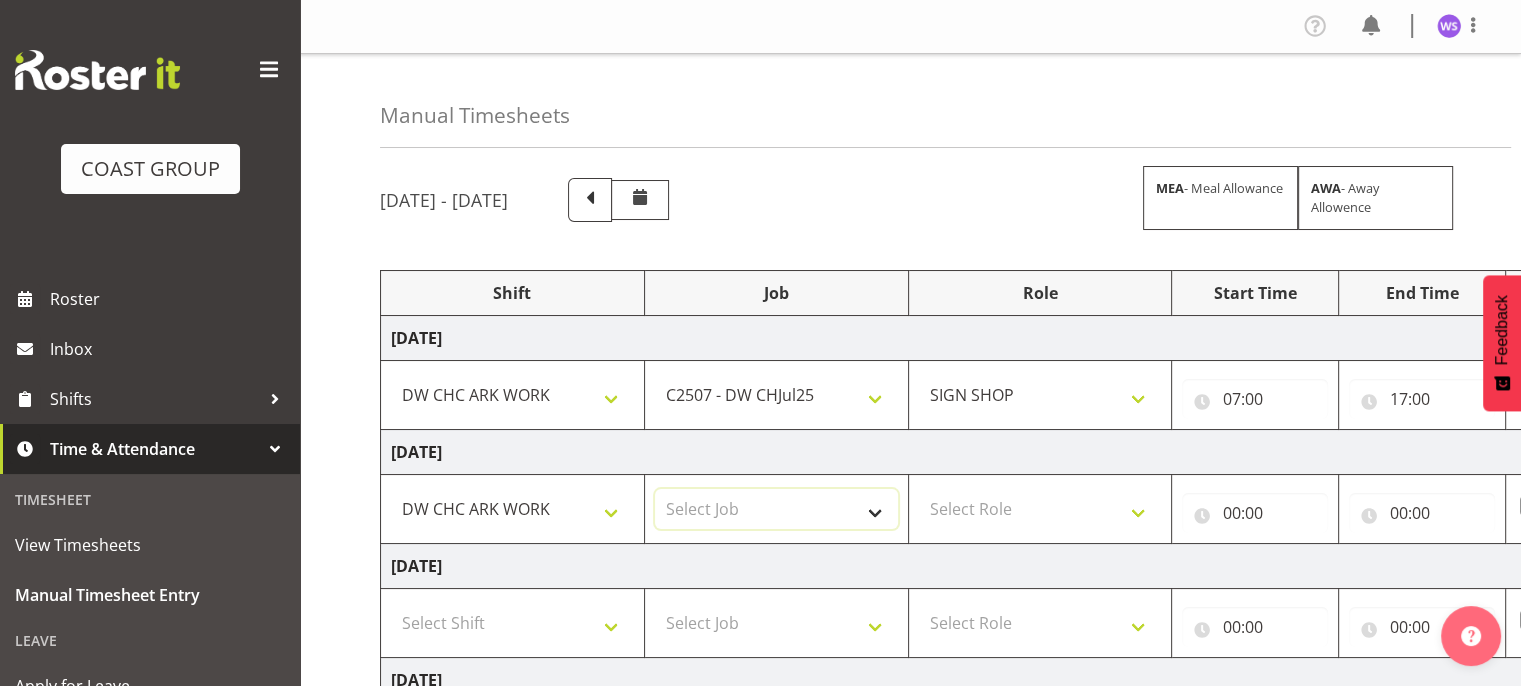 click on "Select Job  1 Carlton Events 1 [PERSON_NAME][GEOGRAPHIC_DATA] 1 [PERSON_NAME][GEOGRAPHIC_DATA] 1 EHS WAREHOUSE/OFFICE 1 GRS 1 SLP Production 1 SLP Tradeshows 12504000 - AKL Casual [DATE] 1250400R - April Casual C&R 2025 12504050 - CDES Engineering and Technology Expo 2025 12504070 - FINZ (National Financial Adviser Conf) 2025 1250407A - Fidelity @ FINZ Conf 2025 1250407B - La Trobe @ FINZ Conf 25 1250407C - Partners Life @ FINZ Conf 25 12504080 - AKL Go Green 2025 12504100 - NZSEE 2025 12504120 - Ester Show 2025 12504150 - Test-[PERSON_NAME]-May 12505000 - AKL Casual [DATE] 1250500R - May Casual C&R 2025 12505020 - Hutchwilco Boat Show 2025 1250502R - [GEOGRAPHIC_DATA] Boat Show 2025 - C&R 12505030 - NZOHS Conference 2025 12505040 - Aotearoa Art Fair 2025 12505060 - Waipa Home Show 2025 12505070 - CAS 2025 1250507A - CAS 2025 - 200 Doors 1250507B - CAS 2025 - Cutera 1250507C - CAS 2025 - Dermocosmetica 12505080 - [GEOGRAPHIC_DATA] Conference 2025 1250508A - Zeiss @ [GEOGRAPHIC_DATA] 25 1250508B - Roche @ [GEOGRAPHIC_DATA] 25 1250508C - Alcon @ [GEOGRAPHIC_DATA] 25 12505130 - Test- [PERSON_NAME] 1" at bounding box center (776, 509) 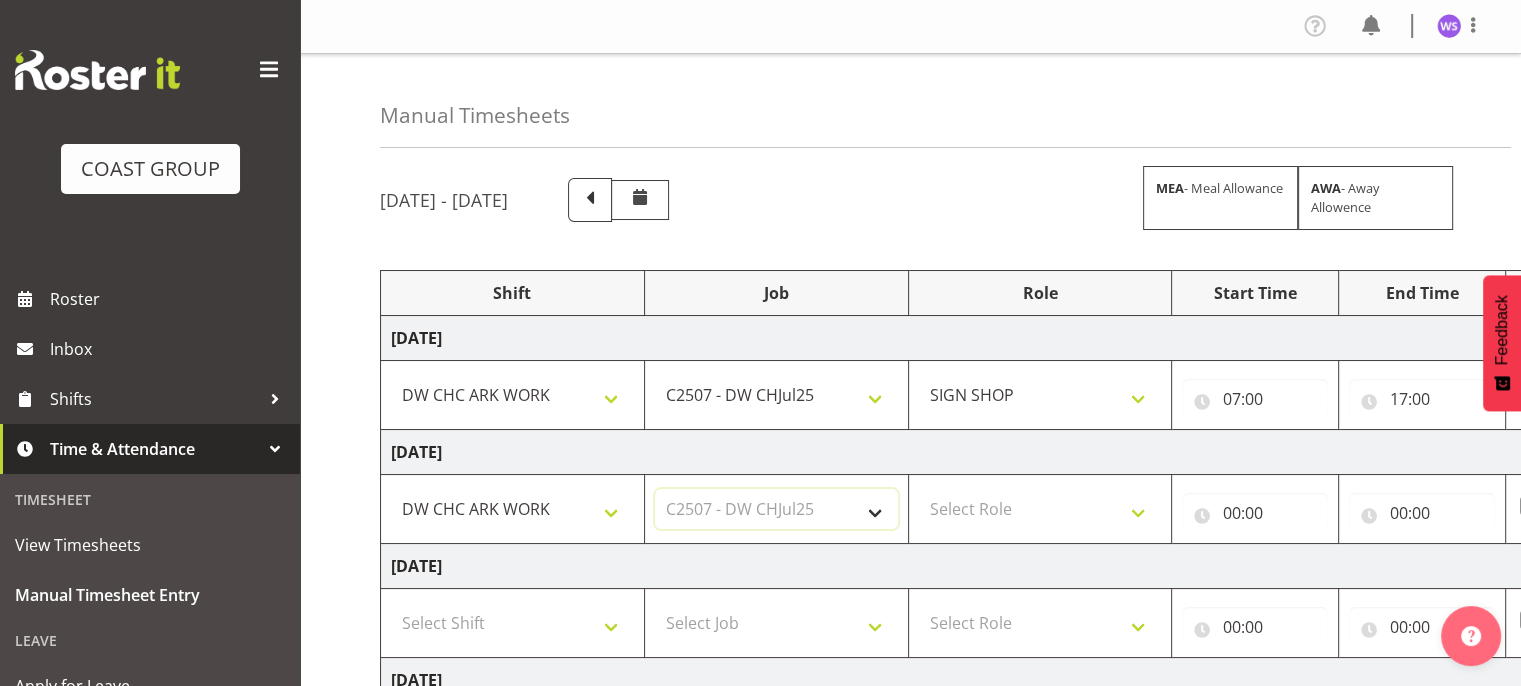 click on "Select Job  1 Carlton Events 1 [PERSON_NAME][GEOGRAPHIC_DATA] 1 [PERSON_NAME][GEOGRAPHIC_DATA] 1 EHS WAREHOUSE/OFFICE 1 GRS 1 SLP Production 1 SLP Tradeshows 12504000 - AKL Casual [DATE] 1250400R - April Casual C&R 2025 12504050 - CDES Engineering and Technology Expo 2025 12504070 - FINZ (National Financial Adviser Conf) 2025 1250407A - Fidelity @ FINZ Conf 2025 1250407B - La Trobe @ FINZ Conf 25 1250407C - Partners Life @ FINZ Conf 25 12504080 - AKL Go Green 2025 12504100 - NZSEE 2025 12504120 - Ester Show 2025 12504150 - Test-[PERSON_NAME]-May 12505000 - AKL Casual [DATE] 1250500R - May Casual C&R 2025 12505020 - Hutchwilco Boat Show 2025 1250502R - [GEOGRAPHIC_DATA] Boat Show 2025 - C&R 12505030 - NZOHS Conference 2025 12505040 - Aotearoa Art Fair 2025 12505060 - Waipa Home Show 2025 12505070 - CAS 2025 1250507A - CAS 2025 - 200 Doors 1250507B - CAS 2025 - Cutera 1250507C - CAS 2025 - Dermocosmetica 12505080 - [GEOGRAPHIC_DATA] Conference 2025 1250508A - Zeiss @ [GEOGRAPHIC_DATA] 25 1250508B - Roche @ [GEOGRAPHIC_DATA] 25 1250508C - Alcon @ [GEOGRAPHIC_DATA] 25 12505130 - Test- [PERSON_NAME] 1" at bounding box center (776, 509) 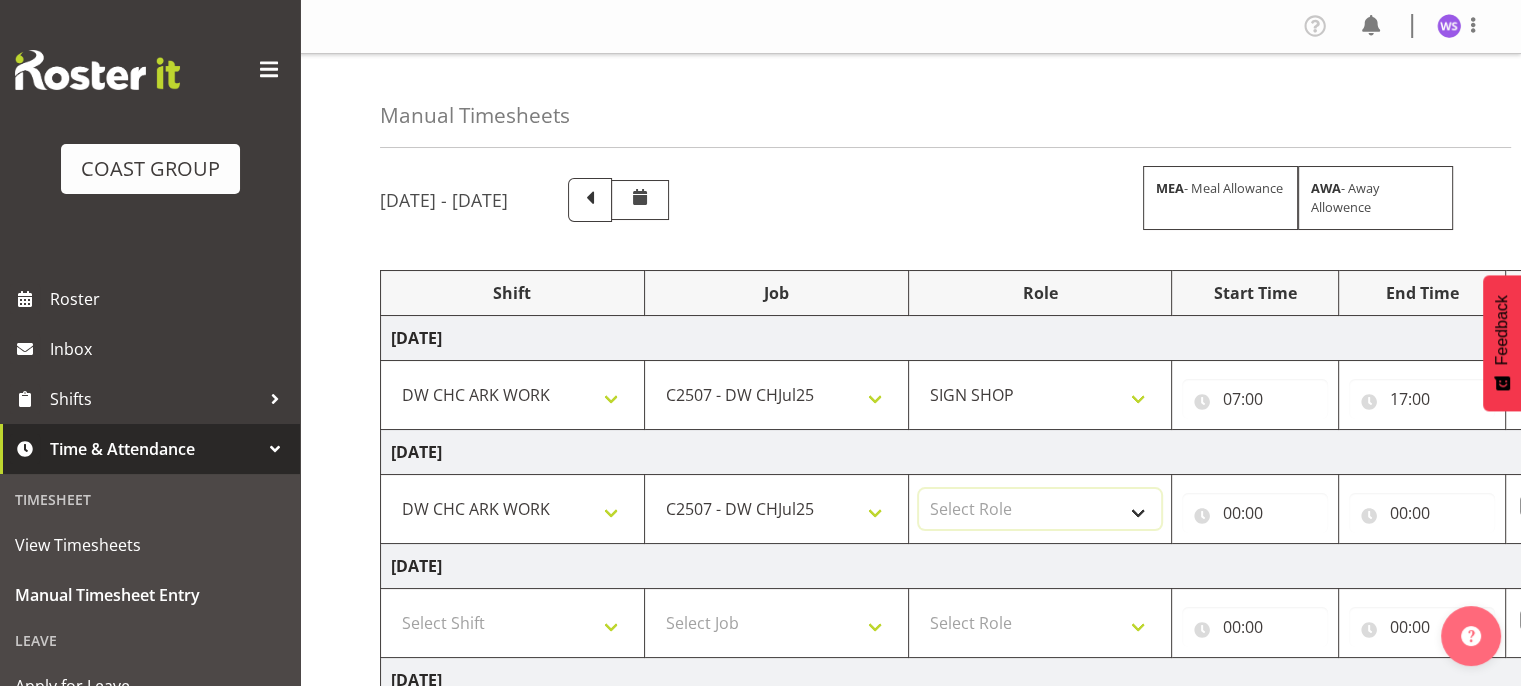 click on "Select Role  SIGN SHOP" at bounding box center (1040, 509) 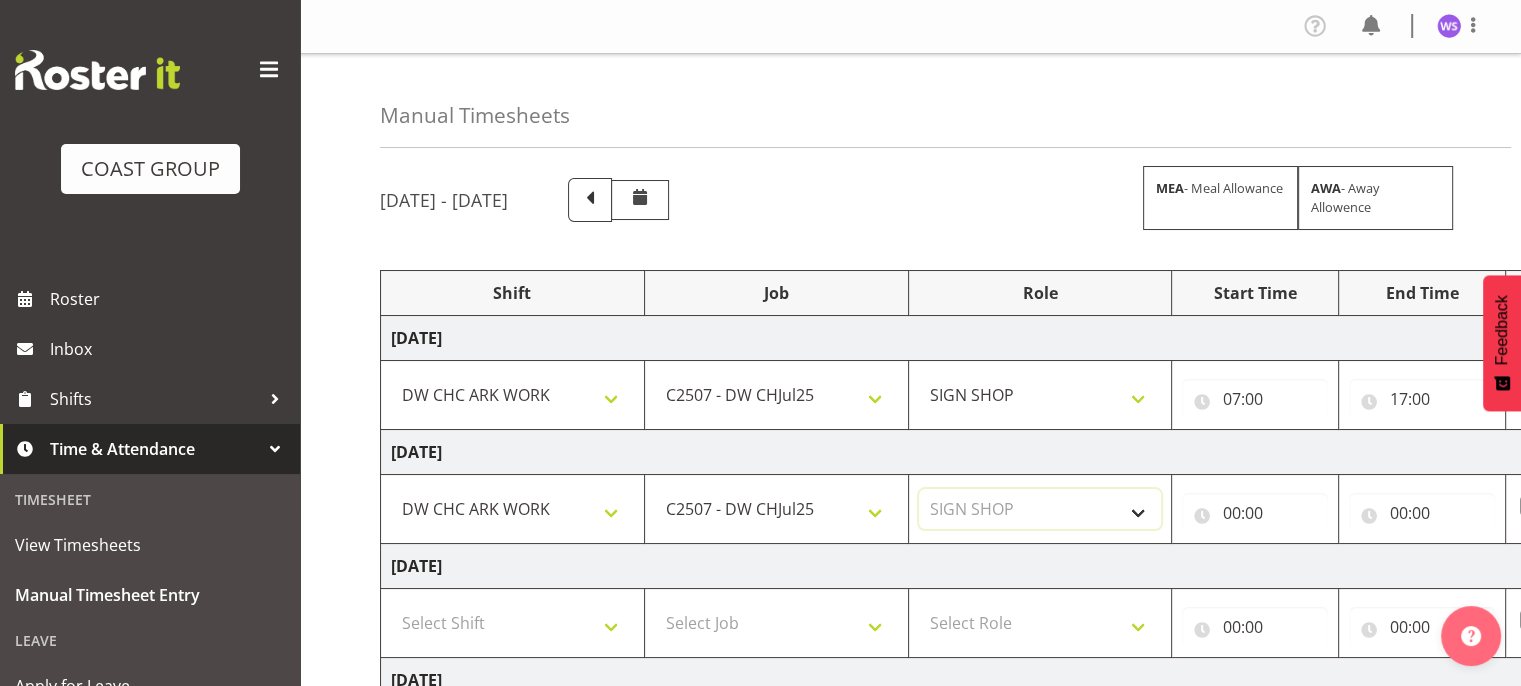 click on "Select Role  SIGN SHOP" at bounding box center (1040, 509) 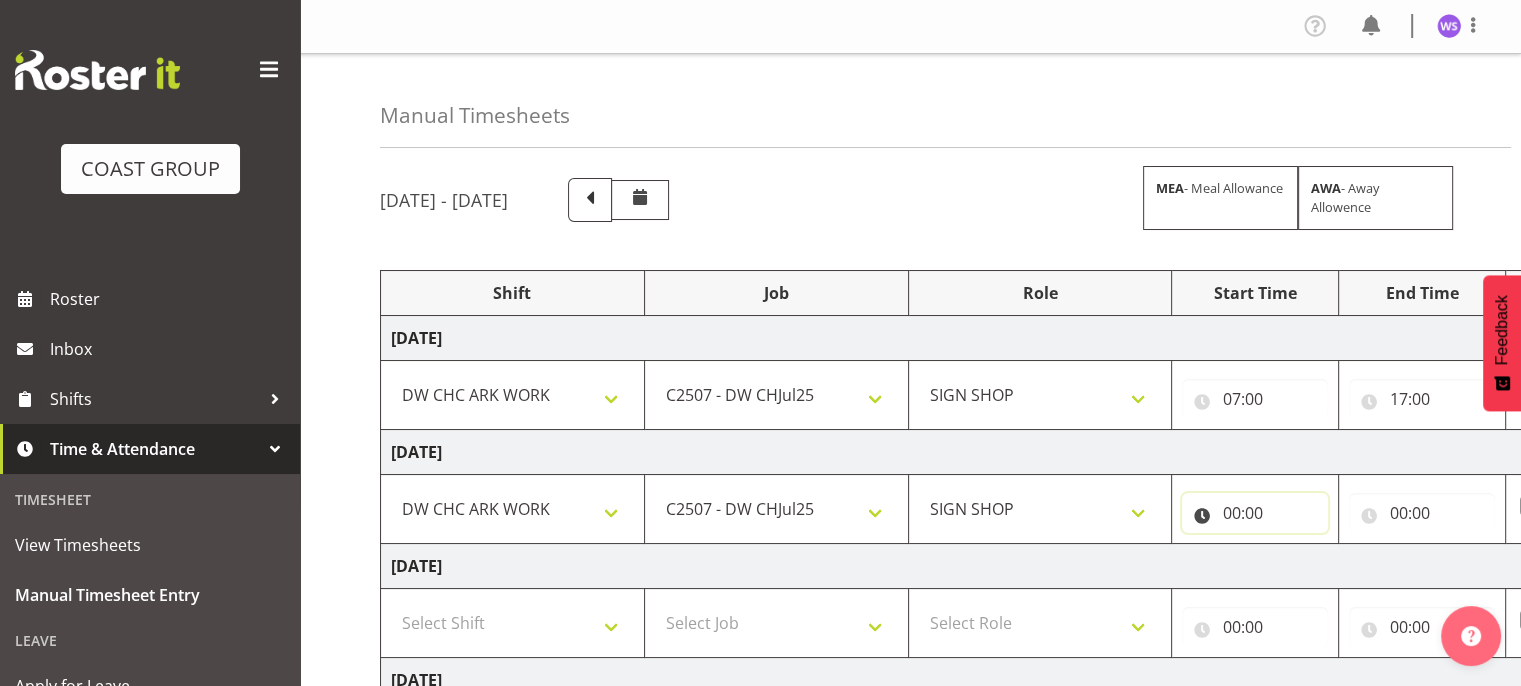 click on "00:00" at bounding box center (1255, 513) 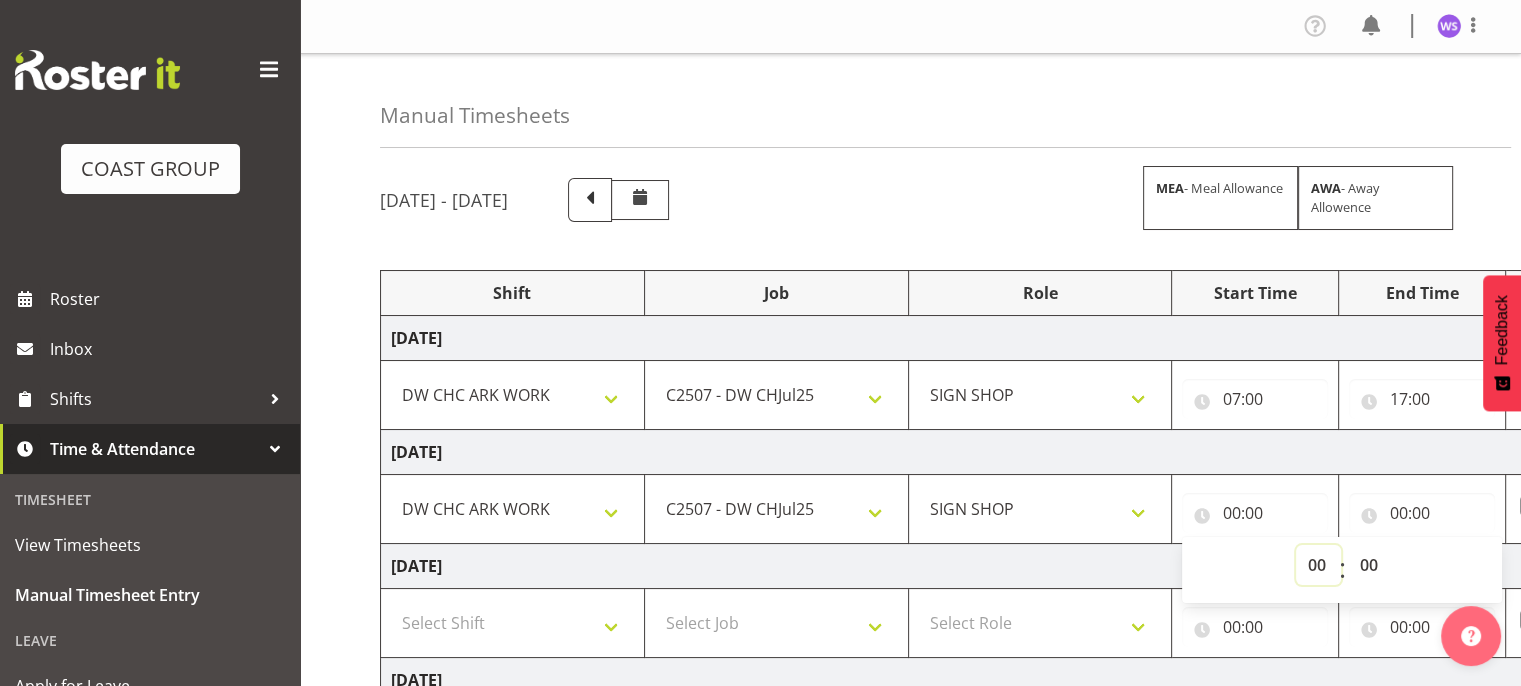 click on "00   01   02   03   04   05   06   07   08   09   10   11   12   13   14   15   16   17   18   19   20   21   22   23" at bounding box center (1318, 565) 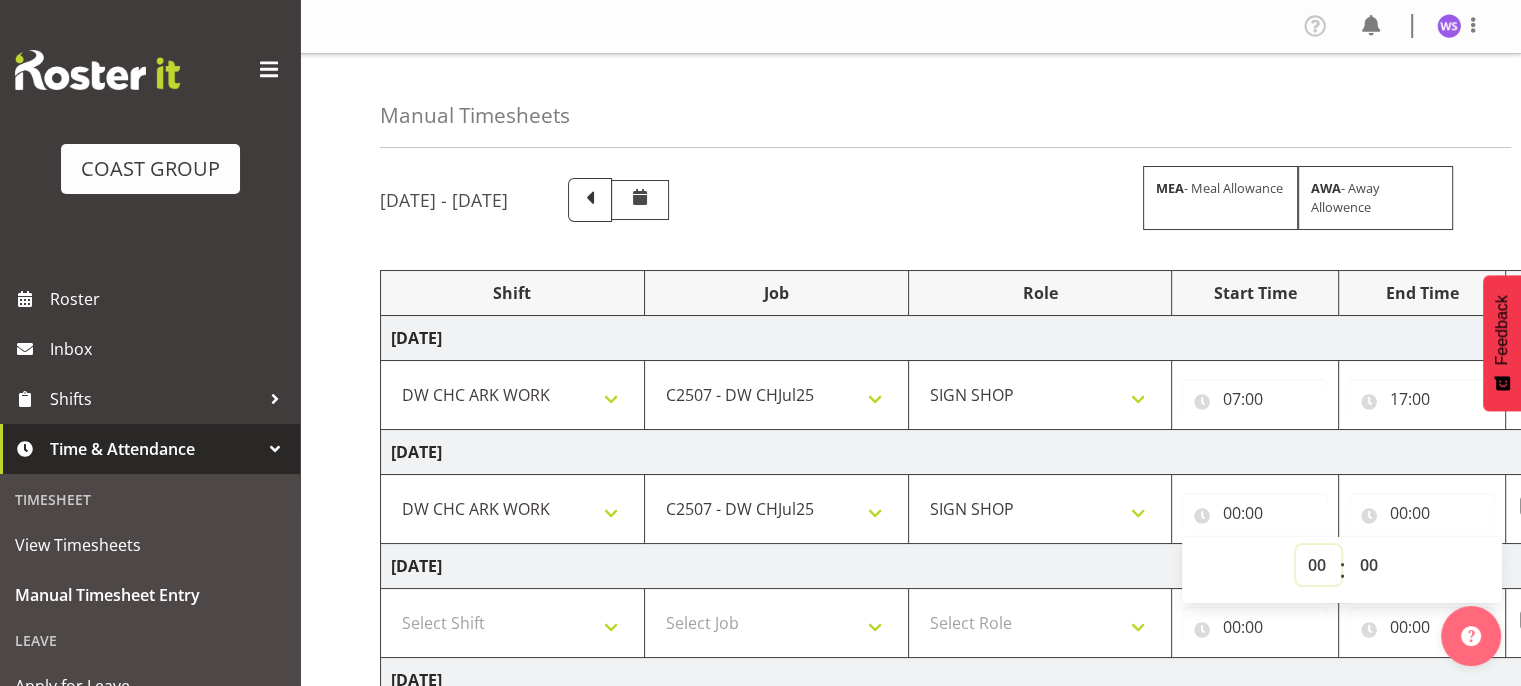 select on "7" 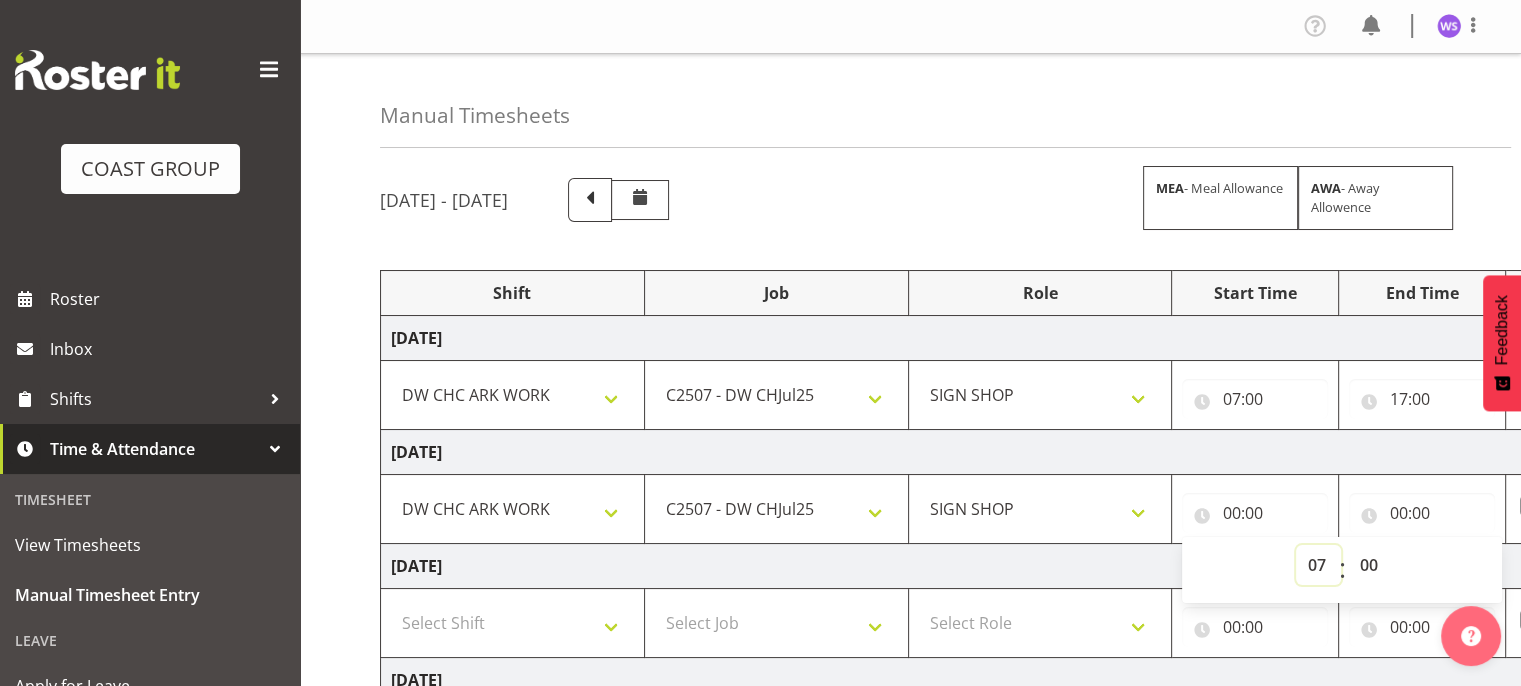 click on "00   01   02   03   04   05   06   07   08   09   10   11   12   13   14   15   16   17   18   19   20   21   22   23" at bounding box center (1318, 565) 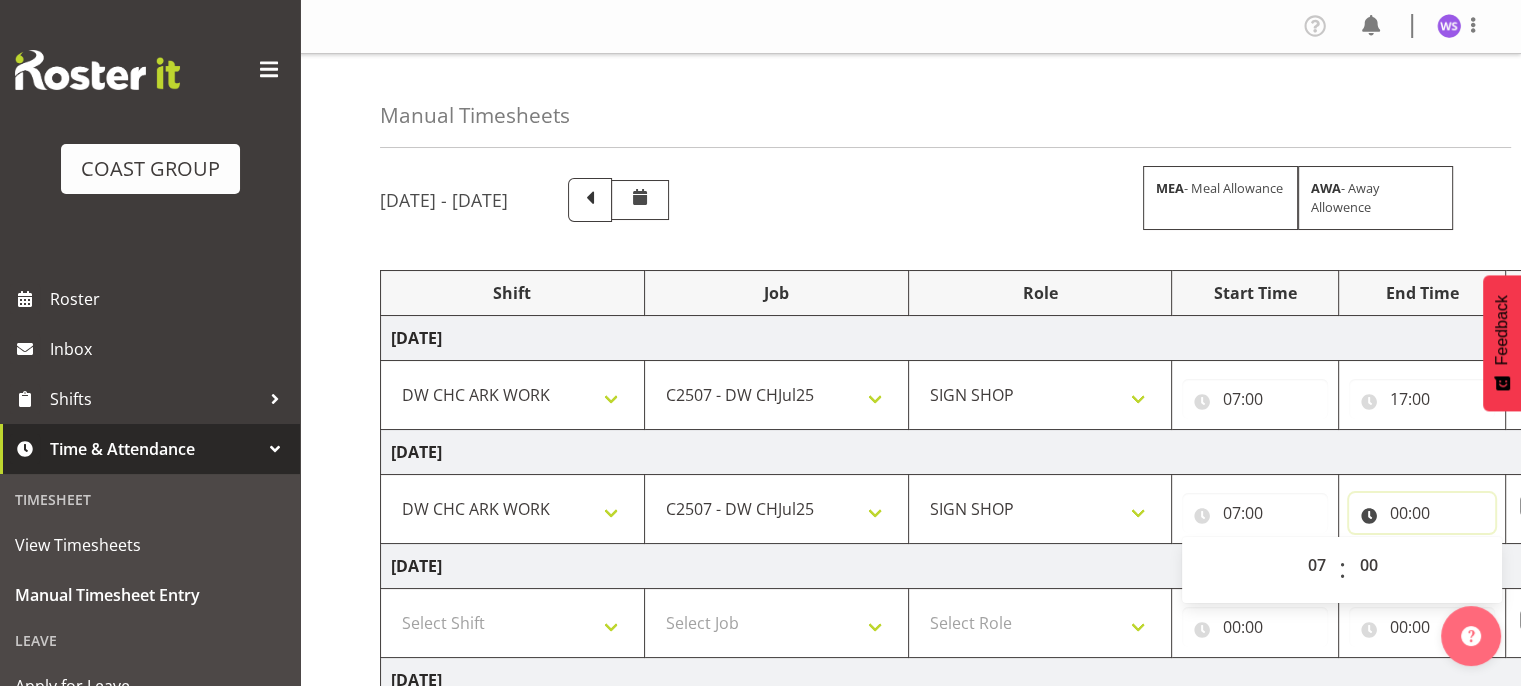 click on "00:00" at bounding box center [1422, 513] 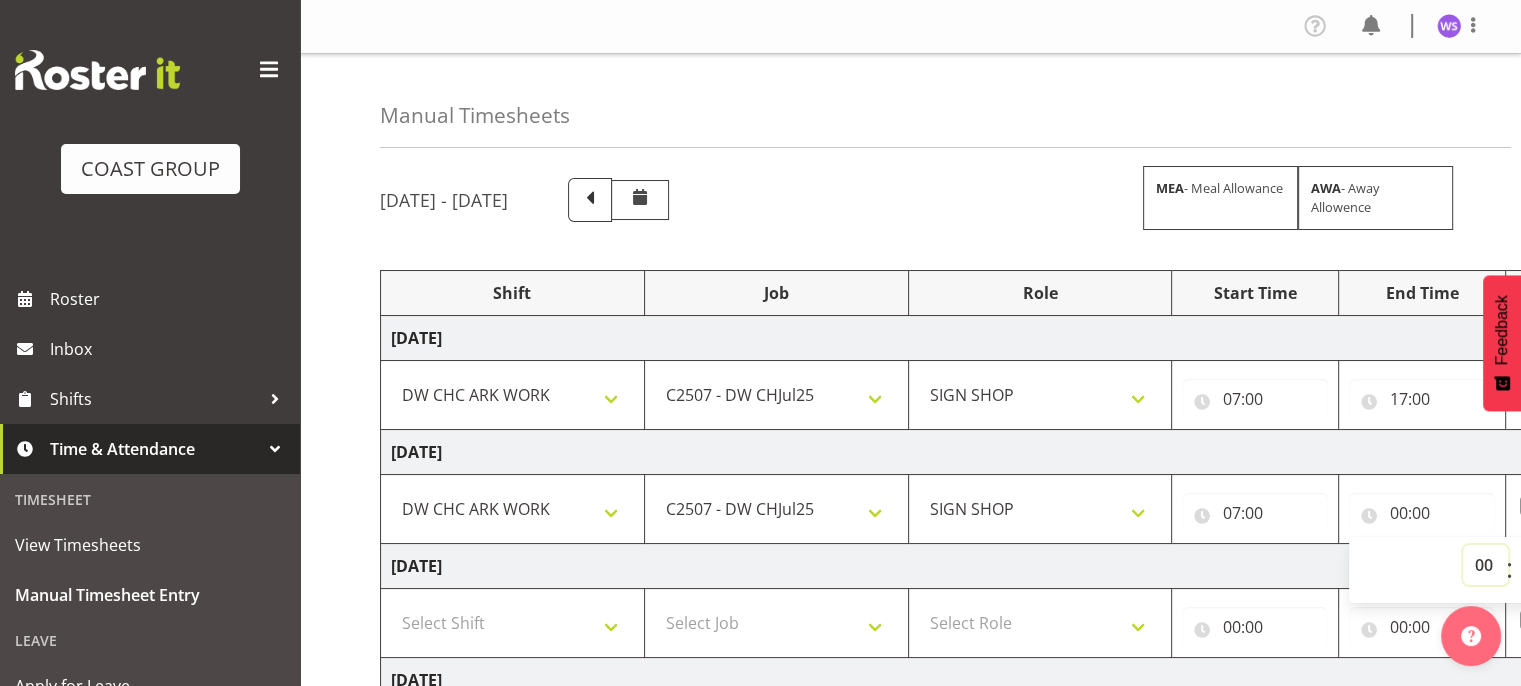 click on "00   01   02   03   04   05   06   07   08   09   10   11   12   13   14   15   16   17   18   19   20   21   22   23" at bounding box center [1485, 565] 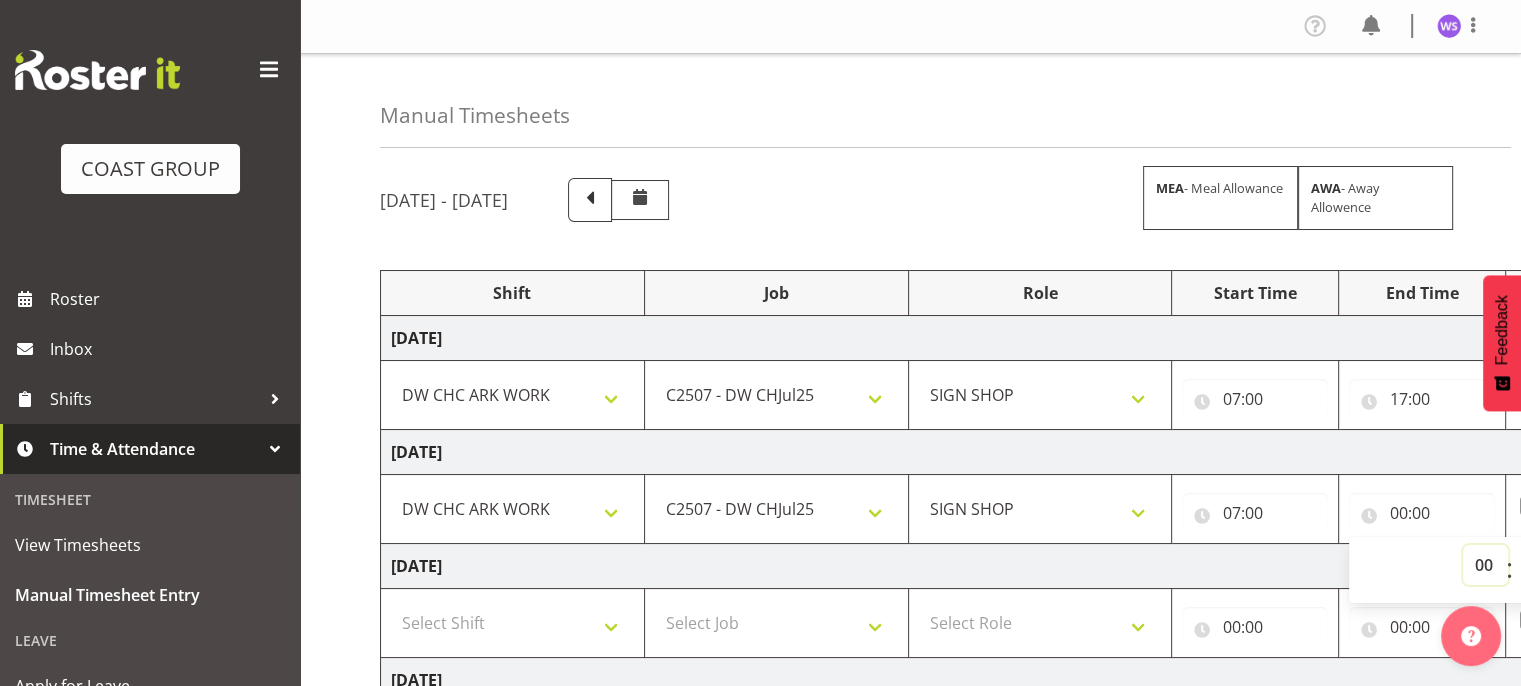 select on "17" 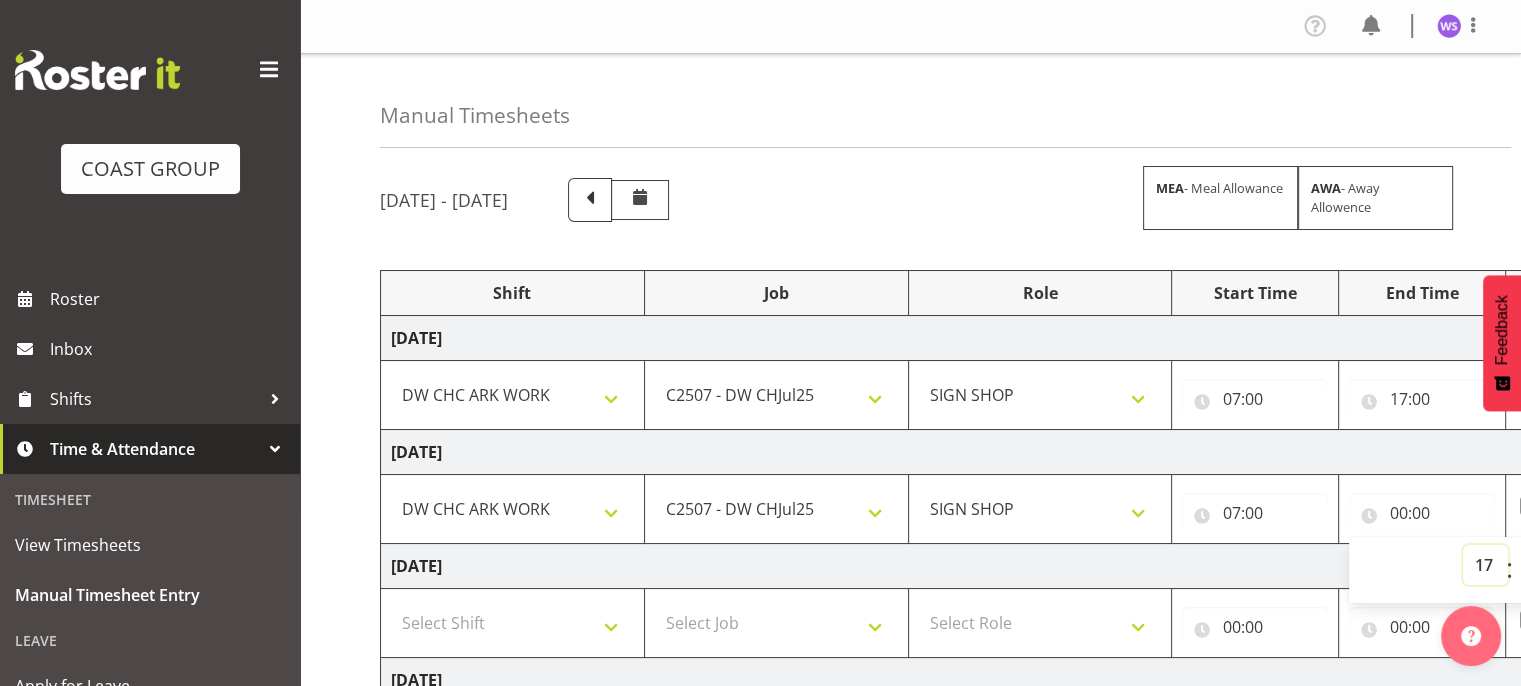 click on "00   01   02   03   04   05   06   07   08   09   10   11   12   13   14   15   16   17   18   19   20   21   22   23" at bounding box center (1485, 565) 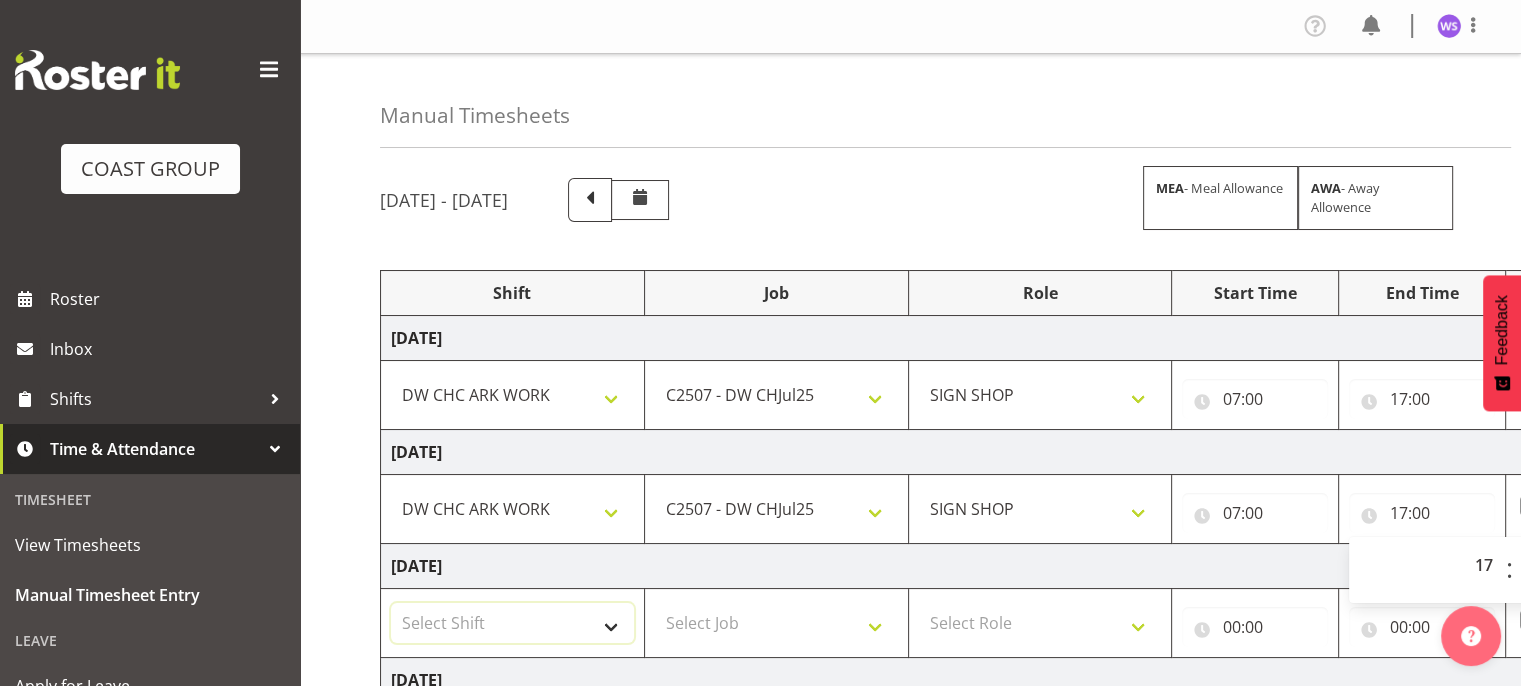 click on "Select Shift  Break ANZICS Break All Blacks casual Break Armageddon Break Art show Break CHCH Food Show Break CHCH Food Show Break CSNZ Break Canterbury Homeshow Break [PERSON_NAME] H/S Backwalls Break Clubs NZ Break Downstream Break Dramfest Break FANZ Break HOY Break HOY Break HOY Fly to CHCH Break Horticulture Break Host tech Break IBD Break Lawlink Break NZ Shoulder and Elbow Break NZHS Break NZMCA Break NZMCA Break NZOHA Break NZSBA Break PINZ Break Panels Arena Break QT Homeshow Break [PERSON_NAME] Pinot Noir Break SYA Break Show your ability Break Wedding expo Break back walls of foodshow Break back walls of star homeshow Break selwyn art show Break south mach Break south mach Break southerbys conference Break starhomeshow Build ANZICS Build BOINZ Build Baby Show Build Host tech Build LGNZ Build Lawlink Build NRHC Build NZMCA Build NZMCA Build NZMCA Build NZMCA Build [GEOGRAPHIC_DATA] Build NZSBA Build PINZ Build PSNZ Build Russley art show Build Southerbys conference Build brewers guild Build panels at arena Build southmac" at bounding box center (512, 623) 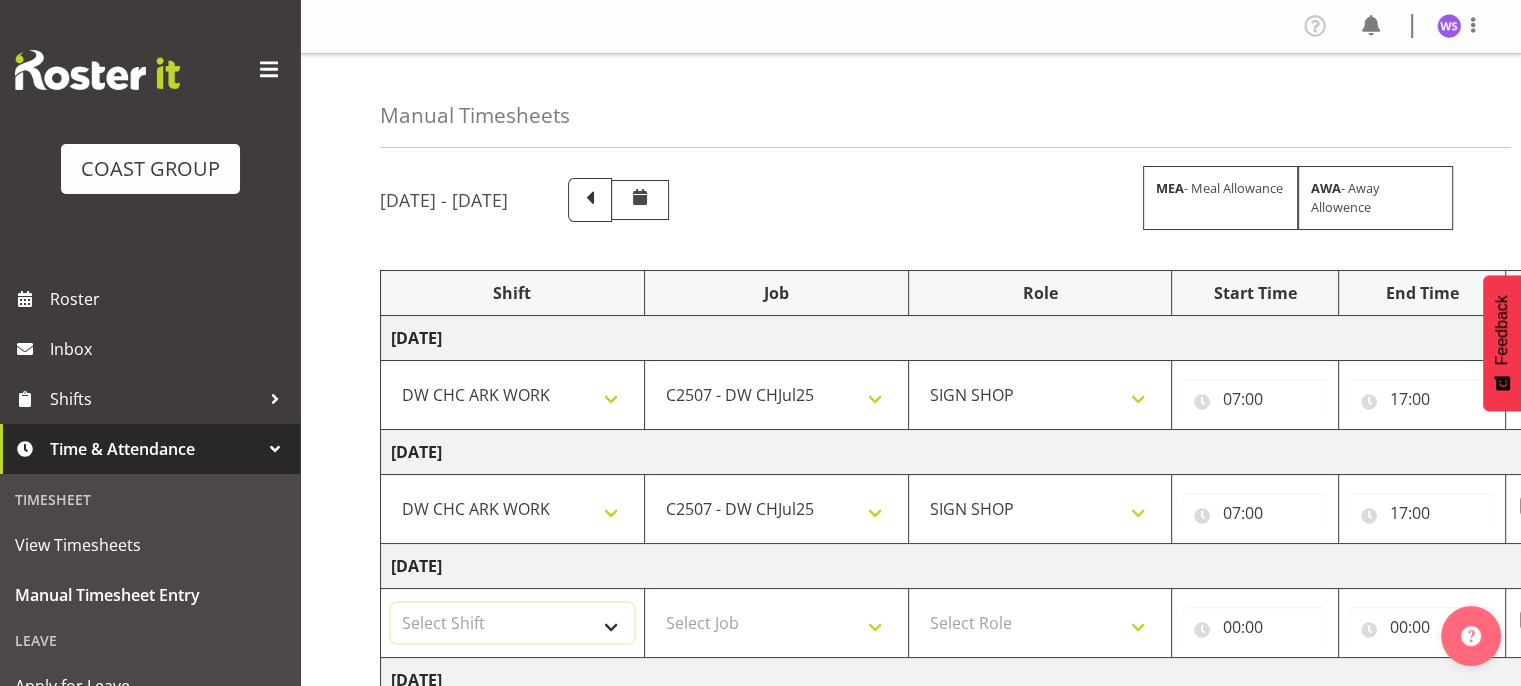 select on "62216" 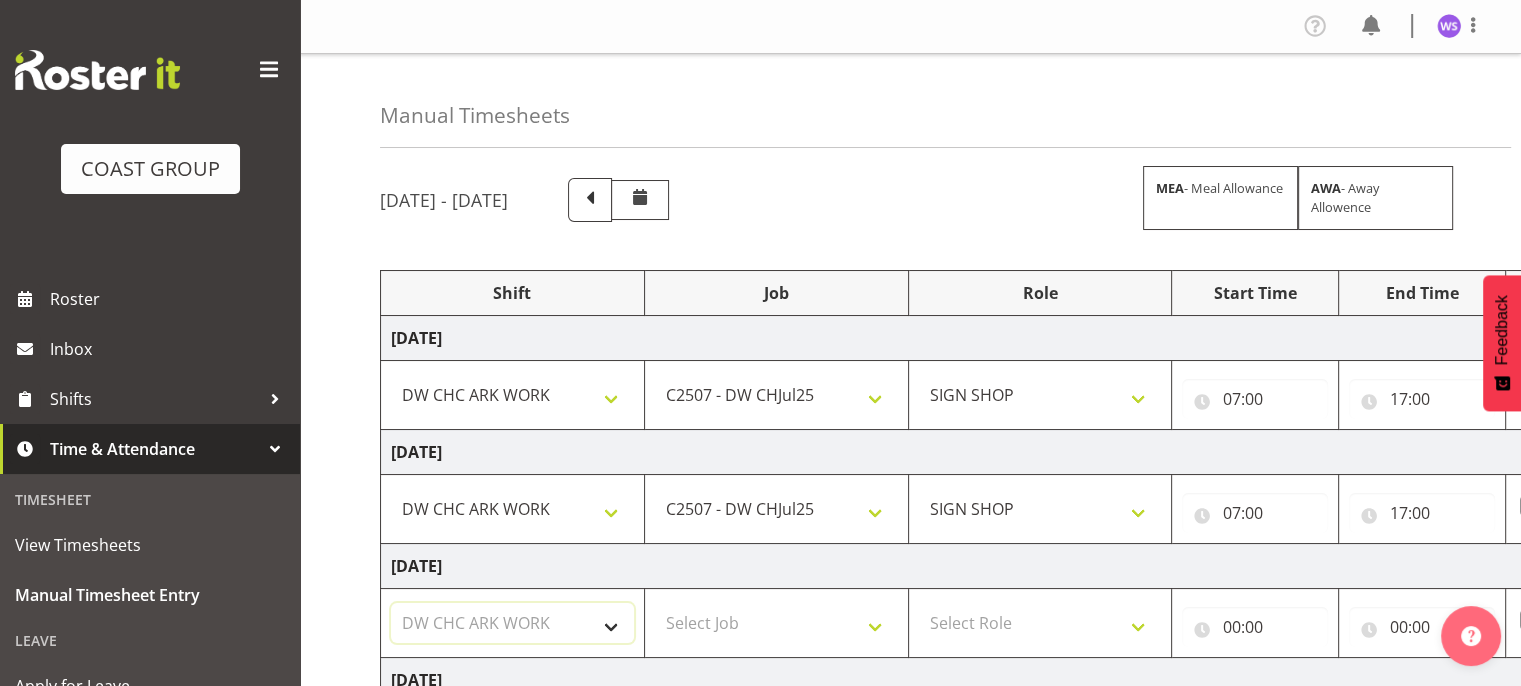 click on "Select Shift  Break ANZICS Break All Blacks casual Break Armageddon Break Art show Break CHCH Food Show Break CHCH Food Show Break CSNZ Break Canterbury Homeshow Break [PERSON_NAME] H/S Backwalls Break Clubs NZ Break Downstream Break Dramfest Break FANZ Break HOY Break HOY Break HOY Fly to CHCH Break Horticulture Break Host tech Break IBD Break Lawlink Break NZ Shoulder and Elbow Break NZHS Break NZMCA Break NZMCA Break NZOHA Break NZSBA Break PINZ Break Panels Arena Break QT Homeshow Break [PERSON_NAME] Pinot Noir Break SYA Break Show your ability Break Wedding expo Break back walls of foodshow Break back walls of star homeshow Break selwyn art show Break south mach Break south mach Break southerbys conference Break starhomeshow Build ANZICS Build BOINZ Build Baby Show Build Host tech Build LGNZ Build Lawlink Build NRHC Build NZMCA Build NZMCA Build NZMCA Build NZMCA Build [GEOGRAPHIC_DATA] Build NZSBA Build PINZ Build PSNZ Build Russley art show Build Southerbys conference Build brewers guild Build panels at arena Build southmac" at bounding box center (512, 623) 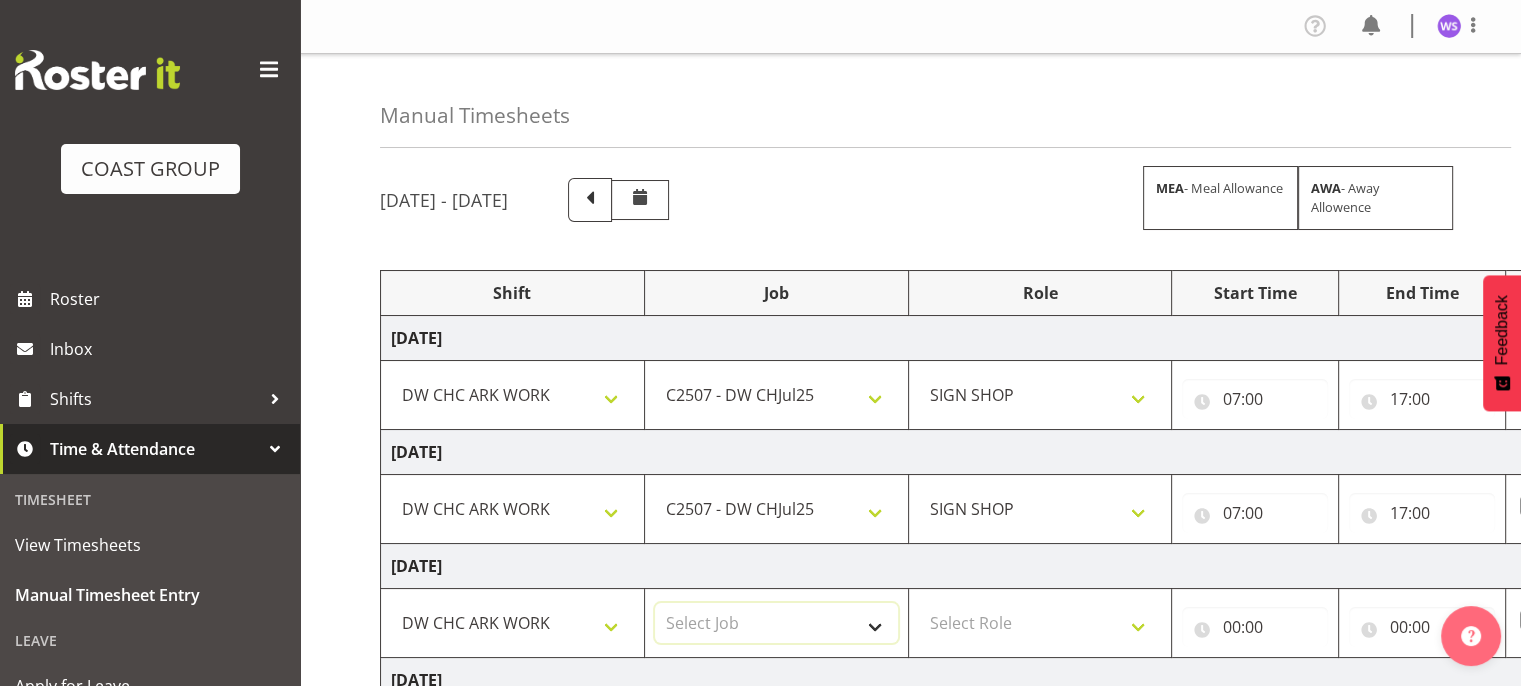 click on "Select Job  1 Carlton Events 1 [PERSON_NAME][GEOGRAPHIC_DATA] 1 [PERSON_NAME][GEOGRAPHIC_DATA] 1 EHS WAREHOUSE/OFFICE 1 GRS 1 SLP Production 1 SLP Tradeshows 12504000 - AKL Casual [DATE] 1250400R - April Casual C&R 2025 12504050 - CDES Engineering and Technology Expo 2025 12504070 - FINZ (National Financial Adviser Conf) 2025 1250407A - Fidelity @ FINZ Conf 2025 1250407B - La Trobe @ FINZ Conf 25 1250407C - Partners Life @ FINZ Conf 25 12504080 - AKL Go Green 2025 12504100 - NZSEE 2025 12504120 - Ester Show 2025 12504150 - Test-[PERSON_NAME]-May 12505000 - AKL Casual [DATE] 1250500R - May Casual C&R 2025 12505020 - Hutchwilco Boat Show 2025 1250502R - [GEOGRAPHIC_DATA] Boat Show 2025 - C&R 12505030 - NZOHS Conference 2025 12505040 - Aotearoa Art Fair 2025 12505060 - Waipa Home Show 2025 12505070 - CAS 2025 1250507A - CAS 2025 - 200 Doors 1250507B - CAS 2025 - Cutera 1250507C - CAS 2025 - Dermocosmetica 12505080 - [GEOGRAPHIC_DATA] Conference 2025 1250508A - Zeiss @ [GEOGRAPHIC_DATA] 25 1250508B - Roche @ [GEOGRAPHIC_DATA] 25 1250508C - Alcon @ [GEOGRAPHIC_DATA] 25 12505130 - Test- [PERSON_NAME] 1" at bounding box center (776, 623) 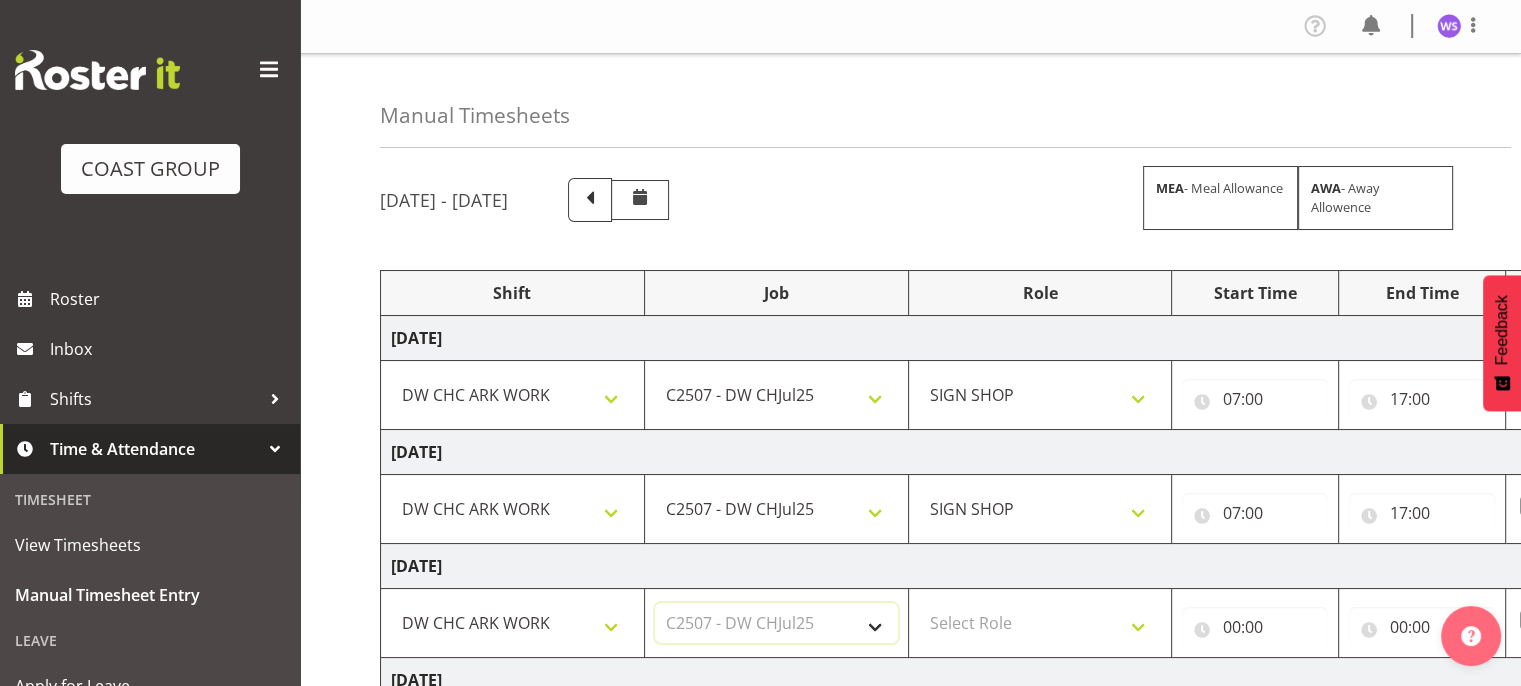 click on "Select Job  1 Carlton Events 1 [PERSON_NAME][GEOGRAPHIC_DATA] 1 [PERSON_NAME][GEOGRAPHIC_DATA] 1 EHS WAREHOUSE/OFFICE 1 GRS 1 SLP Production 1 SLP Tradeshows 12504000 - AKL Casual [DATE] 1250400R - April Casual C&R 2025 12504050 - CDES Engineering and Technology Expo 2025 12504070 - FINZ (National Financial Adviser Conf) 2025 1250407A - Fidelity @ FINZ Conf 2025 1250407B - La Trobe @ FINZ Conf 25 1250407C - Partners Life @ FINZ Conf 25 12504080 - AKL Go Green 2025 12504100 - NZSEE 2025 12504120 - Ester Show 2025 12504150 - Test-[PERSON_NAME]-May 12505000 - AKL Casual [DATE] 1250500R - May Casual C&R 2025 12505020 - Hutchwilco Boat Show 2025 1250502R - [GEOGRAPHIC_DATA] Boat Show 2025 - C&R 12505030 - NZOHS Conference 2025 12505040 - Aotearoa Art Fair 2025 12505060 - Waipa Home Show 2025 12505070 - CAS 2025 1250507A - CAS 2025 - 200 Doors 1250507B - CAS 2025 - Cutera 1250507C - CAS 2025 - Dermocosmetica 12505080 - [GEOGRAPHIC_DATA] Conference 2025 1250508A - Zeiss @ [GEOGRAPHIC_DATA] 25 1250508B - Roche @ [GEOGRAPHIC_DATA] 25 1250508C - Alcon @ [GEOGRAPHIC_DATA] 25 12505130 - Test- [PERSON_NAME] 1" at bounding box center (776, 623) 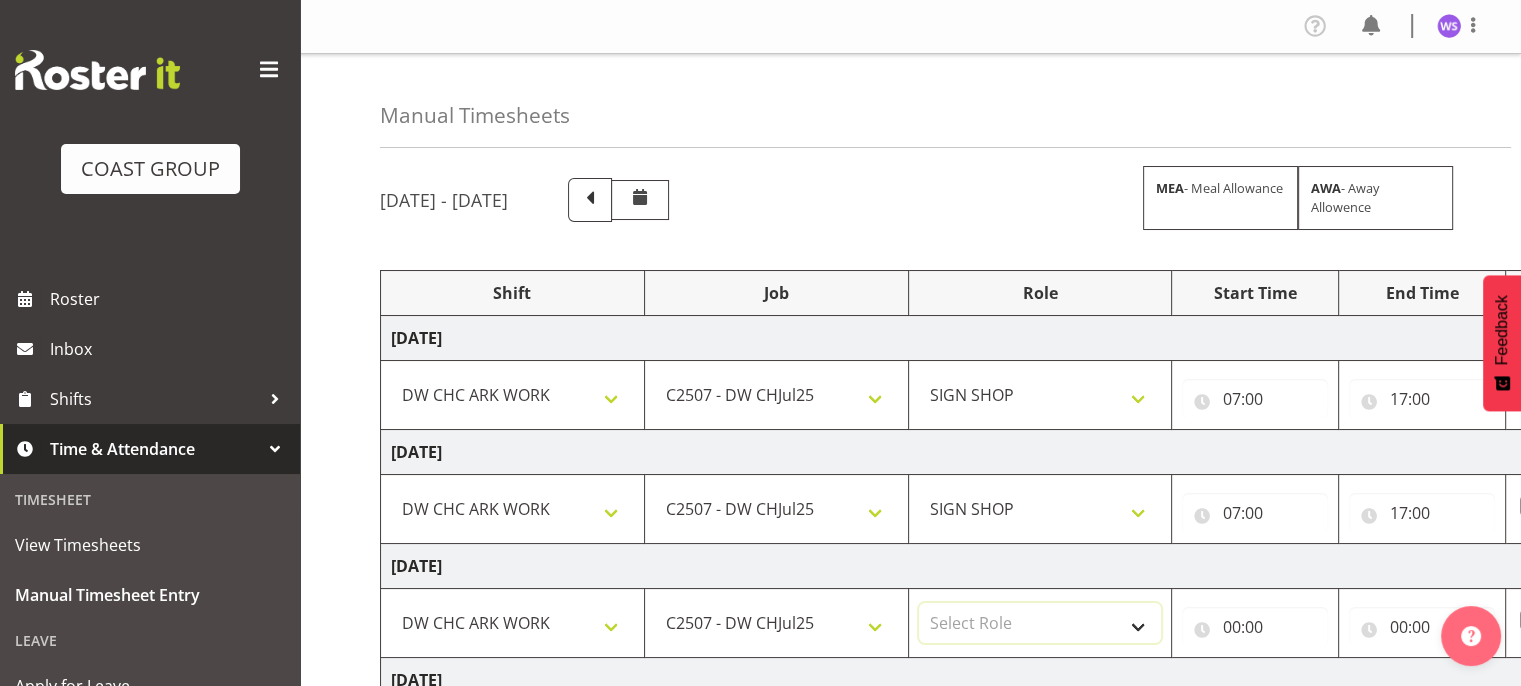 click on "Select Role  SIGN SHOP" at bounding box center [1040, 623] 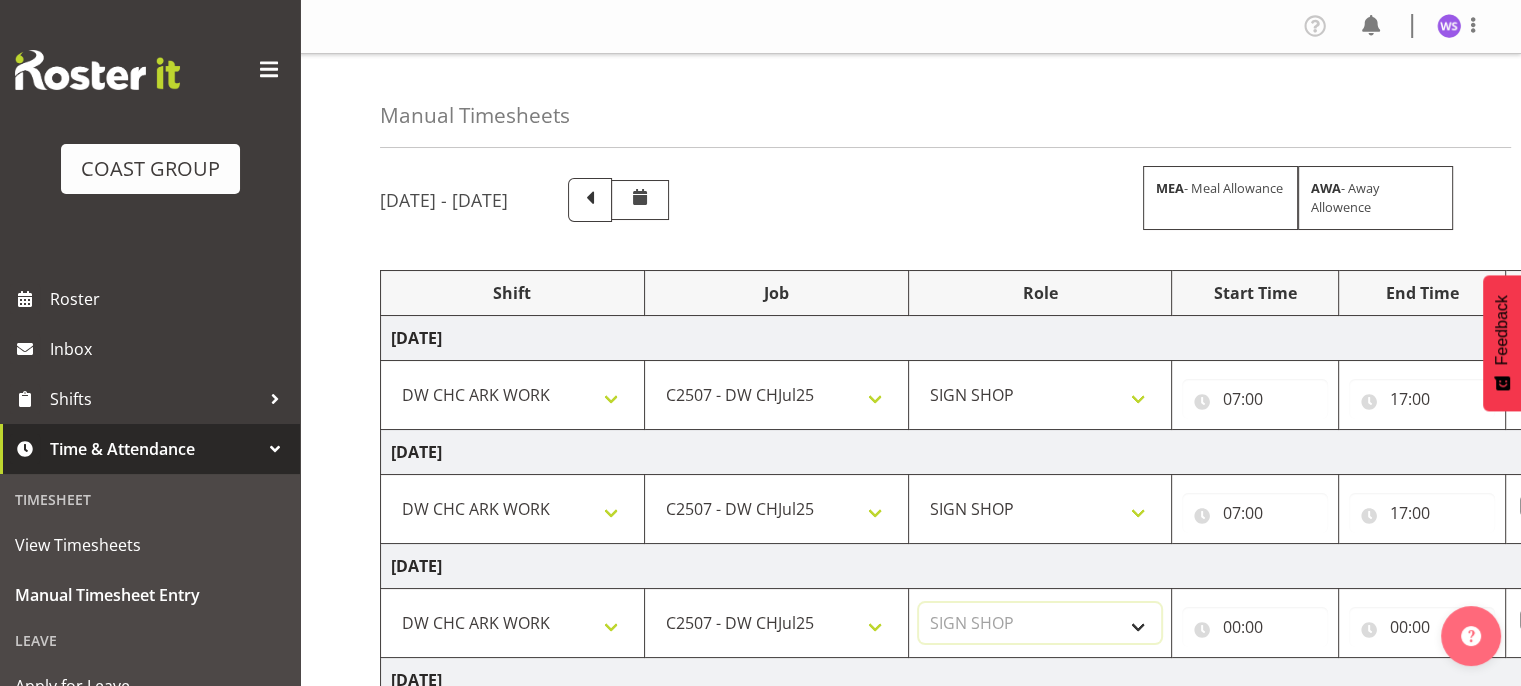 click on "Select Role  SIGN SHOP" at bounding box center (1040, 623) 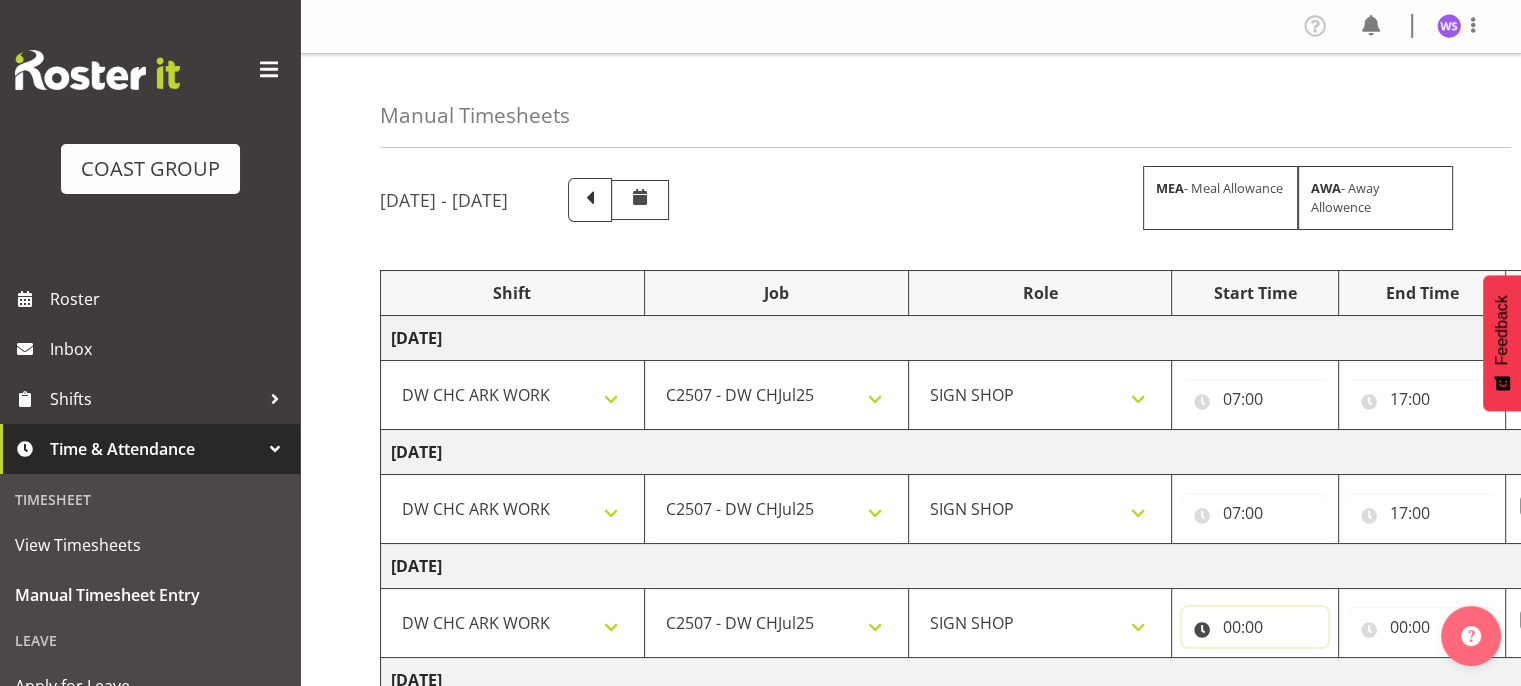 click on "00:00" at bounding box center [1255, 627] 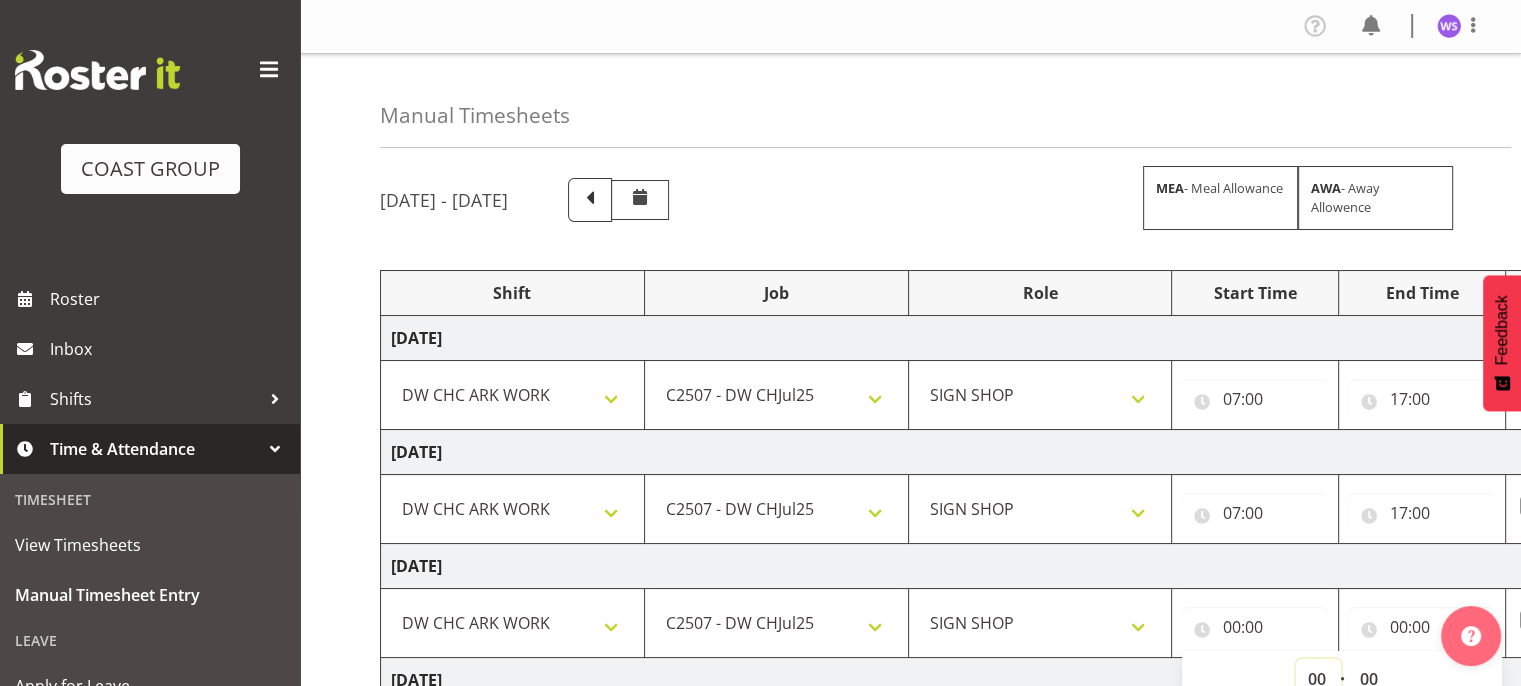 scroll, scrollTop: 12, scrollLeft: 0, axis: vertical 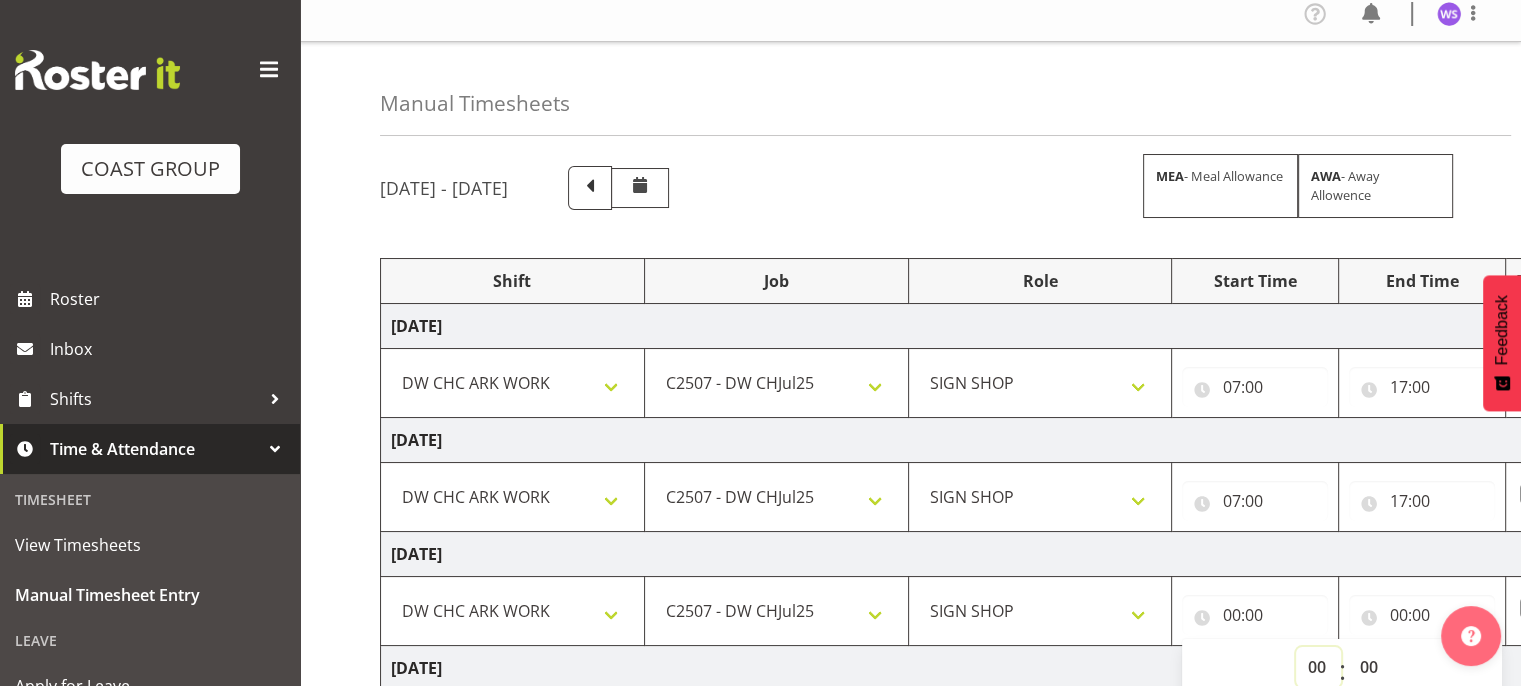 click on "00   01   02   03   04   05   06   07   08   09   10   11   12   13   14   15   16   17   18   19   20   21   22   23" at bounding box center [1318, 667] 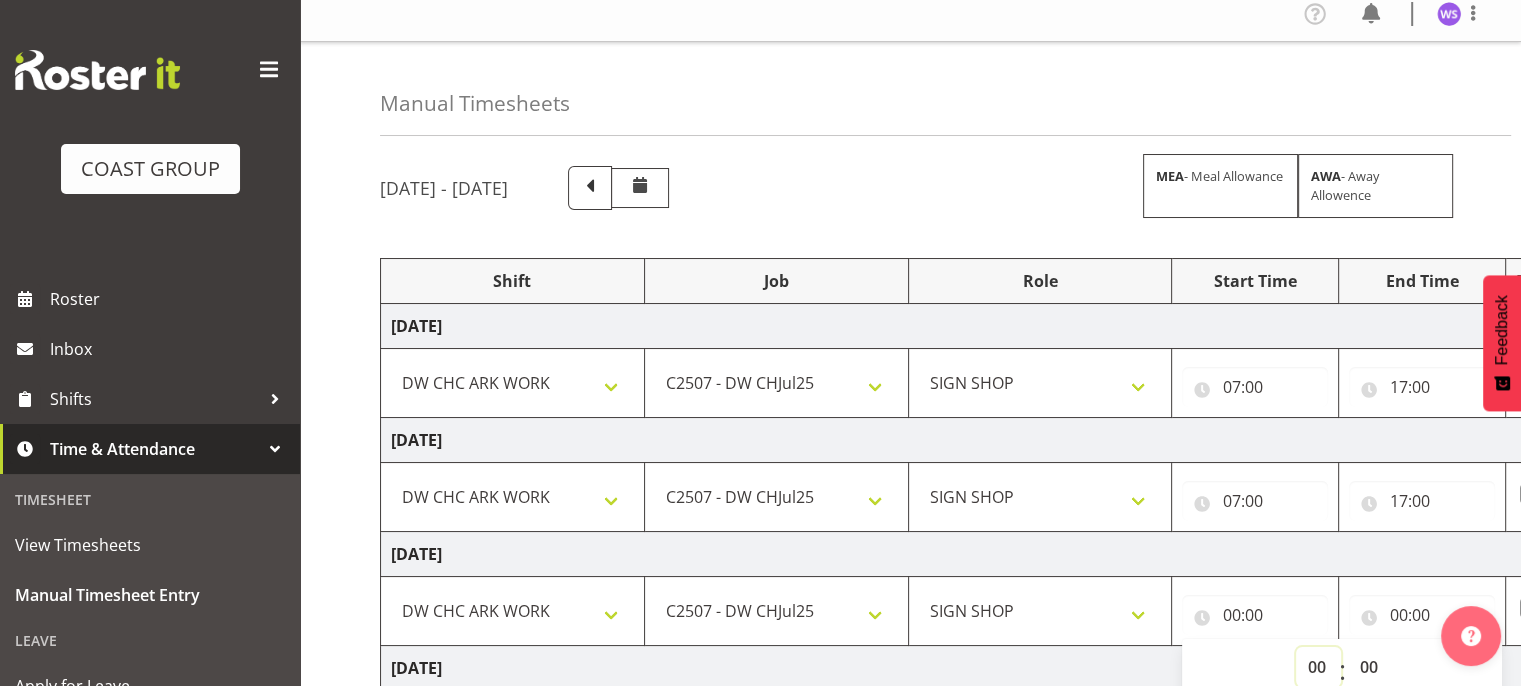 select on "7" 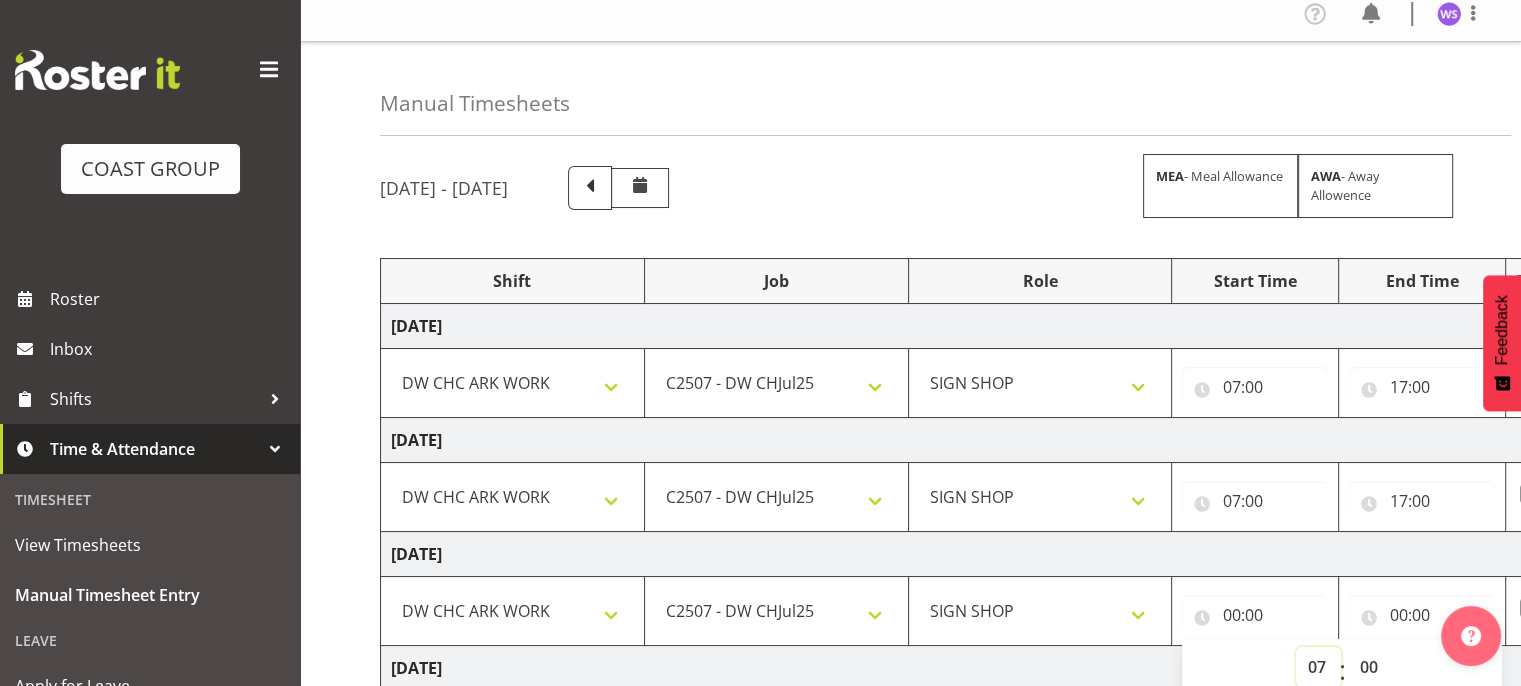 click on "00   01   02   03   04   05   06   07   08   09   10   11   12   13   14   15   16   17   18   19   20   21   22   23" at bounding box center (1318, 667) 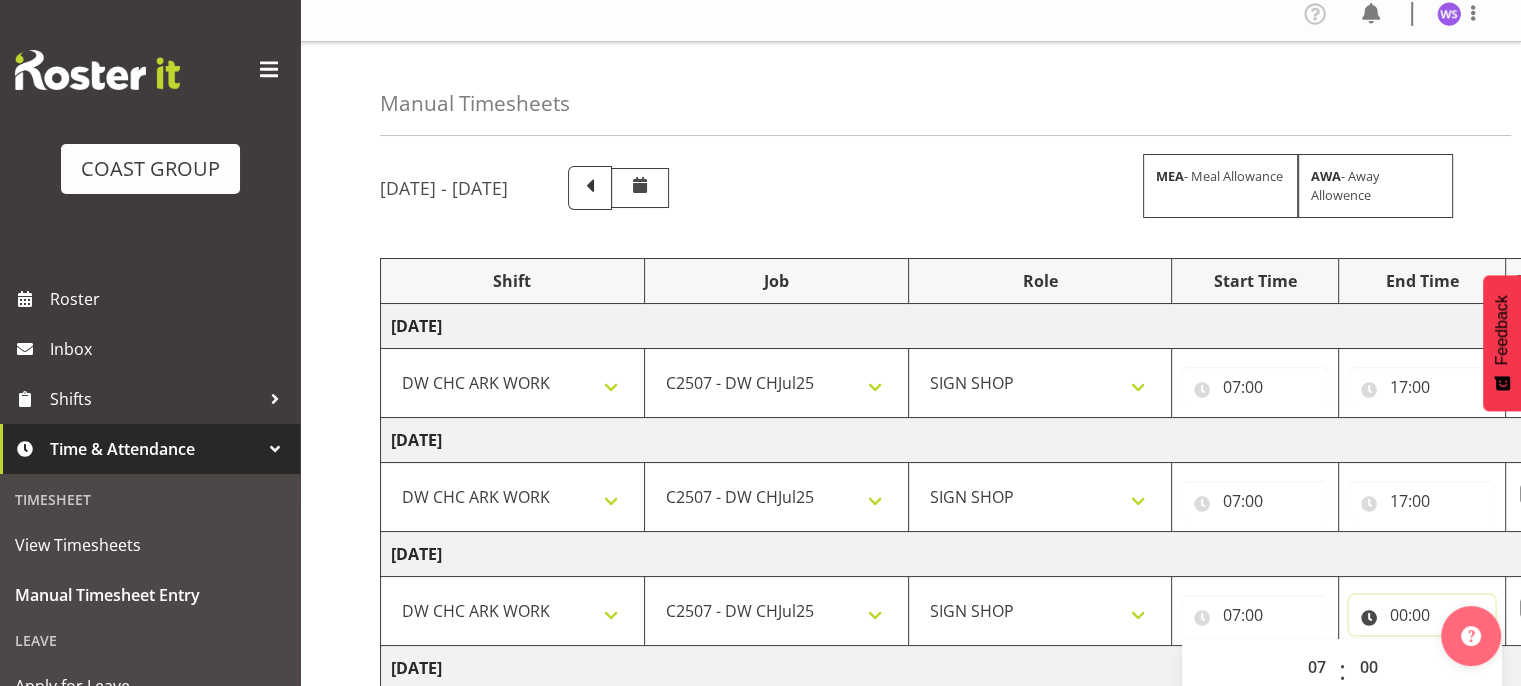 click on "00:00" at bounding box center (1422, 615) 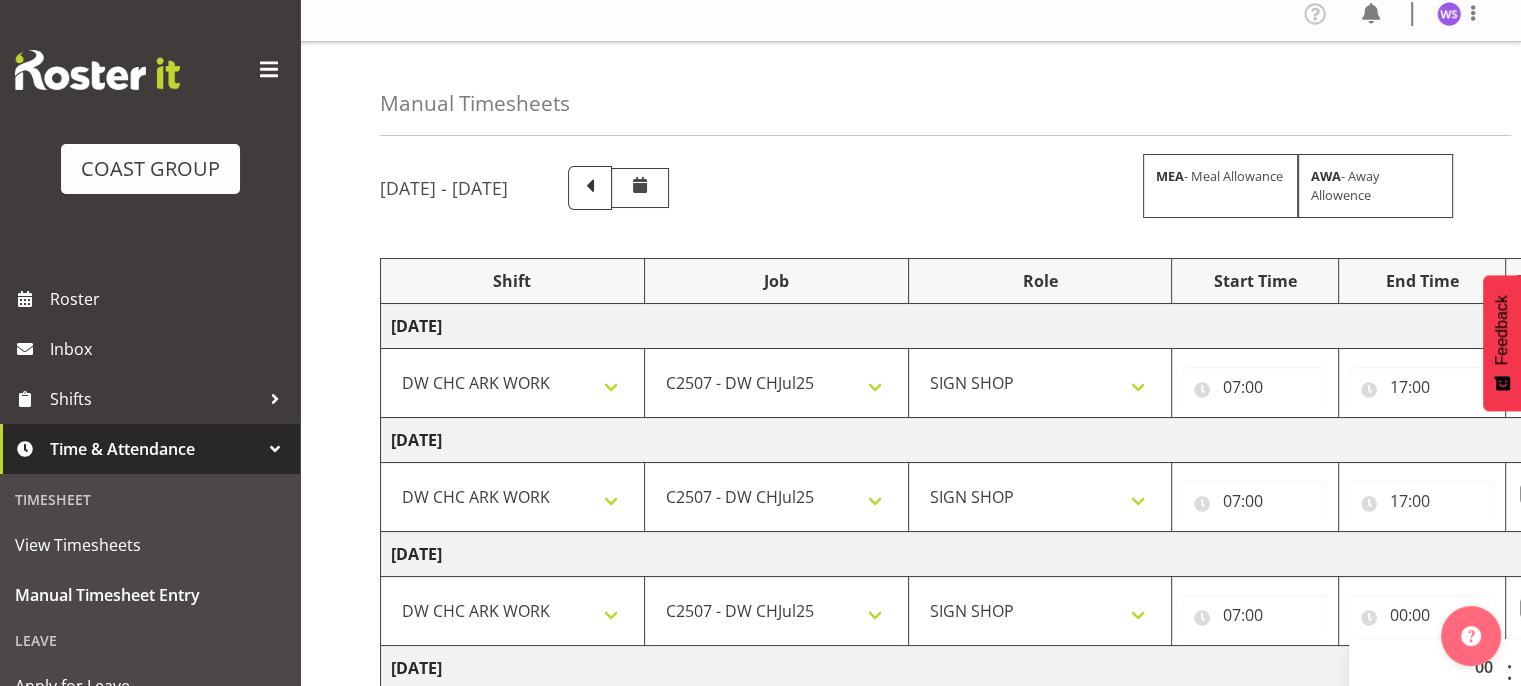 click at bounding box center (1471, 631) 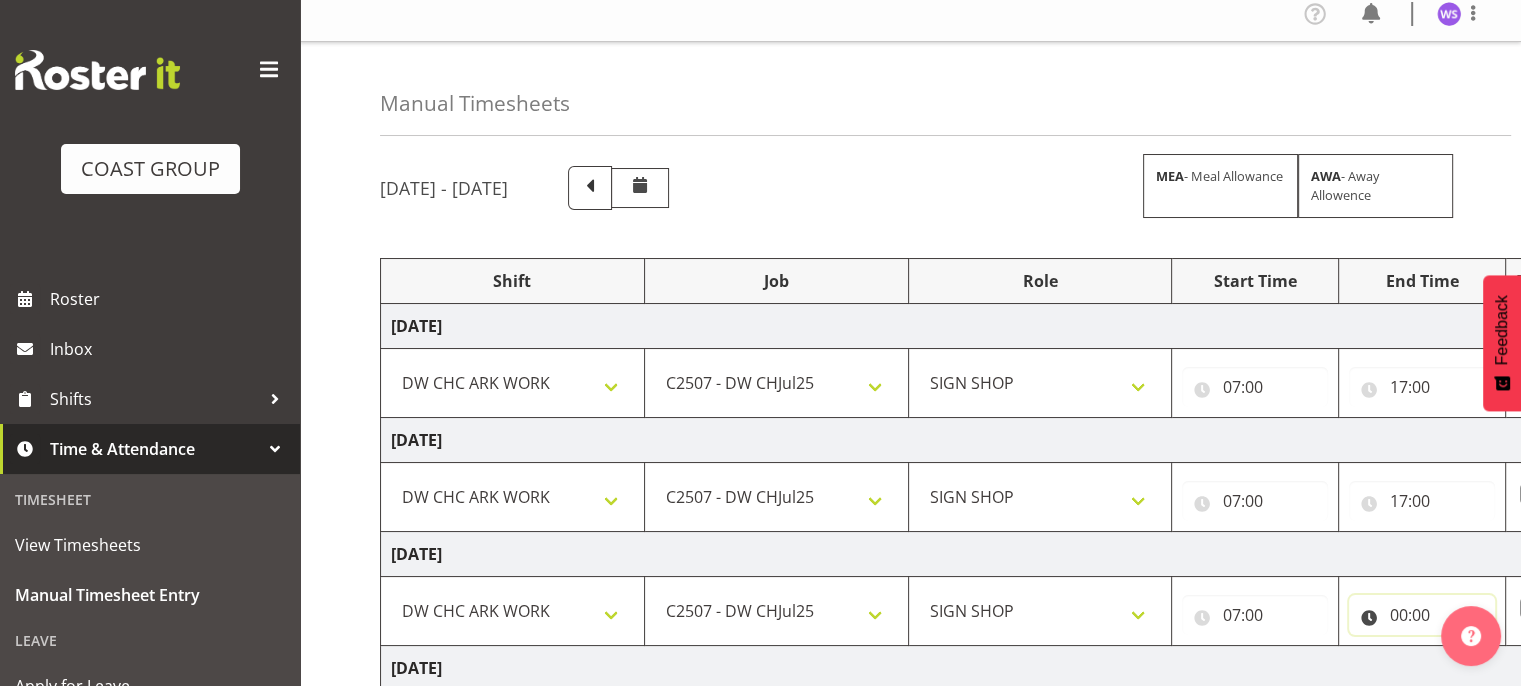 click on "00:00" at bounding box center [1422, 615] 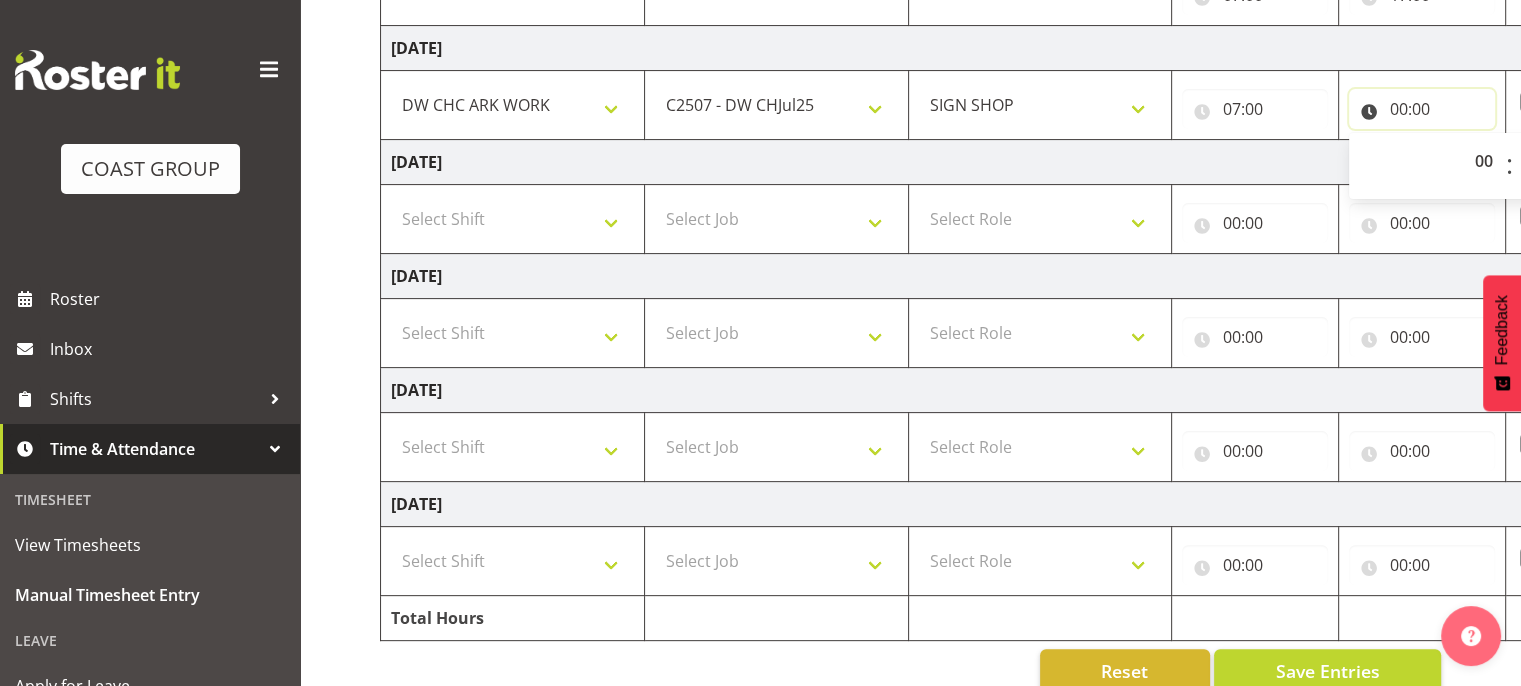 scroll, scrollTop: 552, scrollLeft: 0, axis: vertical 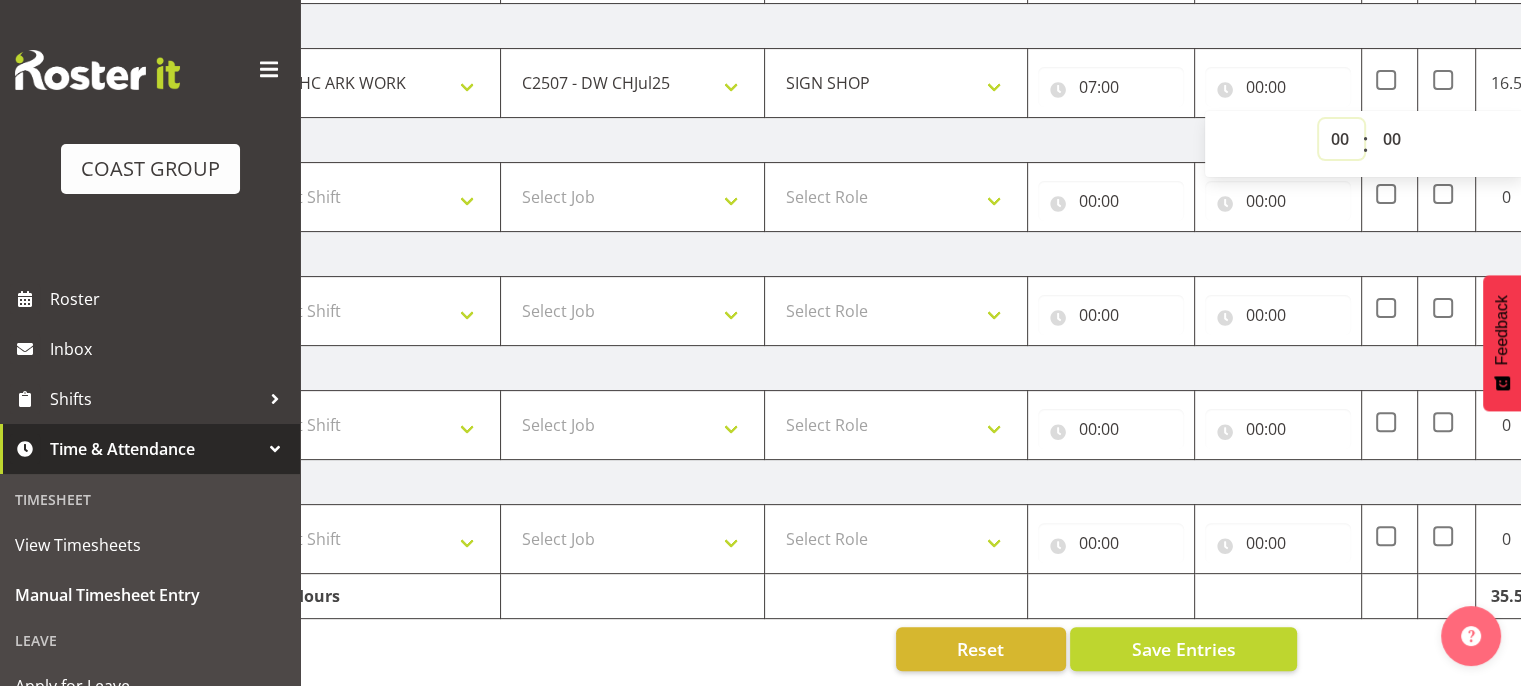 click on "00   01   02   03   04   05   06   07   08   09   10   11   12   13   14   15   16   17   18   19   20   21   22   23" at bounding box center (1341, 139) 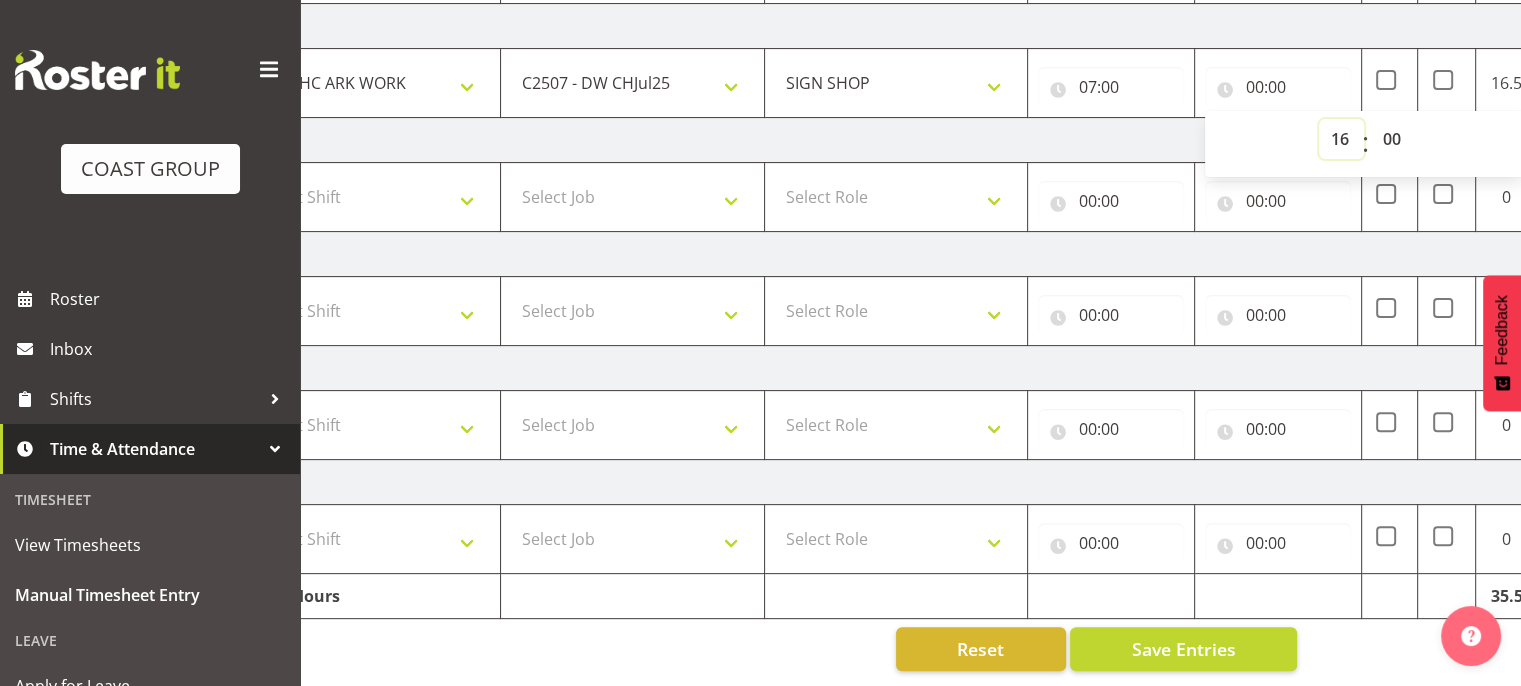 click on "00   01   02   03   04   05   06   07   08   09   10   11   12   13   14   15   16   17   18   19   20   21   22   23" at bounding box center (1341, 139) 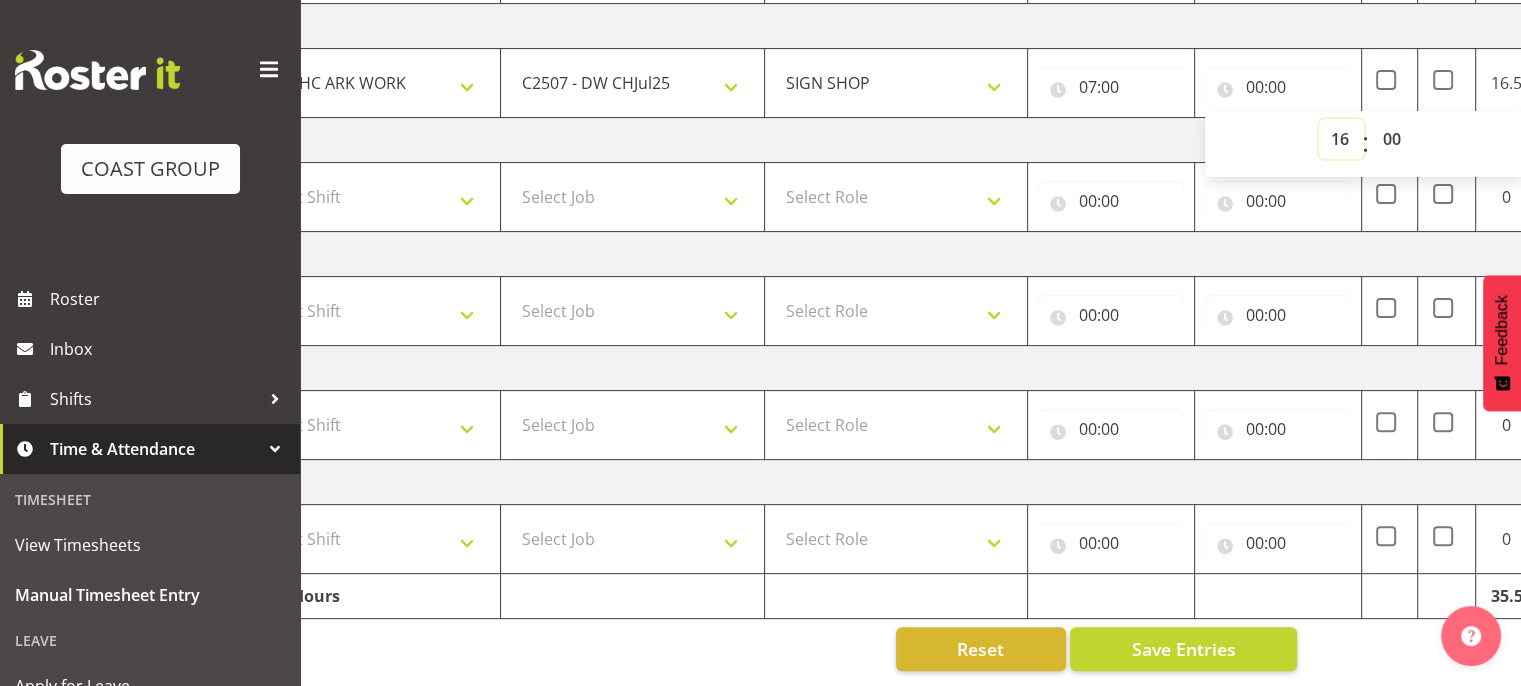 type on "16:00" 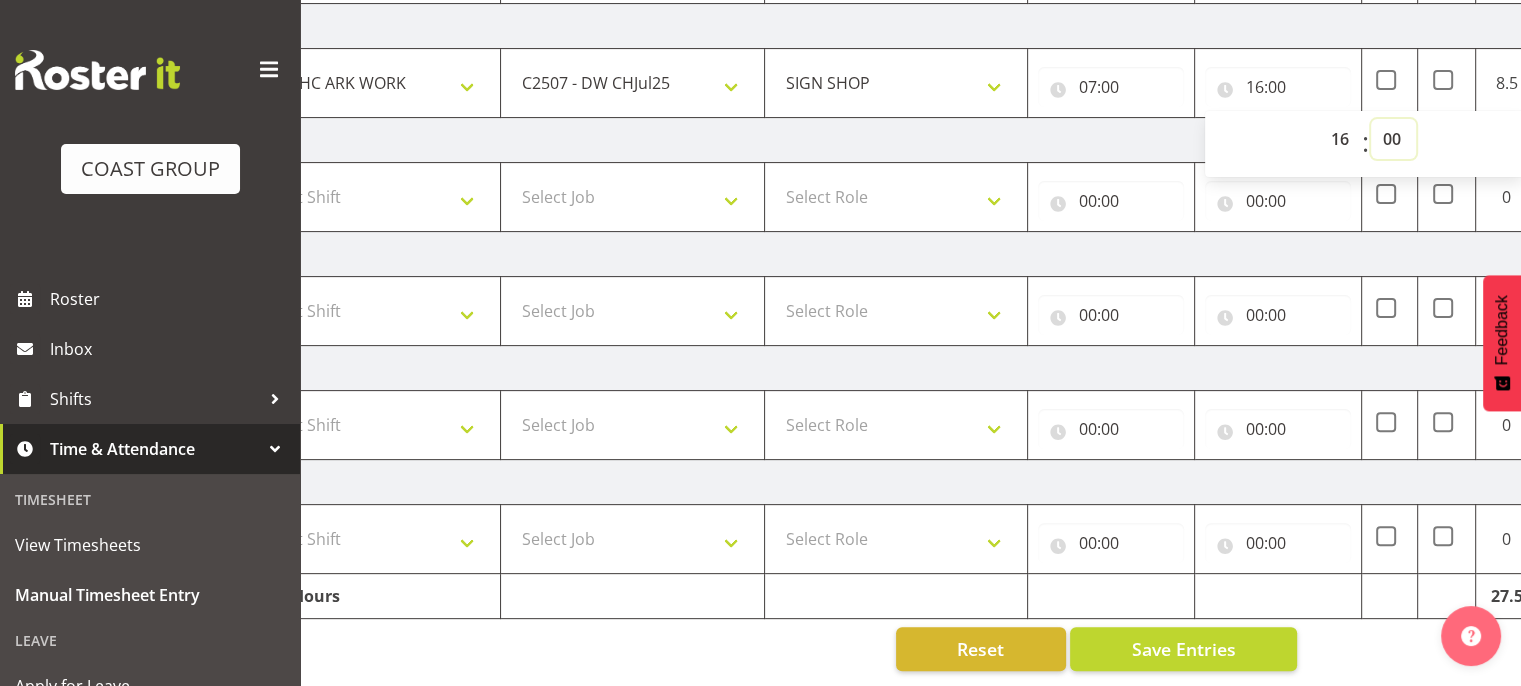 click on "00   01   02   03   04   05   06   07   08   09   10   11   12   13   14   15   16   17   18   19   20   21   22   23   24   25   26   27   28   29   30   31   32   33   34   35   36   37   38   39   40   41   42   43   44   45   46   47   48   49   50   51   52   53   54   55   56   57   58   59" at bounding box center (1393, 139) 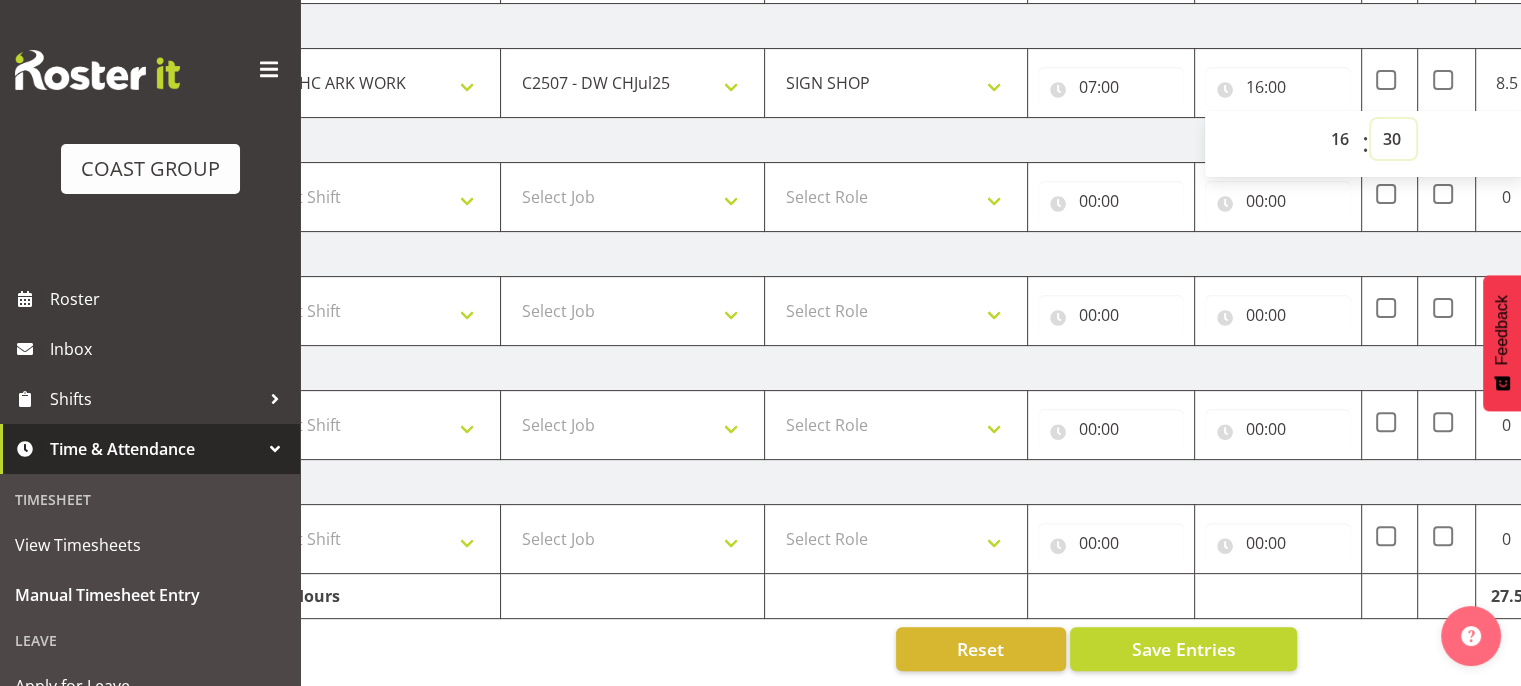 click on "00   01   02   03   04   05   06   07   08   09   10   11   12   13   14   15   16   17   18   19   20   21   22   23   24   25   26   27   28   29   30   31   32   33   34   35   36   37   38   39   40   41   42   43   44   45   46   47   48   49   50   51   52   53   54   55   56   57   58   59" at bounding box center (1393, 139) 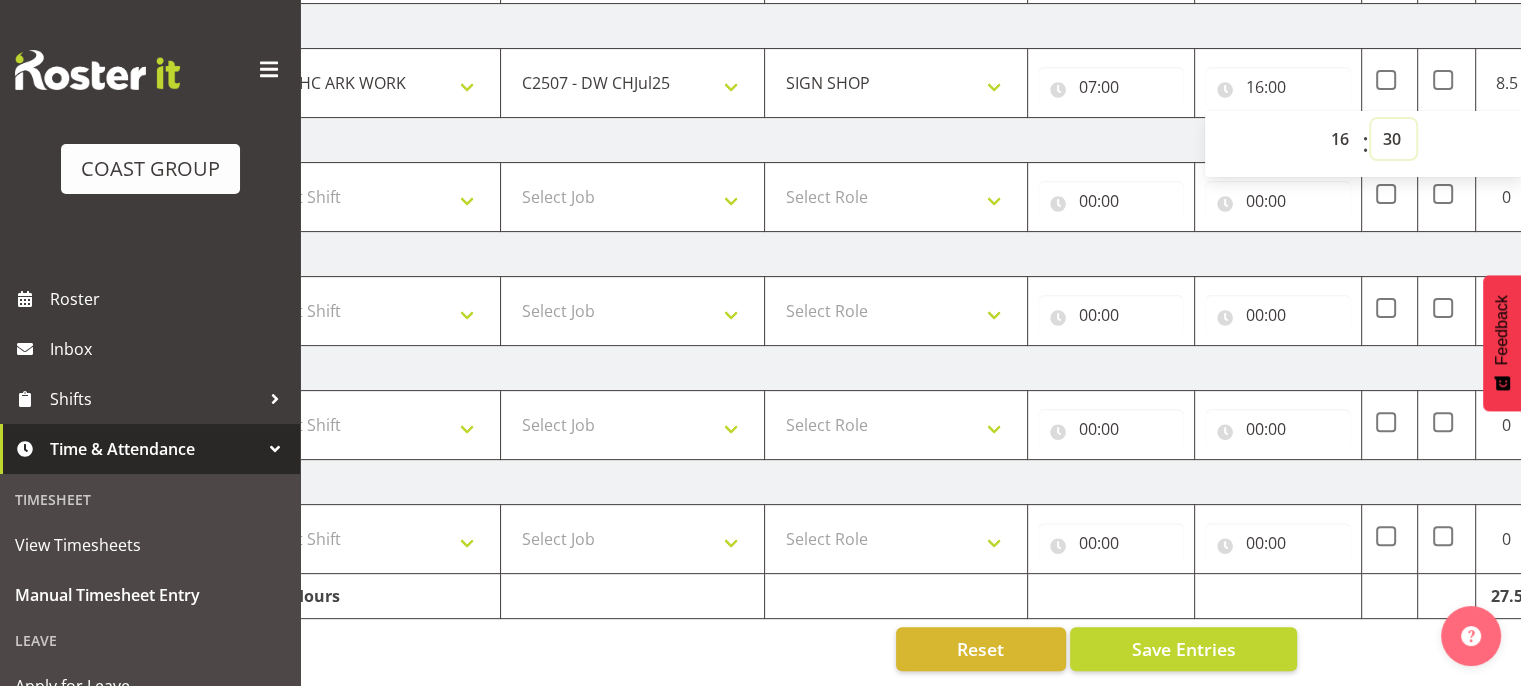 type on "16:30" 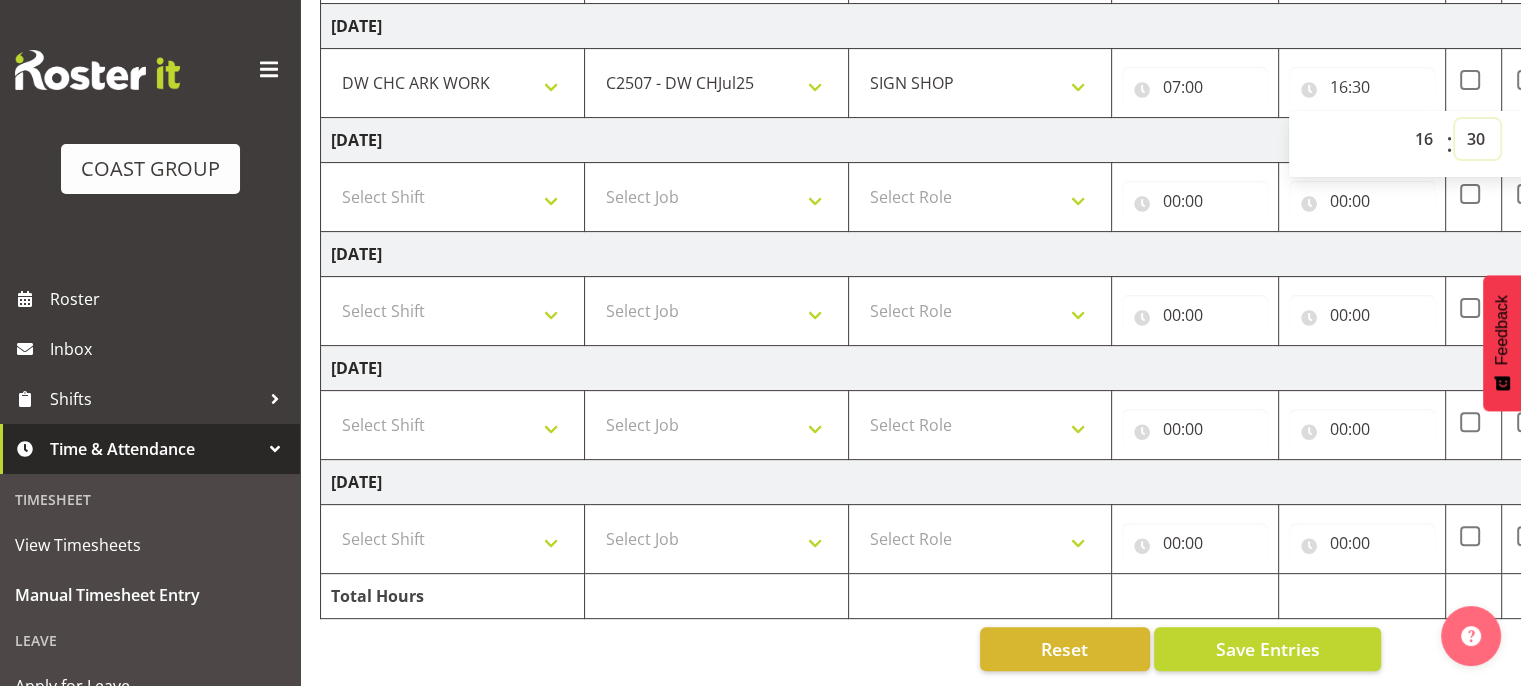 scroll, scrollTop: 0, scrollLeft: 56, axis: horizontal 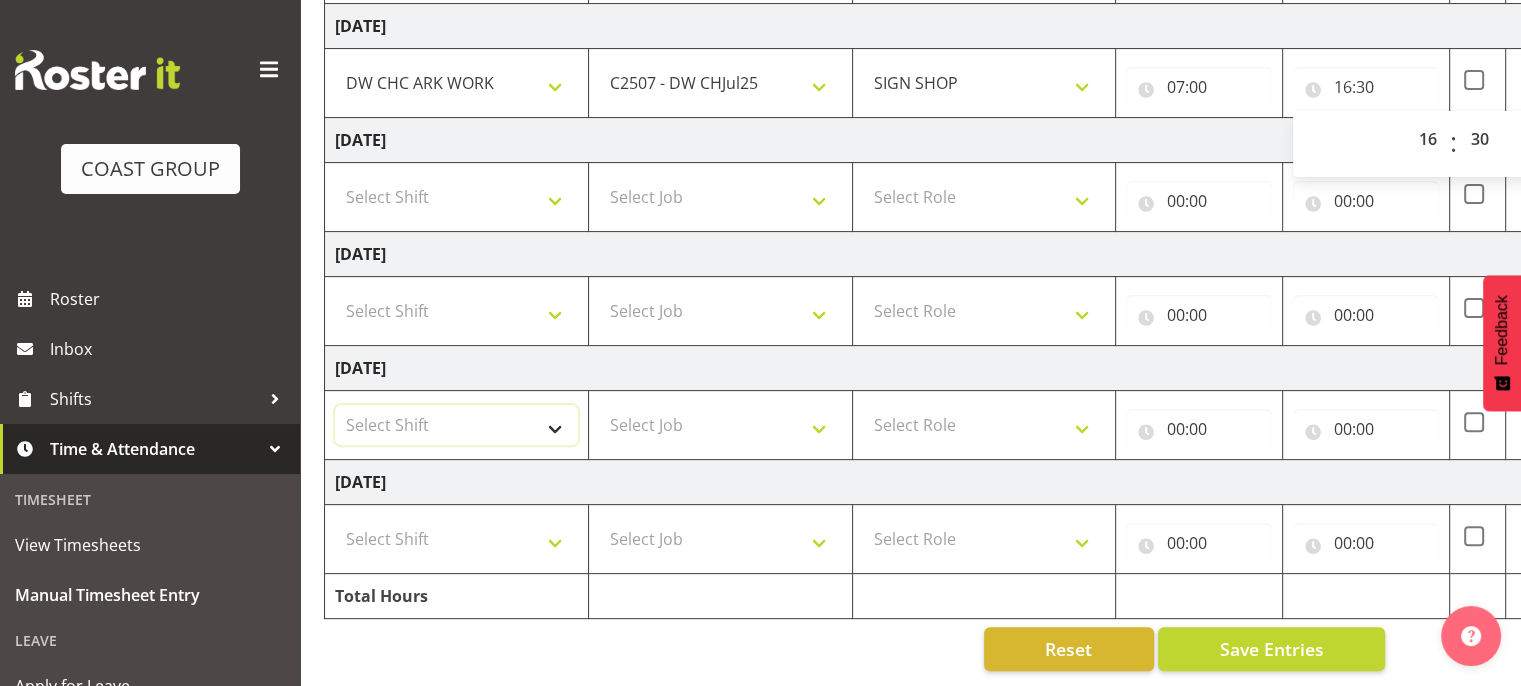 click on "Select Shift  Break ANZICS Break All Blacks casual Break Armageddon Break Art show Break CHCH Food Show Break CHCH Food Show Break CSNZ Break Canterbury Homeshow Break [PERSON_NAME] H/S Backwalls Break Clubs NZ Break Downstream Break Dramfest Break FANZ Break HOY Break HOY Break HOY Fly to CHCH Break Horticulture Break Host tech Break IBD Break Lawlink Break NZ Shoulder and Elbow Break NZHS Break NZMCA Break NZMCA Break NZOHA Break NZSBA Break PINZ Break Panels Arena Break QT Homeshow Break [PERSON_NAME] Pinot Noir Break SYA Break Show your ability Break Wedding expo Break back walls of foodshow Break back walls of star homeshow Break selwyn art show Break south mach Break south mach Break southerbys conference Break starhomeshow Build ANZICS Build BOINZ Build Baby Show Build Host tech Build LGNZ Build Lawlink Build NRHC Build NZMCA Build NZMCA Build NZMCA Build NZMCA Build [GEOGRAPHIC_DATA] Build NZSBA Build PINZ Build PSNZ Build Russley art show Build Southerbys conference Build brewers guild Build panels at arena Build southmac" at bounding box center (456, 425) 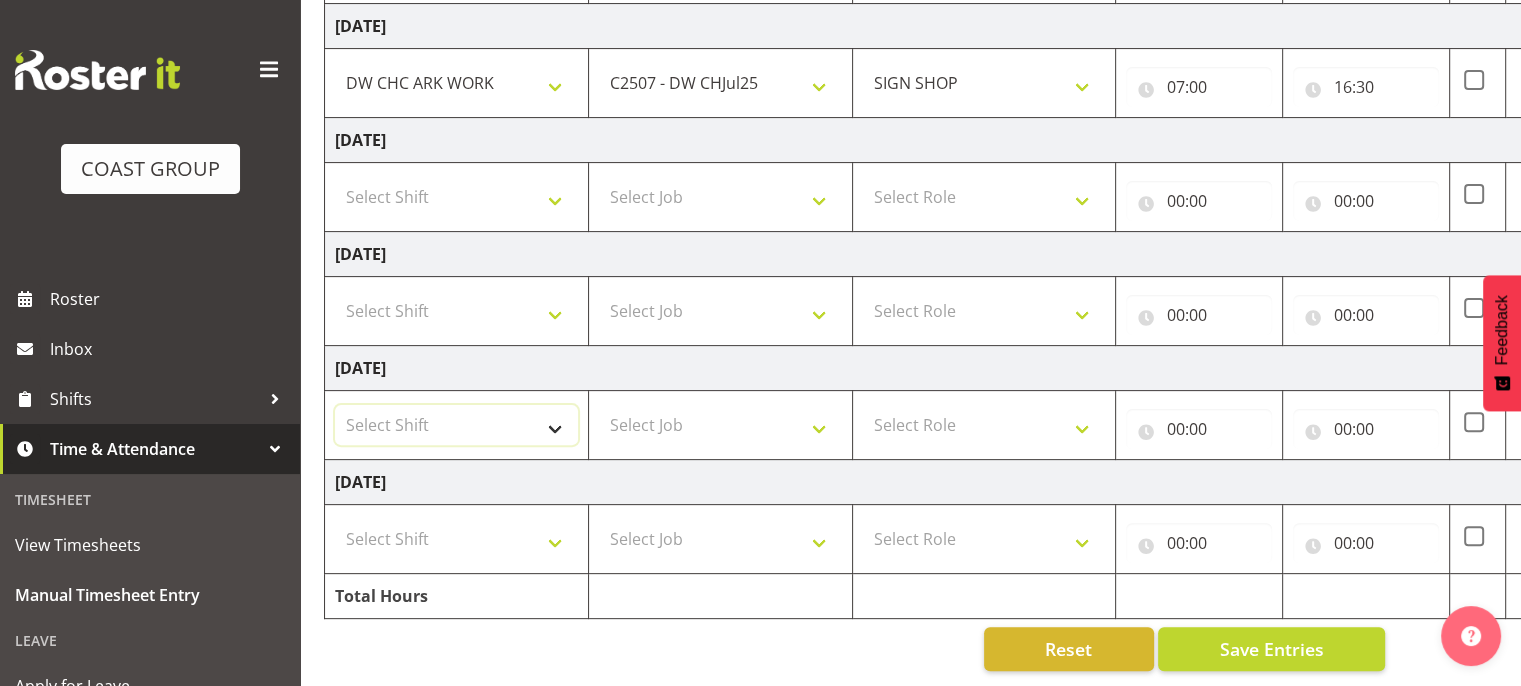 select on "62216" 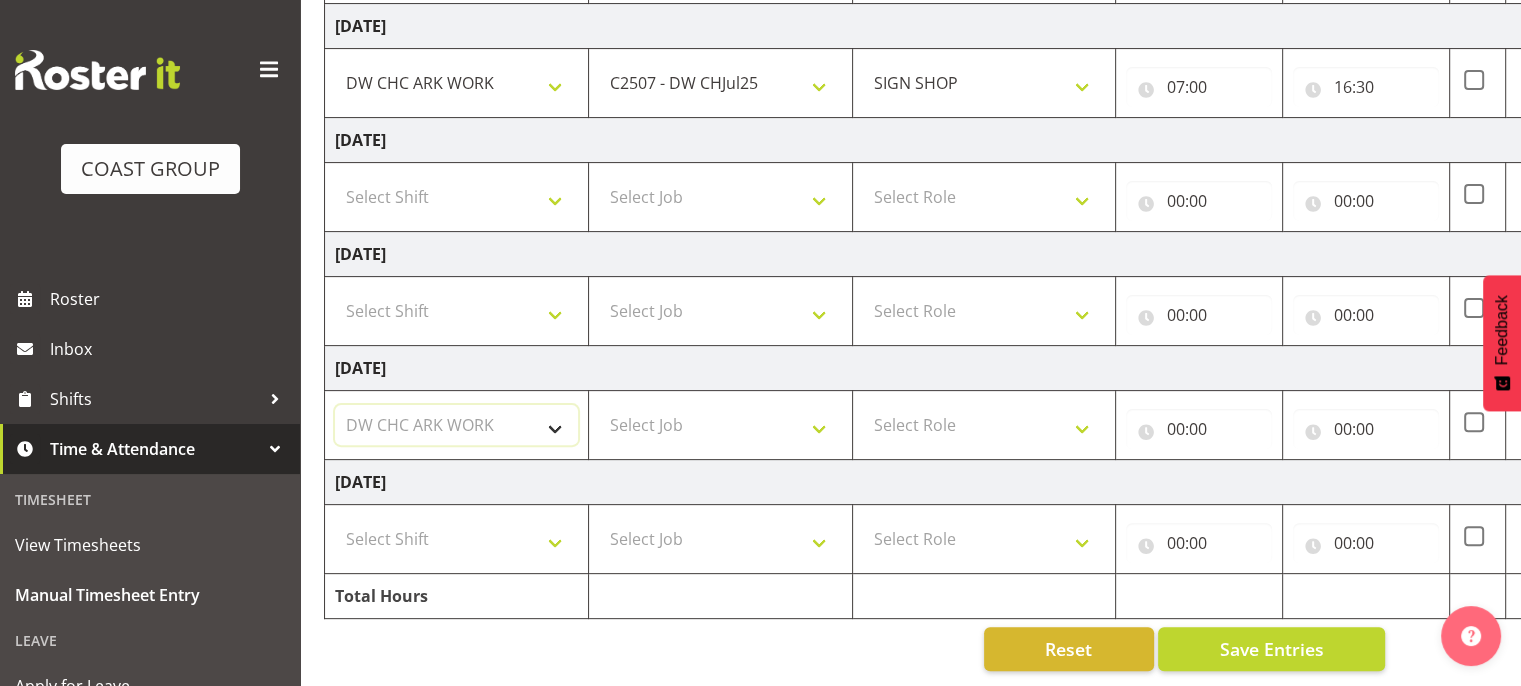 click on "Select Shift  Break ANZICS Break All Blacks casual Break Armageddon Break Art show Break CHCH Food Show Break CHCH Food Show Break CSNZ Break Canterbury Homeshow Break [PERSON_NAME] H/S Backwalls Break Clubs NZ Break Downstream Break Dramfest Break FANZ Break HOY Break HOY Break HOY Fly to CHCH Break Horticulture Break Host tech Break IBD Break Lawlink Break NZ Shoulder and Elbow Break NZHS Break NZMCA Break NZMCA Break NZOHA Break NZSBA Break PINZ Break Panels Arena Break QT Homeshow Break [PERSON_NAME] Pinot Noir Break SYA Break Show your ability Break Wedding expo Break back walls of foodshow Break back walls of star homeshow Break selwyn art show Break south mach Break south mach Break southerbys conference Break starhomeshow Build ANZICS Build BOINZ Build Baby Show Build Host tech Build LGNZ Build Lawlink Build NRHC Build NZMCA Build NZMCA Build NZMCA Build NZMCA Build [GEOGRAPHIC_DATA] Build NZSBA Build PINZ Build PSNZ Build Russley art show Build Southerbys conference Build brewers guild Build panels at arena Build southmac" at bounding box center [456, 425] 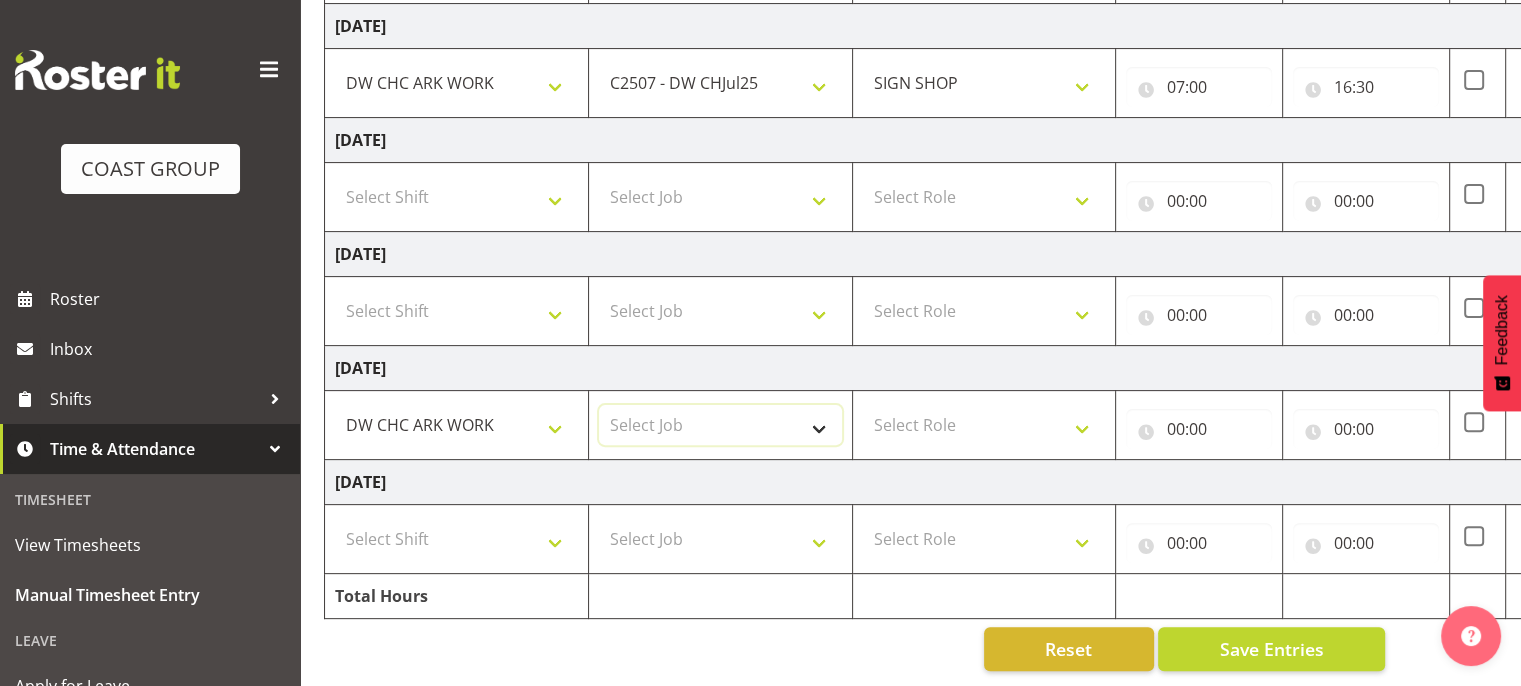 click on "Select Job  1 Carlton Events 1 [PERSON_NAME][GEOGRAPHIC_DATA] 1 [PERSON_NAME][GEOGRAPHIC_DATA] 1 EHS WAREHOUSE/OFFICE 1 GRS 1 SLP Production 1 SLP Tradeshows 12504000 - AKL Casual [DATE] 1250400R - April Casual C&R 2025 12504050 - CDES Engineering and Technology Expo 2025 12504070 - FINZ (National Financial Adviser Conf) 2025 1250407A - Fidelity @ FINZ Conf 2025 1250407B - La Trobe @ FINZ Conf 25 1250407C - Partners Life @ FINZ Conf 25 12504080 - AKL Go Green 2025 12504100 - NZSEE 2025 12504120 - Ester Show 2025 12504150 - Test-[PERSON_NAME]-May 12505000 - AKL Casual [DATE] 1250500R - May Casual C&R 2025 12505020 - Hutchwilco Boat Show 2025 1250502R - [GEOGRAPHIC_DATA] Boat Show 2025 - C&R 12505030 - NZOHS Conference 2025 12505040 - Aotearoa Art Fair 2025 12505060 - Waipa Home Show 2025 12505070 - CAS 2025 1250507A - CAS 2025 - 200 Doors 1250507B - CAS 2025 - Cutera 1250507C - CAS 2025 - Dermocosmetica 12505080 - [GEOGRAPHIC_DATA] Conference 2025 1250508A - Zeiss @ [GEOGRAPHIC_DATA] 25 1250508B - Roche @ [GEOGRAPHIC_DATA] 25 1250508C - Alcon @ [GEOGRAPHIC_DATA] 25 12505130 - Test- [PERSON_NAME] 1" at bounding box center (720, 425) 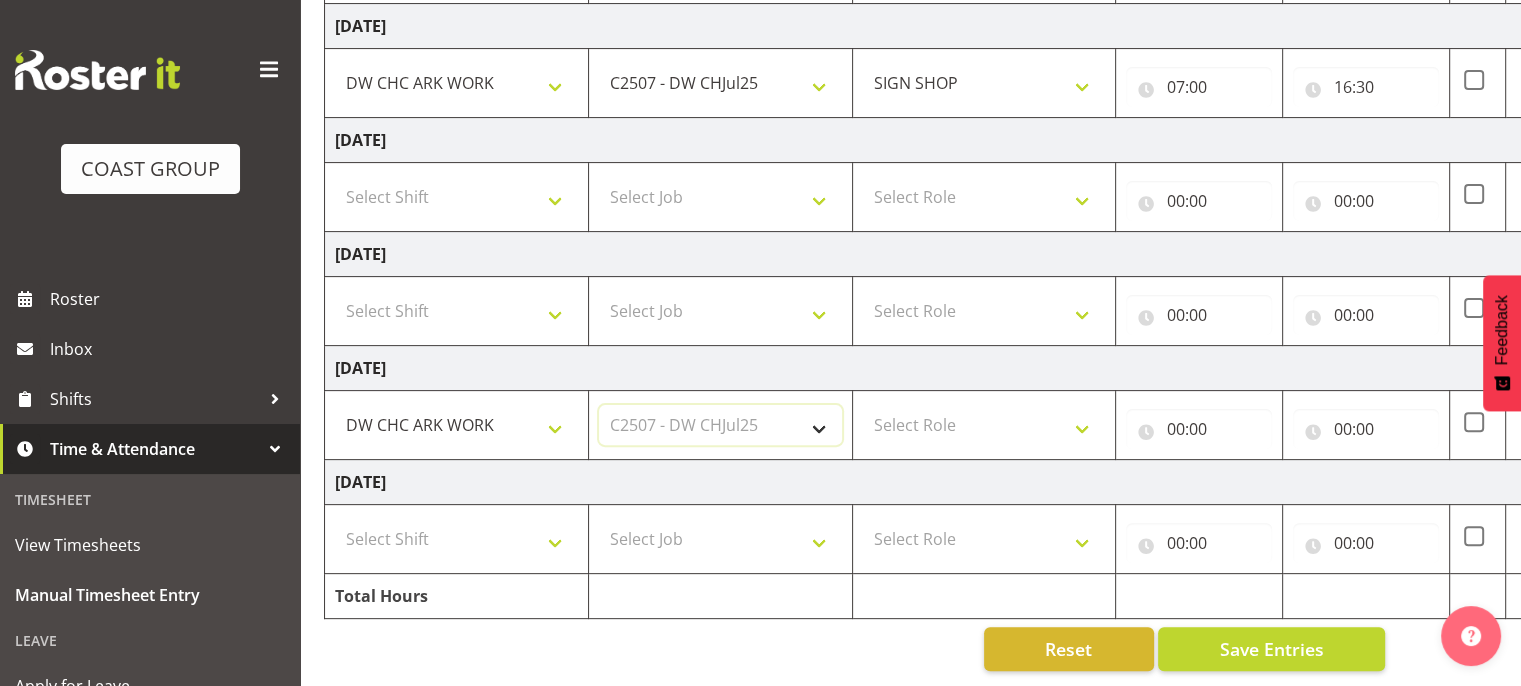 click on "Select Job  1 Carlton Events 1 [PERSON_NAME][GEOGRAPHIC_DATA] 1 [PERSON_NAME][GEOGRAPHIC_DATA] 1 EHS WAREHOUSE/OFFICE 1 GRS 1 SLP Production 1 SLP Tradeshows 12504000 - AKL Casual [DATE] 1250400R - April Casual C&R 2025 12504050 - CDES Engineering and Technology Expo 2025 12504070 - FINZ (National Financial Adviser Conf) 2025 1250407A - Fidelity @ FINZ Conf 2025 1250407B - La Trobe @ FINZ Conf 25 1250407C - Partners Life @ FINZ Conf 25 12504080 - AKL Go Green 2025 12504100 - NZSEE 2025 12504120 - Ester Show 2025 12504150 - Test-[PERSON_NAME]-May 12505000 - AKL Casual [DATE] 1250500R - May Casual C&R 2025 12505020 - Hutchwilco Boat Show 2025 1250502R - [GEOGRAPHIC_DATA] Boat Show 2025 - C&R 12505030 - NZOHS Conference 2025 12505040 - Aotearoa Art Fair 2025 12505060 - Waipa Home Show 2025 12505070 - CAS 2025 1250507A - CAS 2025 - 200 Doors 1250507B - CAS 2025 - Cutera 1250507C - CAS 2025 - Dermocosmetica 12505080 - [GEOGRAPHIC_DATA] Conference 2025 1250508A - Zeiss @ [GEOGRAPHIC_DATA] 25 1250508B - Roche @ [GEOGRAPHIC_DATA] 25 1250508C - Alcon @ [GEOGRAPHIC_DATA] 25 12505130 - Test- [PERSON_NAME] 1" at bounding box center [720, 425] 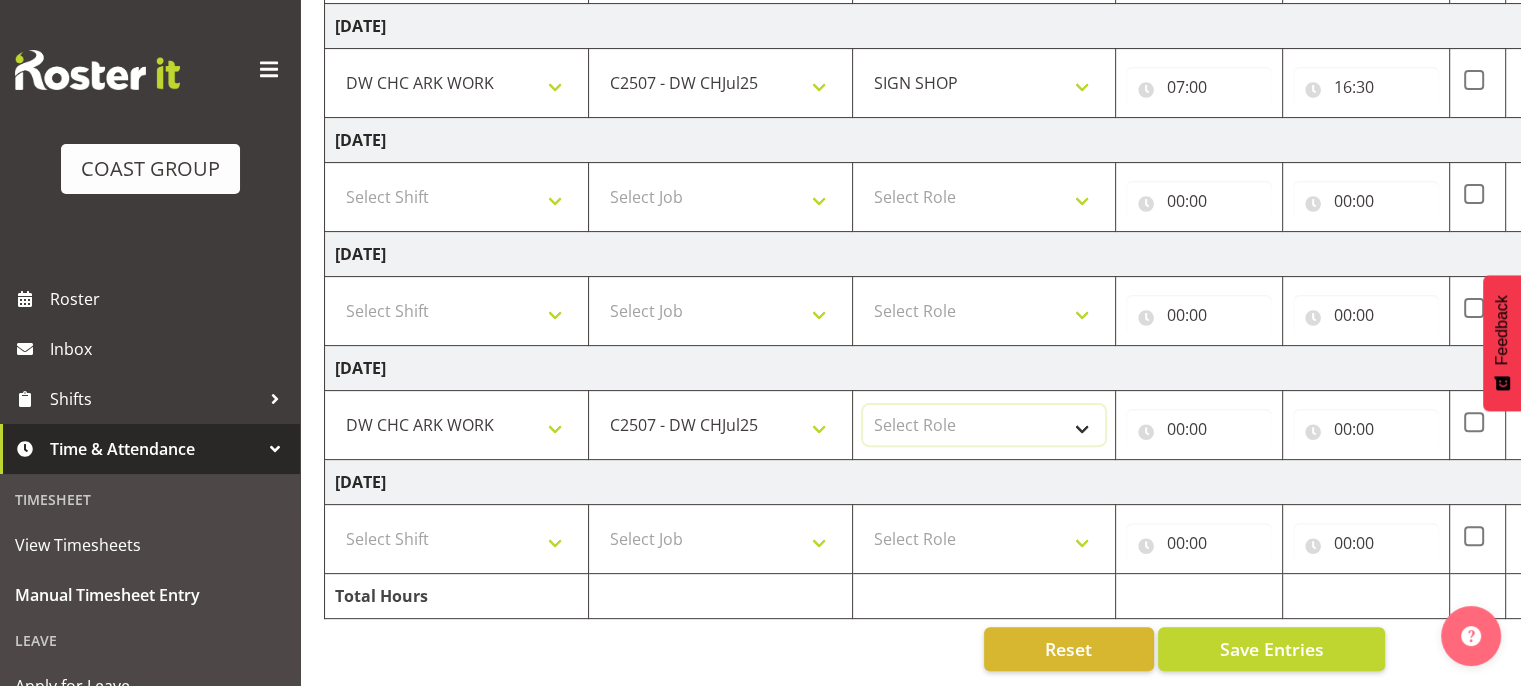 click on "Select Role  SIGN SHOP" at bounding box center [984, 425] 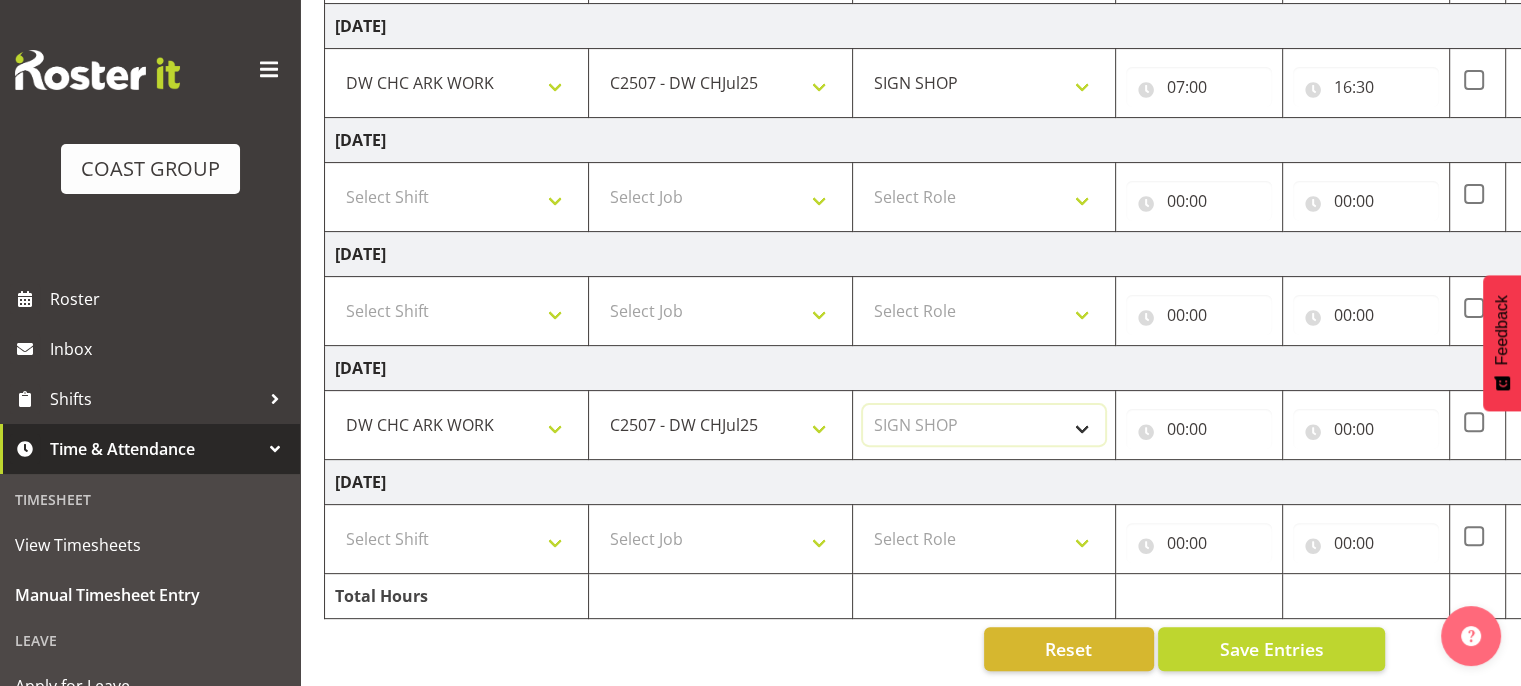 click on "Select Role  SIGN SHOP" at bounding box center (984, 425) 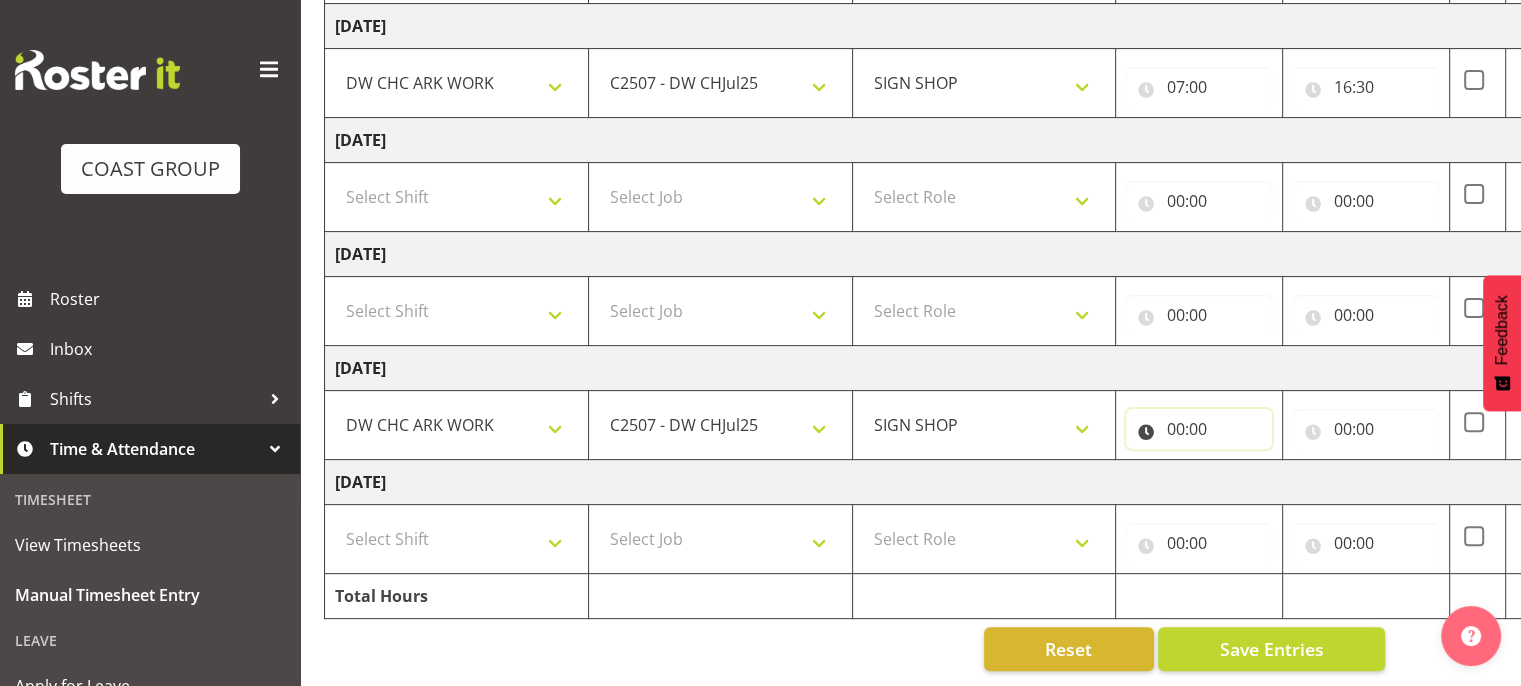 click on "00:00" at bounding box center [1199, 429] 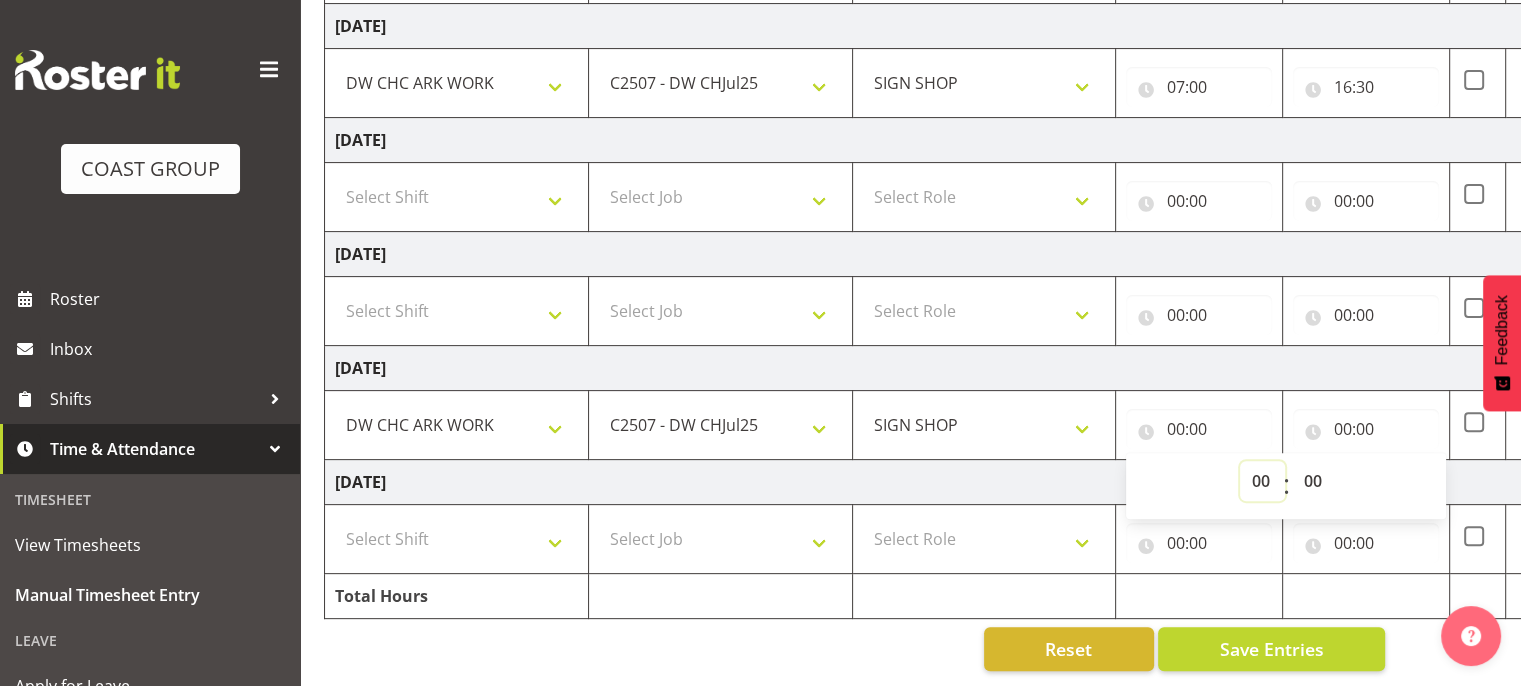 click on "00   01   02   03   04   05   06   07   08   09   10   11   12   13   14   15   16   17   18   19   20   21   22   23" at bounding box center [1262, 481] 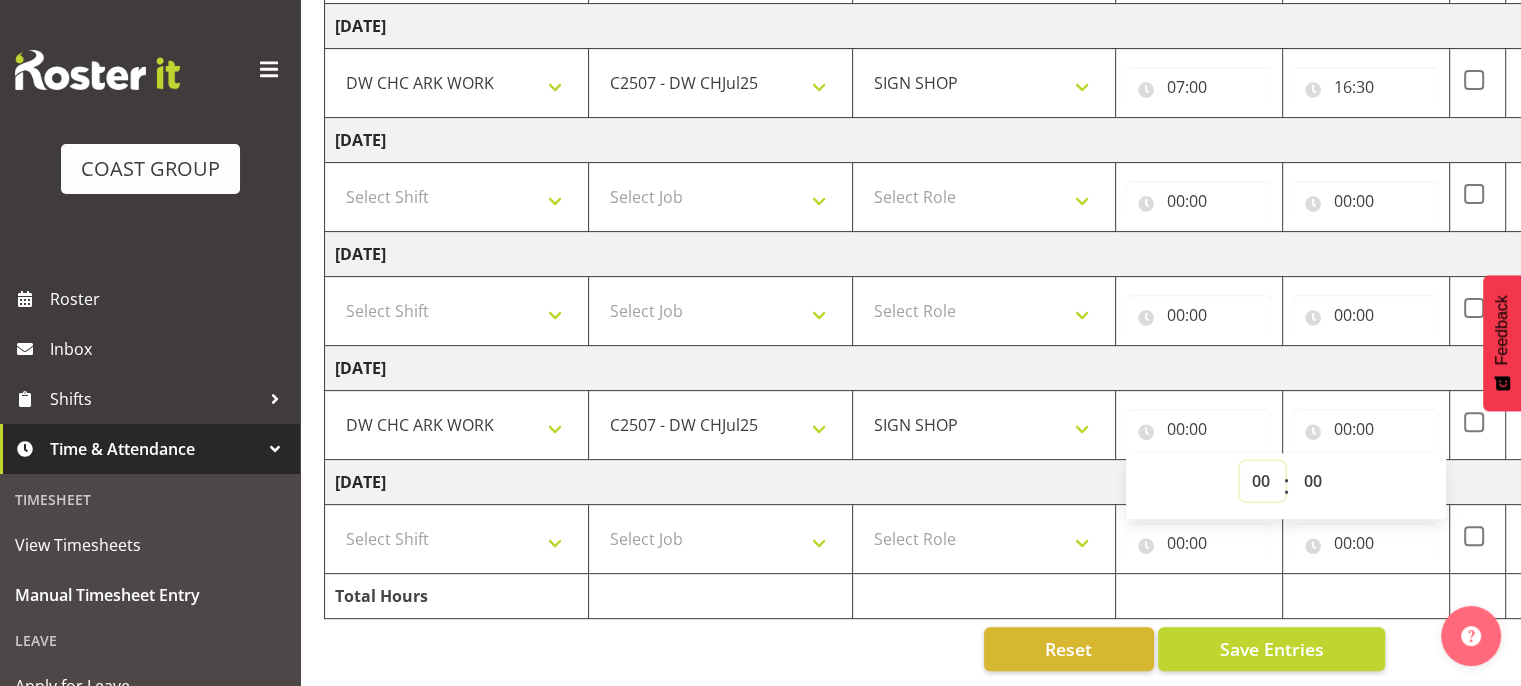 select on "7" 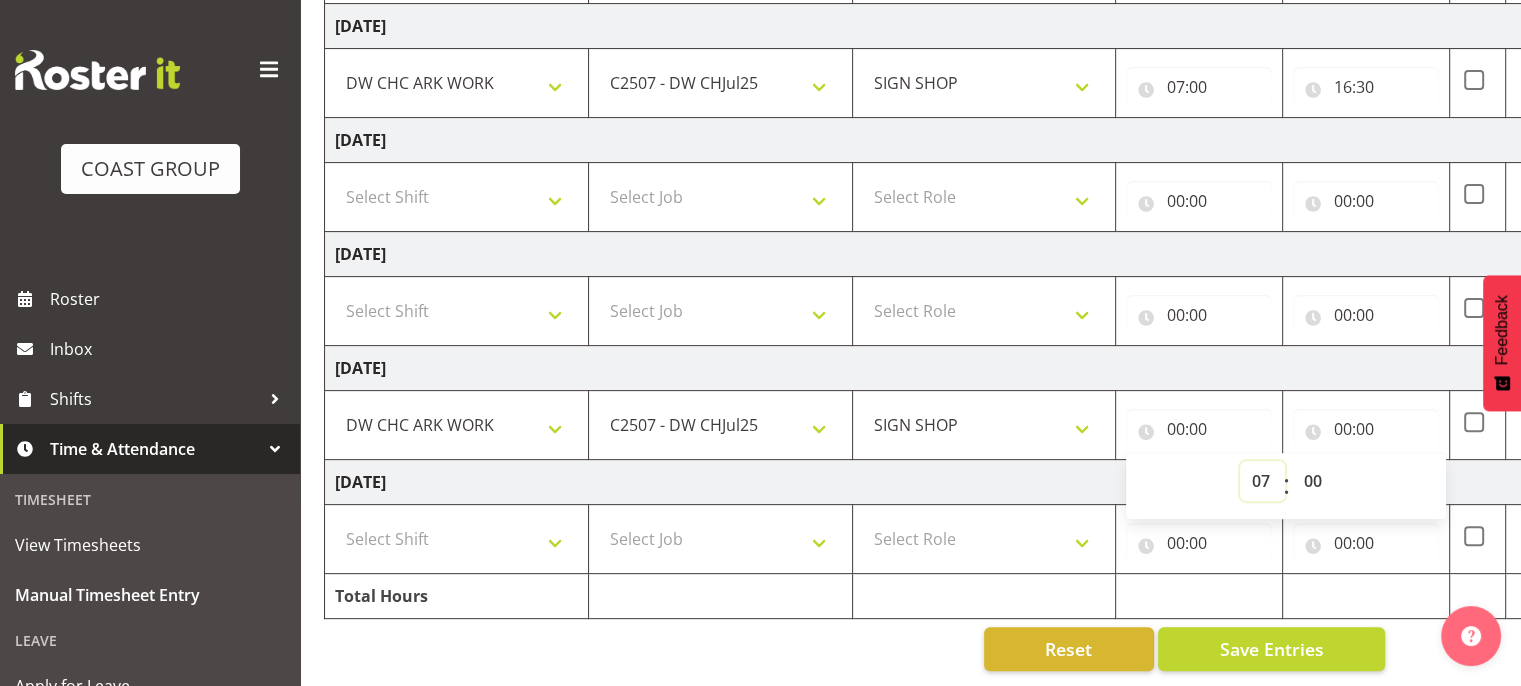 click on "00   01   02   03   04   05   06   07   08   09   10   11   12   13   14   15   16   17   18   19   20   21   22   23" at bounding box center (1262, 481) 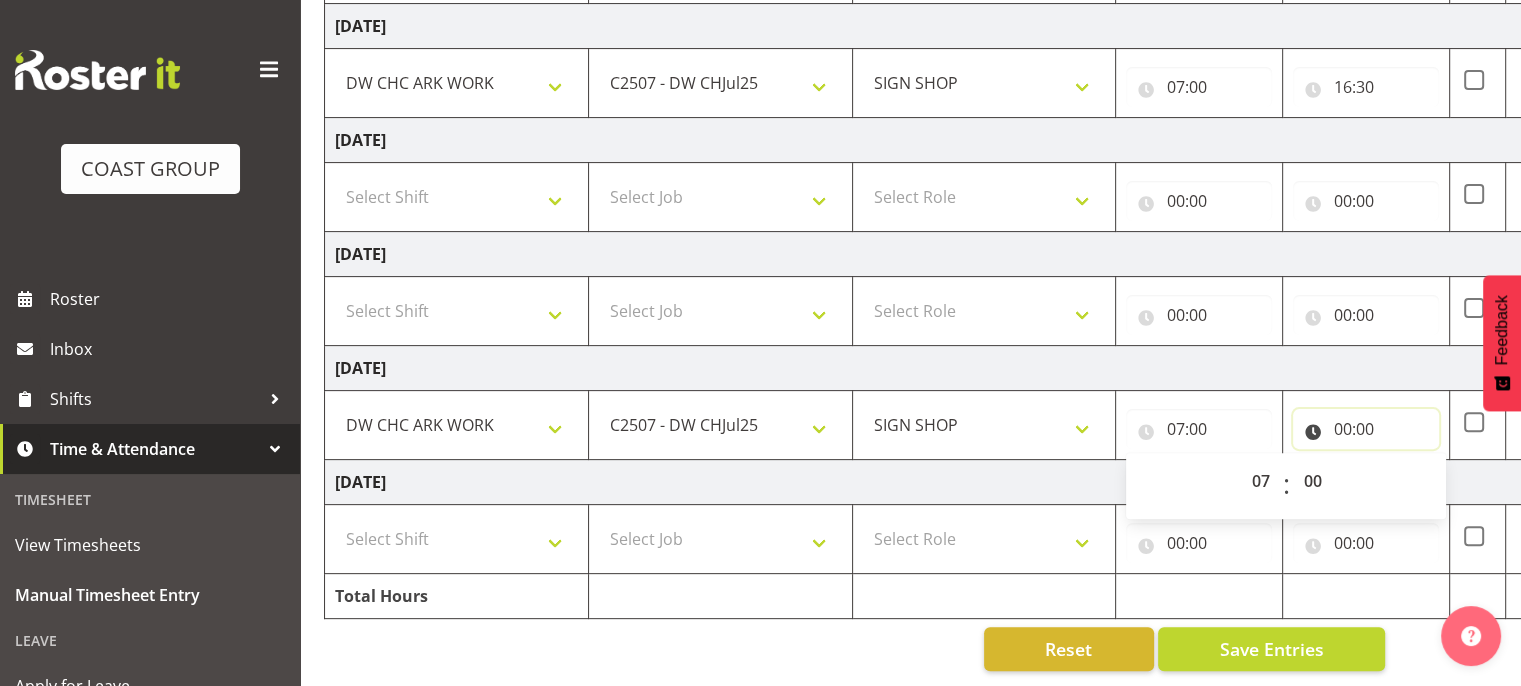 click on "00:00" at bounding box center (1366, 429) 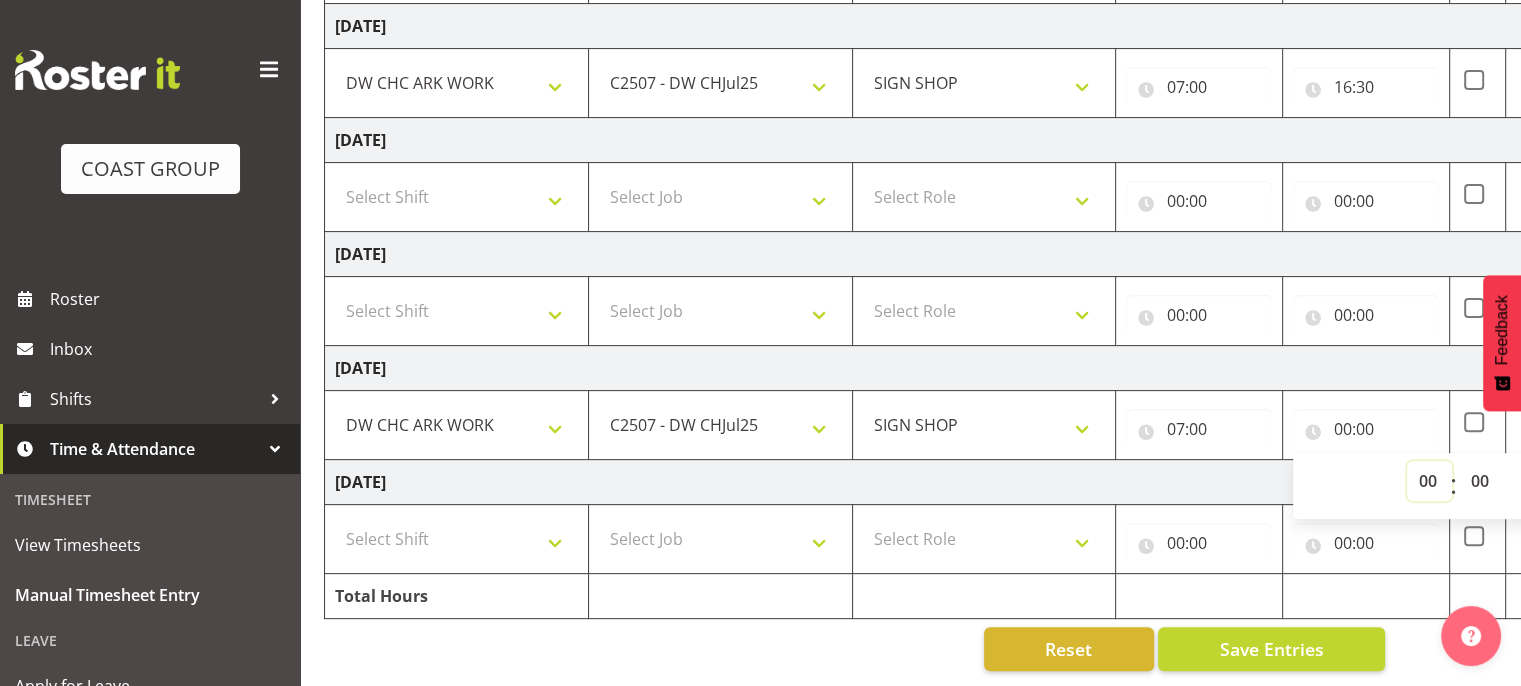 click on "00   01   02   03   04   05   06   07   08   09   10   11   12   13   14   15   16   17   18   19   20   21   22   23" at bounding box center [1429, 481] 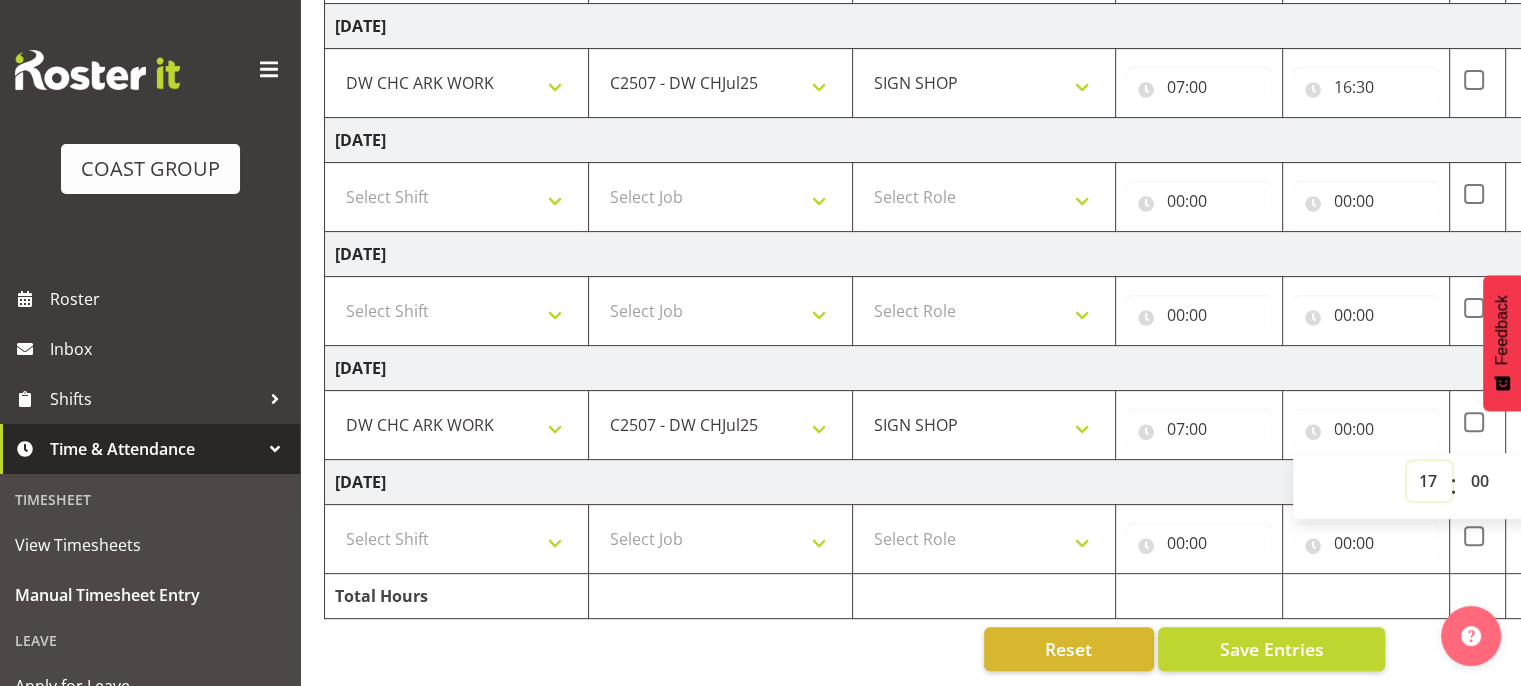 click on "00   01   02   03   04   05   06   07   08   09   10   11   12   13   14   15   16   17   18   19   20   21   22   23" at bounding box center (1429, 481) 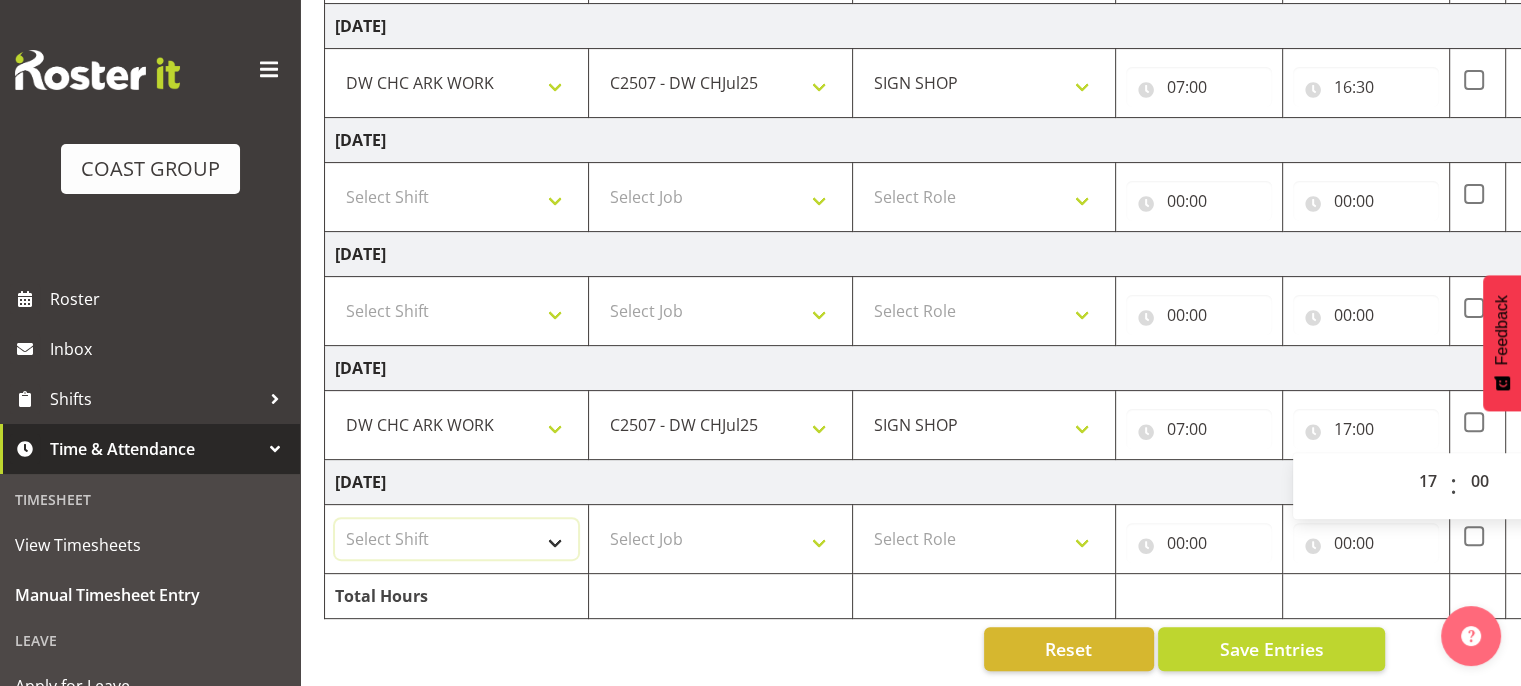click on "Select Shift  Break ANZICS Break All Blacks casual Break Armageddon Break Art show Break CHCH Food Show Break CHCH Food Show Break CSNZ Break Canterbury Homeshow Break [PERSON_NAME] H/S Backwalls Break Clubs NZ Break Downstream Break Dramfest Break FANZ Break HOY Break HOY Break HOY Fly to CHCH Break Horticulture Break Host tech Break IBD Break Lawlink Break NZ Shoulder and Elbow Break NZHS Break NZMCA Break NZMCA Break NZOHA Break NZSBA Break PINZ Break Panels Arena Break QT Homeshow Break [PERSON_NAME] Pinot Noir Break SYA Break Show your ability Break Wedding expo Break back walls of foodshow Break back walls of star homeshow Break selwyn art show Break south mach Break south mach Break southerbys conference Break starhomeshow Build ANZICS Build BOINZ Build Baby Show Build Host tech Build LGNZ Build Lawlink Build NRHC Build NZMCA Build NZMCA Build NZMCA Build NZMCA Build [GEOGRAPHIC_DATA] Build NZSBA Build PINZ Build PSNZ Build Russley art show Build Southerbys conference Build brewers guild Build panels at arena Build southmac" at bounding box center [456, 539] 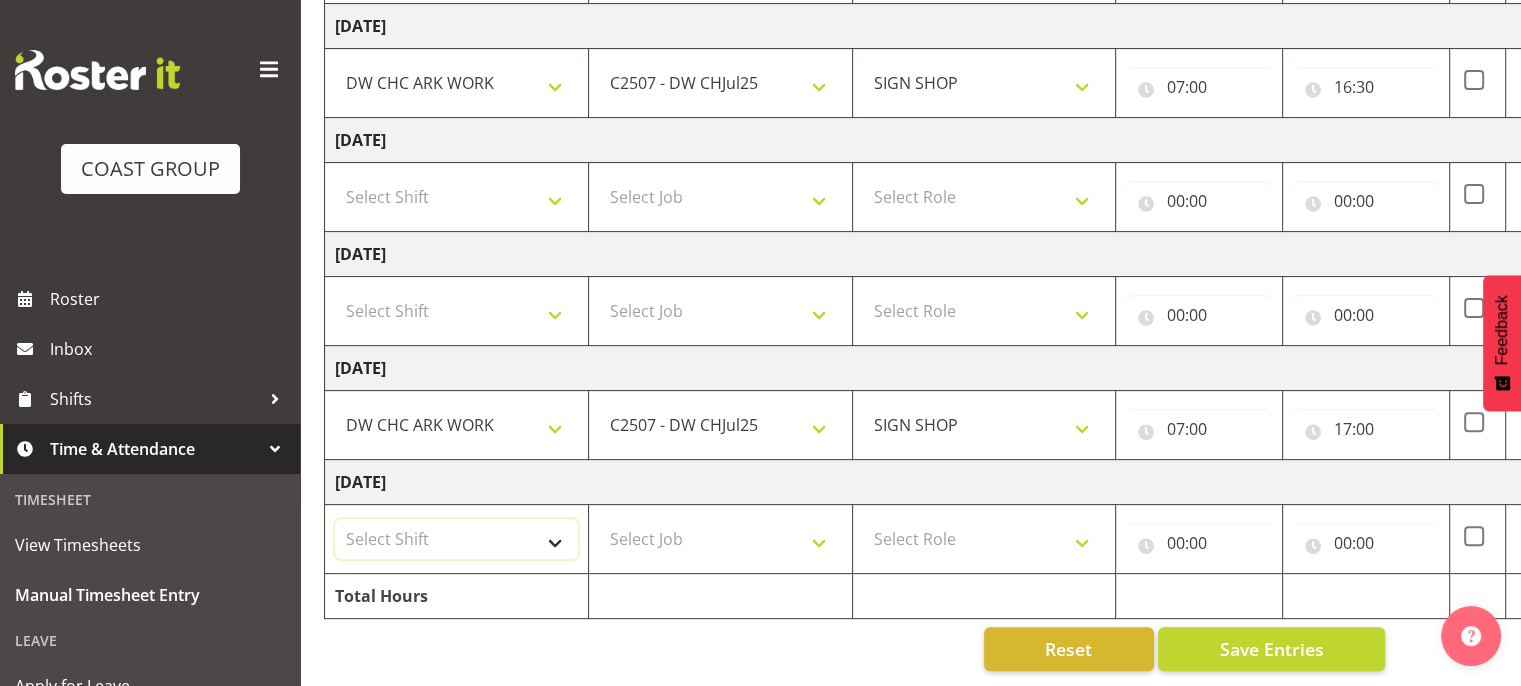 select on "62216" 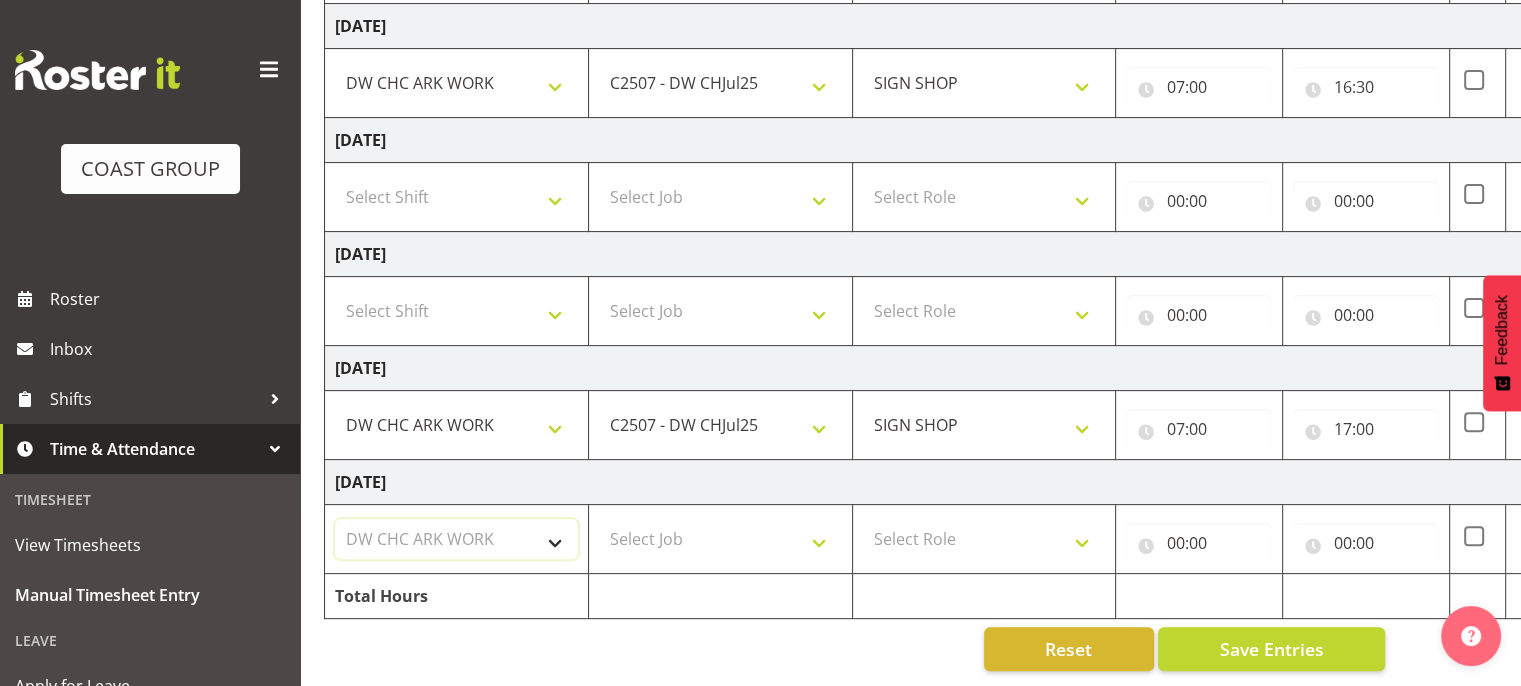 click on "Select Shift  Break ANZICS Break All Blacks casual Break Armageddon Break Art show Break CHCH Food Show Break CHCH Food Show Break CSNZ Break Canterbury Homeshow Break [PERSON_NAME] H/S Backwalls Break Clubs NZ Break Downstream Break Dramfest Break FANZ Break HOY Break HOY Break HOY Fly to CHCH Break Horticulture Break Host tech Break IBD Break Lawlink Break NZ Shoulder and Elbow Break NZHS Break NZMCA Break NZMCA Break NZOHA Break NZSBA Break PINZ Break Panels Arena Break QT Homeshow Break [PERSON_NAME] Pinot Noir Break SYA Break Show your ability Break Wedding expo Break back walls of foodshow Break back walls of star homeshow Break selwyn art show Break south mach Break south mach Break southerbys conference Break starhomeshow Build ANZICS Build BOINZ Build Baby Show Build Host tech Build LGNZ Build Lawlink Build NRHC Build NZMCA Build NZMCA Build NZMCA Build NZMCA Build [GEOGRAPHIC_DATA] Build NZSBA Build PINZ Build PSNZ Build Russley art show Build Southerbys conference Build brewers guild Build panels at arena Build southmac" at bounding box center (456, 539) 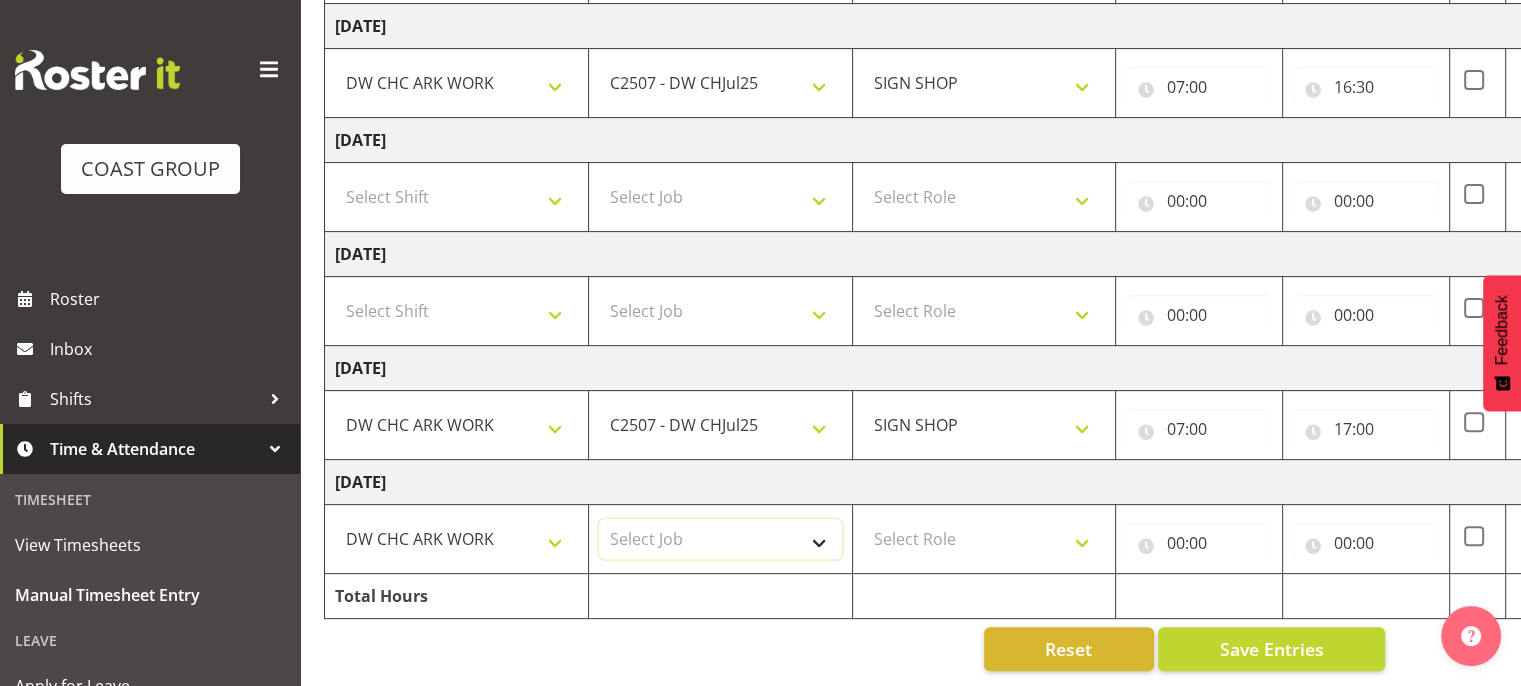 click on "Select Job  1 Carlton Events 1 [PERSON_NAME][GEOGRAPHIC_DATA] 1 [PERSON_NAME][GEOGRAPHIC_DATA] 1 EHS WAREHOUSE/OFFICE 1 GRS 1 SLP Production 1 SLP Tradeshows 12504000 - AKL Casual [DATE] 1250400R - April Casual C&R 2025 12504050 - CDES Engineering and Technology Expo 2025 12504070 - FINZ (National Financial Adviser Conf) 2025 1250407A - Fidelity @ FINZ Conf 2025 1250407B - La Trobe @ FINZ Conf 25 1250407C - Partners Life @ FINZ Conf 25 12504080 - AKL Go Green 2025 12504100 - NZSEE 2025 12504120 - Ester Show 2025 12504150 - Test-[PERSON_NAME]-May 12505000 - AKL Casual [DATE] 1250500R - May Casual C&R 2025 12505020 - Hutchwilco Boat Show 2025 1250502R - [GEOGRAPHIC_DATA] Boat Show 2025 - C&R 12505030 - NZOHS Conference 2025 12505040 - Aotearoa Art Fair 2025 12505060 - Waipa Home Show 2025 12505070 - CAS 2025 1250507A - CAS 2025 - 200 Doors 1250507B - CAS 2025 - Cutera 1250507C - CAS 2025 - Dermocosmetica 12505080 - [GEOGRAPHIC_DATA] Conference 2025 1250508A - Zeiss @ [GEOGRAPHIC_DATA] 25 1250508B - Roche @ [GEOGRAPHIC_DATA] 25 1250508C - Alcon @ [GEOGRAPHIC_DATA] 25 12505130 - Test- [PERSON_NAME] 1" at bounding box center [720, 539] 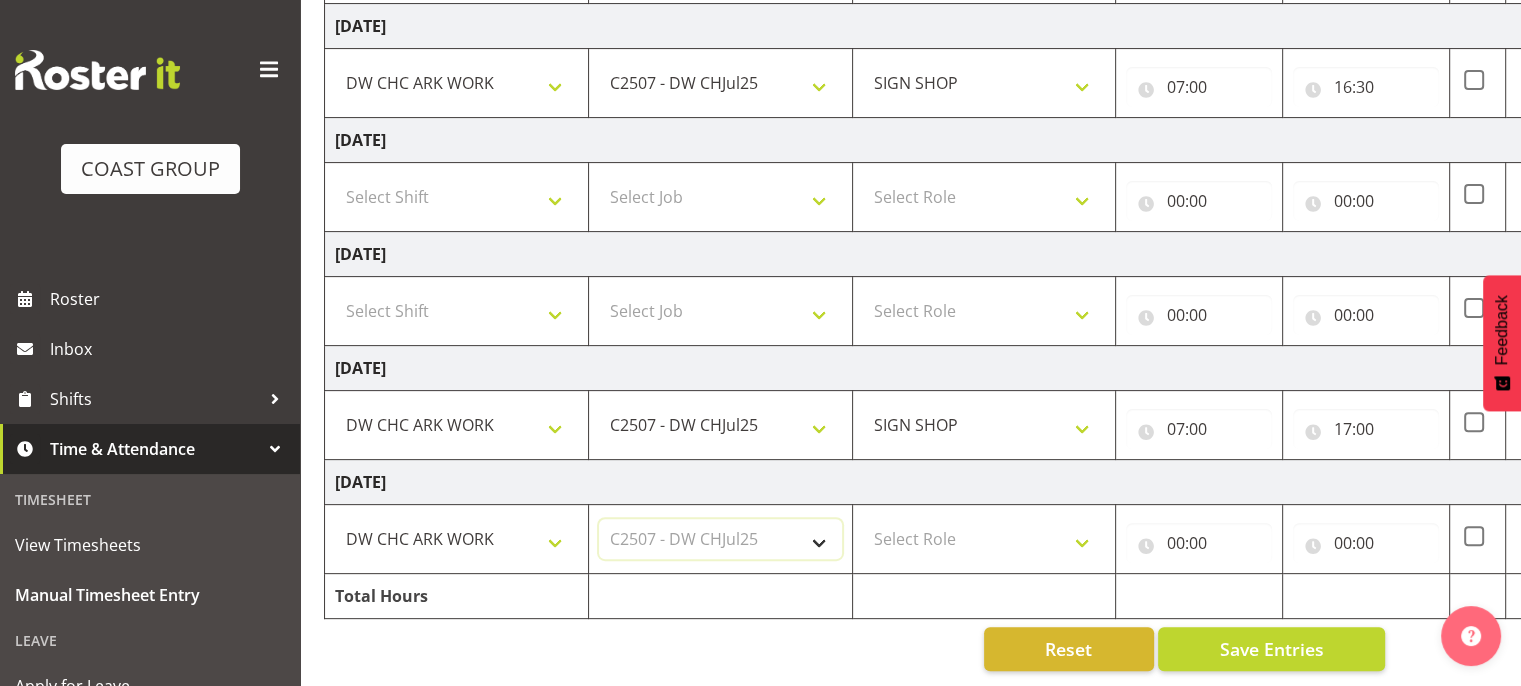 click on "Select Job  1 Carlton Events 1 [PERSON_NAME][GEOGRAPHIC_DATA] 1 [PERSON_NAME][GEOGRAPHIC_DATA] 1 EHS WAREHOUSE/OFFICE 1 GRS 1 SLP Production 1 SLP Tradeshows 12504000 - AKL Casual [DATE] 1250400R - April Casual C&R 2025 12504050 - CDES Engineering and Technology Expo 2025 12504070 - FINZ (National Financial Adviser Conf) 2025 1250407A - Fidelity @ FINZ Conf 2025 1250407B - La Trobe @ FINZ Conf 25 1250407C - Partners Life @ FINZ Conf 25 12504080 - AKL Go Green 2025 12504100 - NZSEE 2025 12504120 - Ester Show 2025 12504150 - Test-[PERSON_NAME]-May 12505000 - AKL Casual [DATE] 1250500R - May Casual C&R 2025 12505020 - Hutchwilco Boat Show 2025 1250502R - [GEOGRAPHIC_DATA] Boat Show 2025 - C&R 12505030 - NZOHS Conference 2025 12505040 - Aotearoa Art Fair 2025 12505060 - Waipa Home Show 2025 12505070 - CAS 2025 1250507A - CAS 2025 - 200 Doors 1250507B - CAS 2025 - Cutera 1250507C - CAS 2025 - Dermocosmetica 12505080 - [GEOGRAPHIC_DATA] Conference 2025 1250508A - Zeiss @ [GEOGRAPHIC_DATA] 25 1250508B - Roche @ [GEOGRAPHIC_DATA] 25 1250508C - Alcon @ [GEOGRAPHIC_DATA] 25 12505130 - Test- [PERSON_NAME] 1" at bounding box center [720, 539] 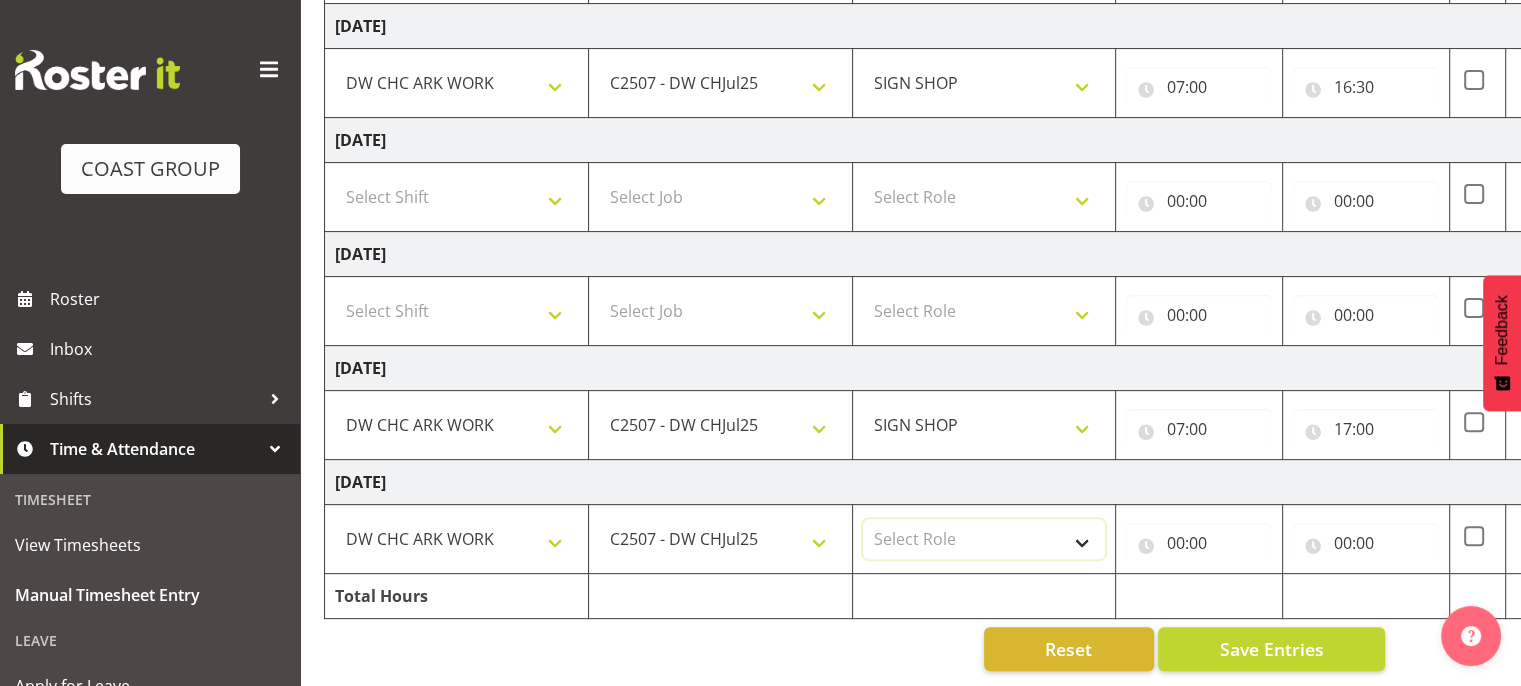 click on "Select Role  SIGN SHOP" at bounding box center (984, 539) 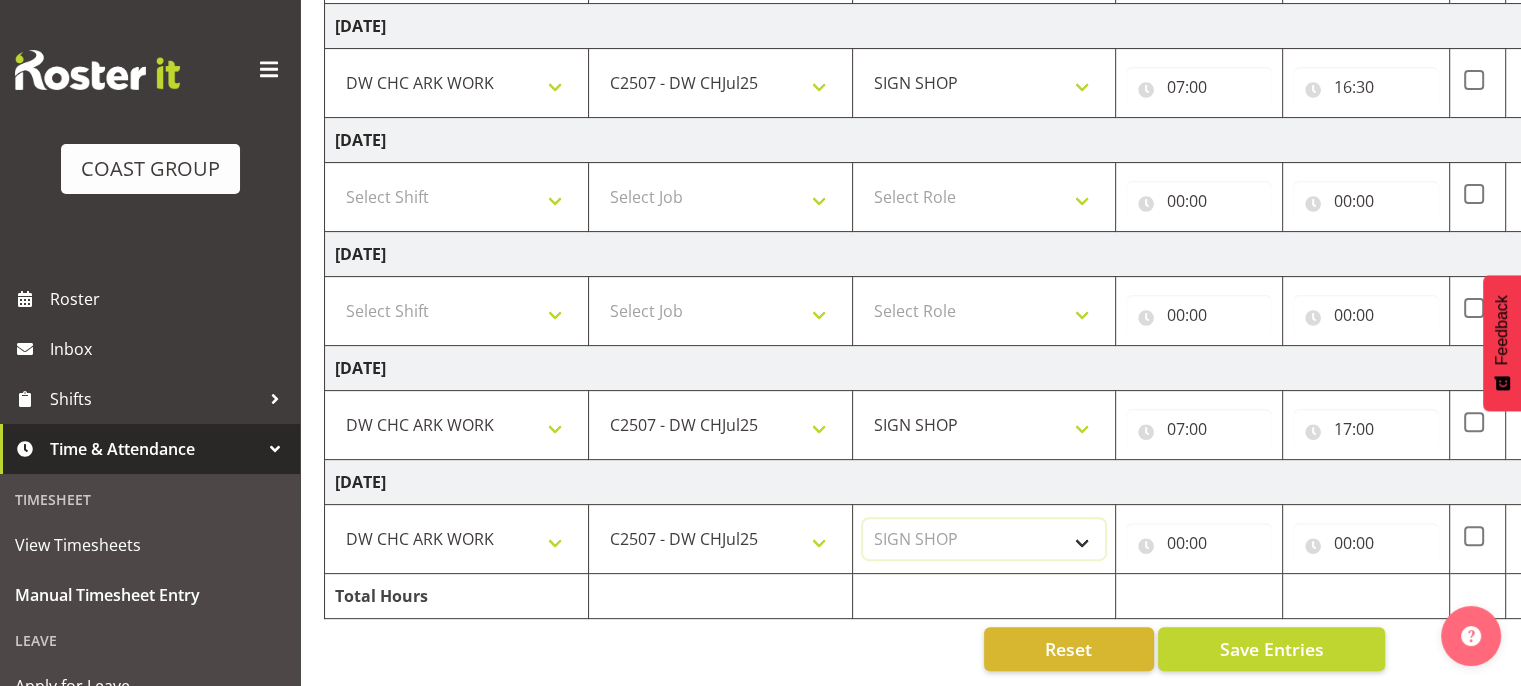 click on "Select Role  SIGN SHOP" at bounding box center [984, 539] 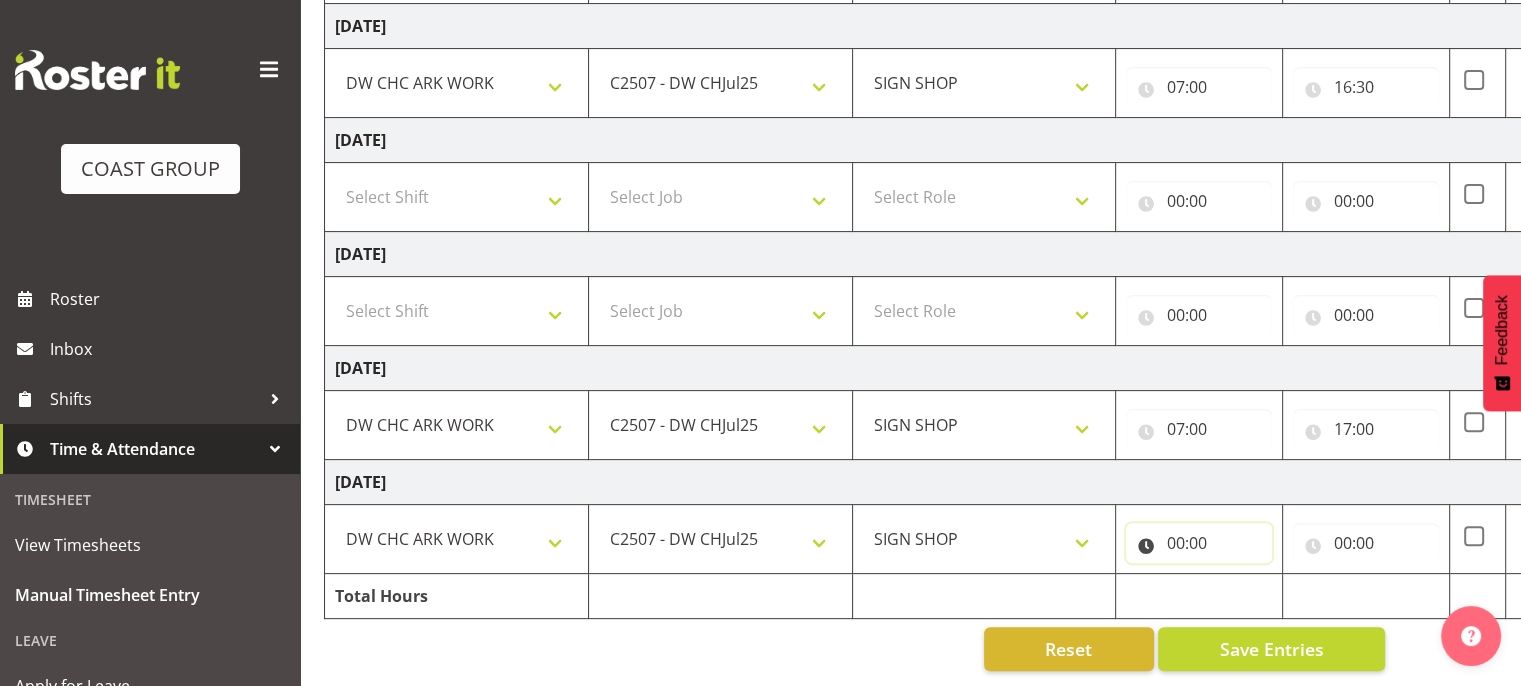 click on "00:00" at bounding box center (1199, 543) 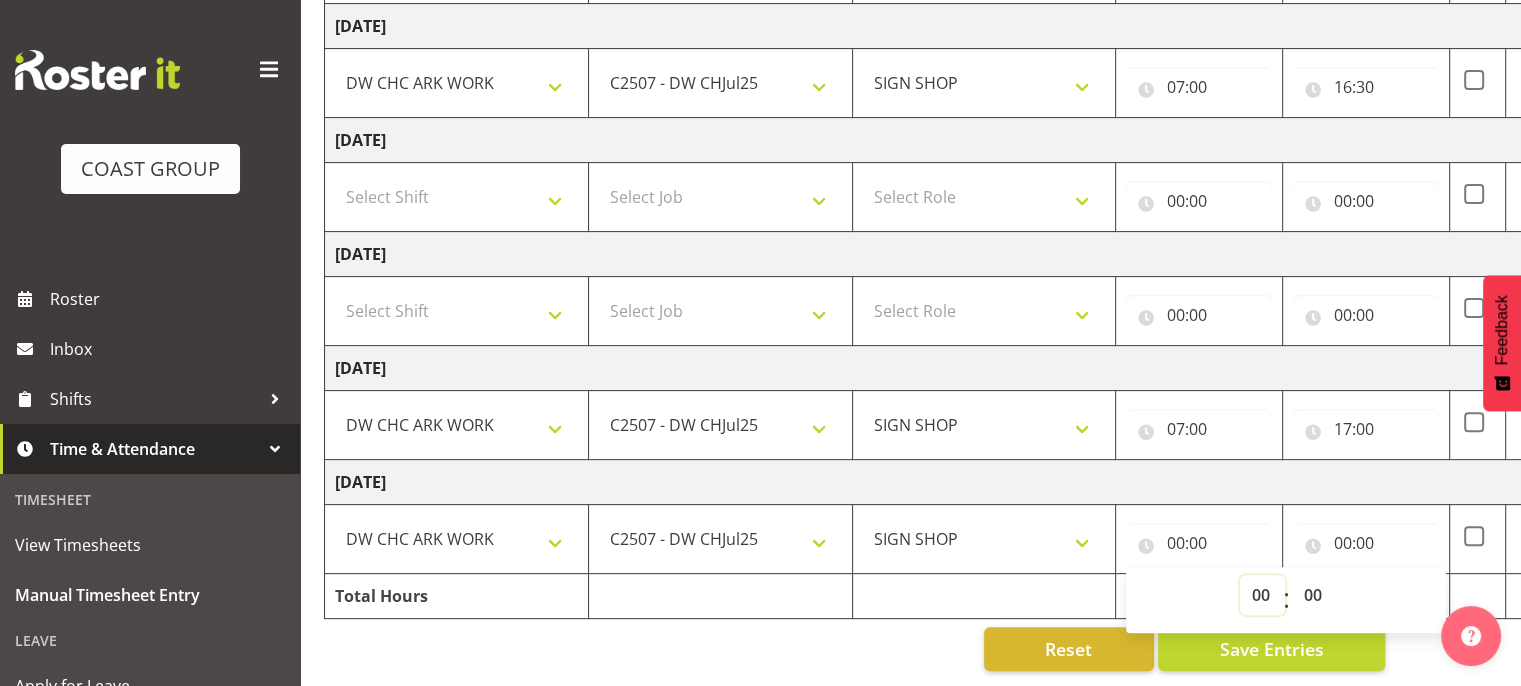 click on "00   01   02   03   04   05   06   07   08   09   10   11   12   13   14   15   16   17   18   19   20   21   22   23" at bounding box center (1262, 595) 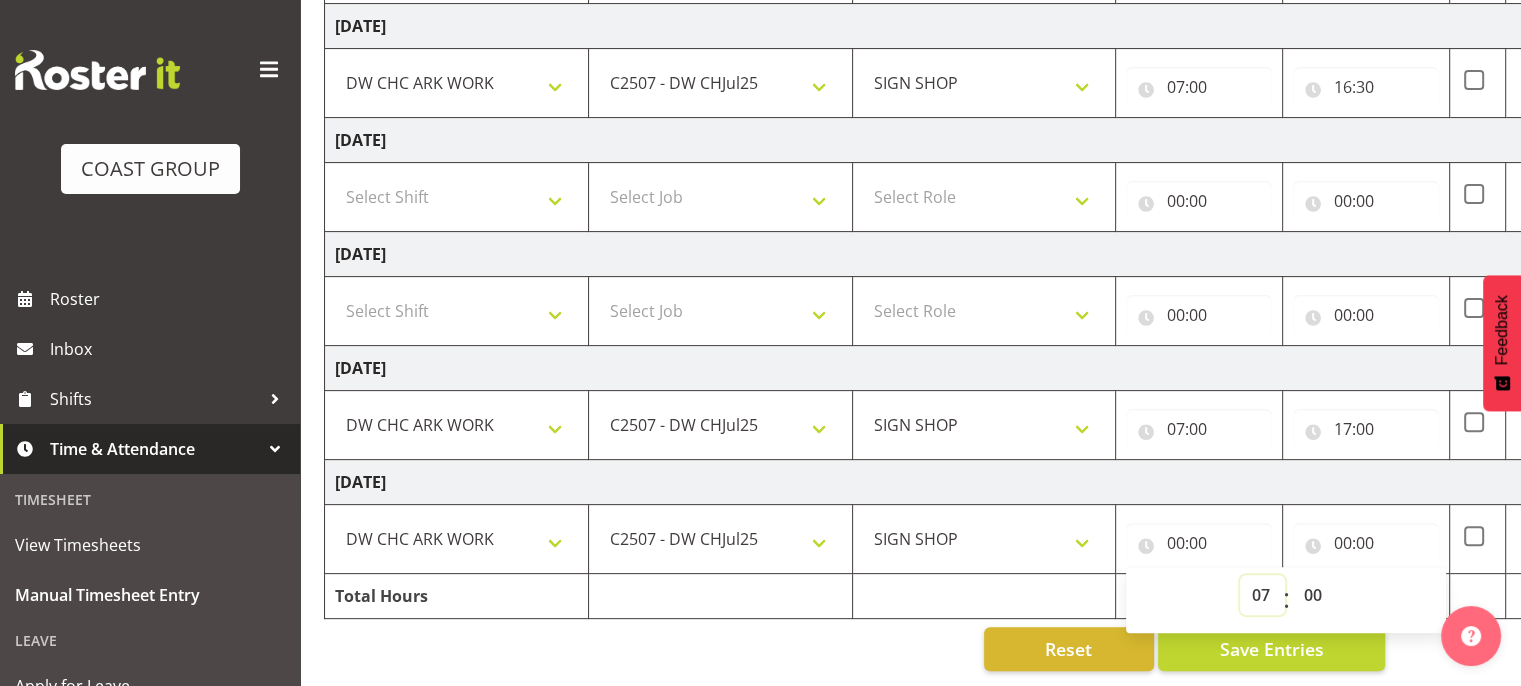 click on "00   01   02   03   04   05   06   07   08   09   10   11   12   13   14   15   16   17   18   19   20   21   22   23" at bounding box center (1262, 595) 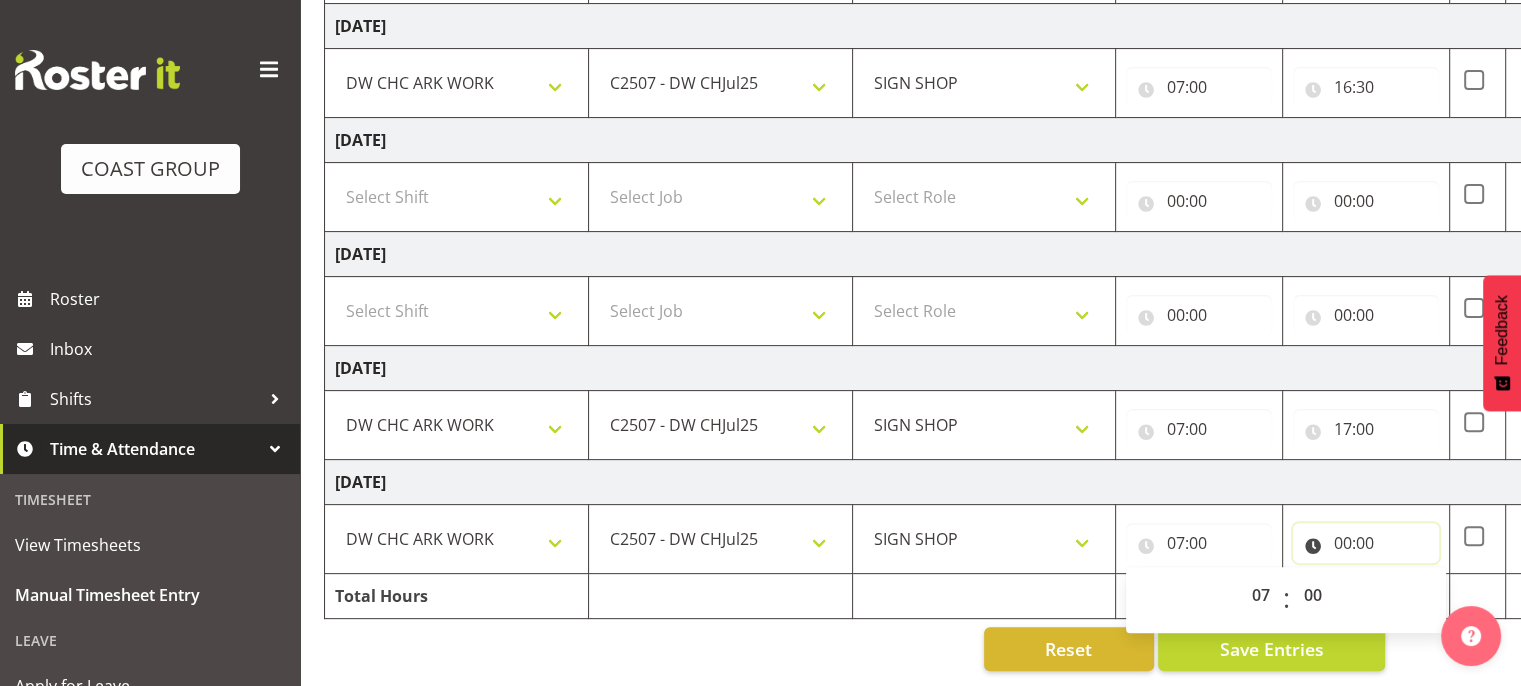 click on "00:00" at bounding box center [1366, 543] 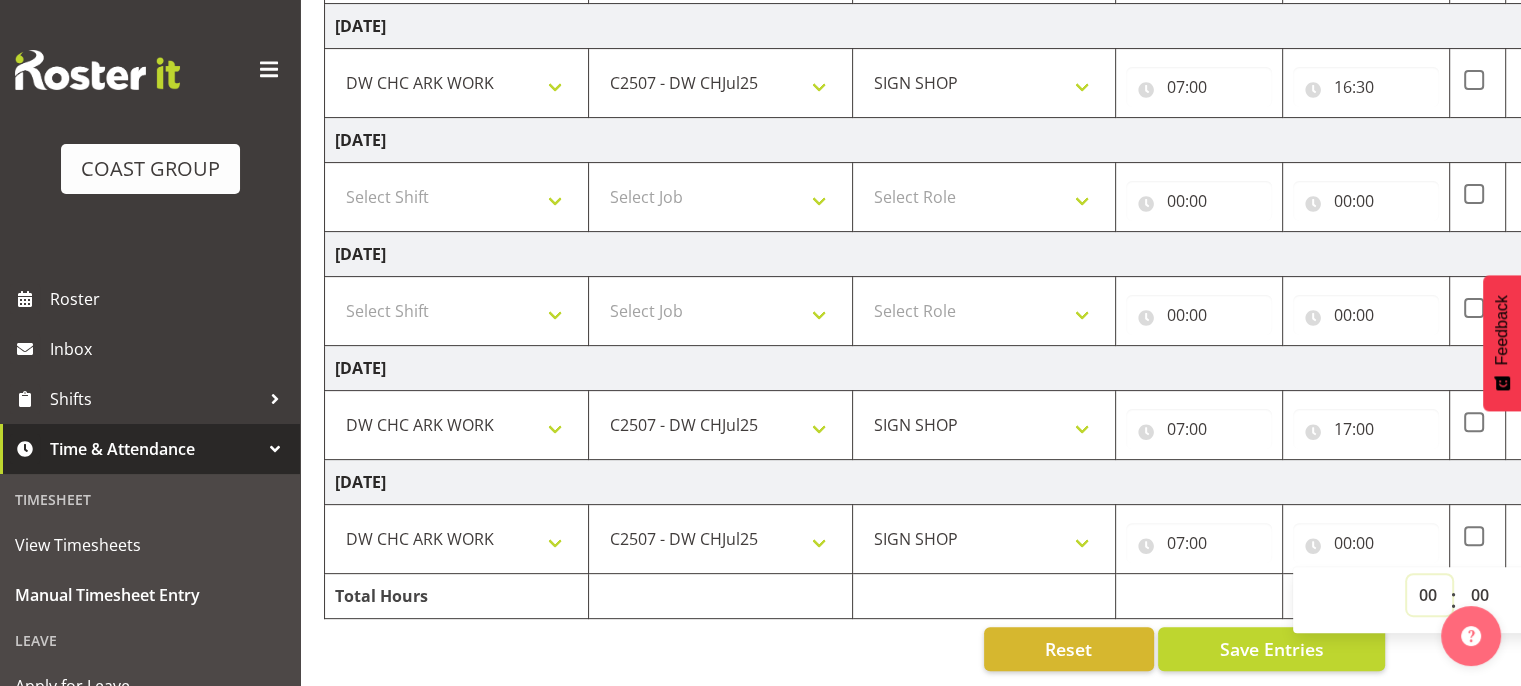 click on "00   01   02   03   04   05   06   07   08   09   10   11   12   13   14   15   16   17   18   19   20   21   22   23" at bounding box center (1429, 595) 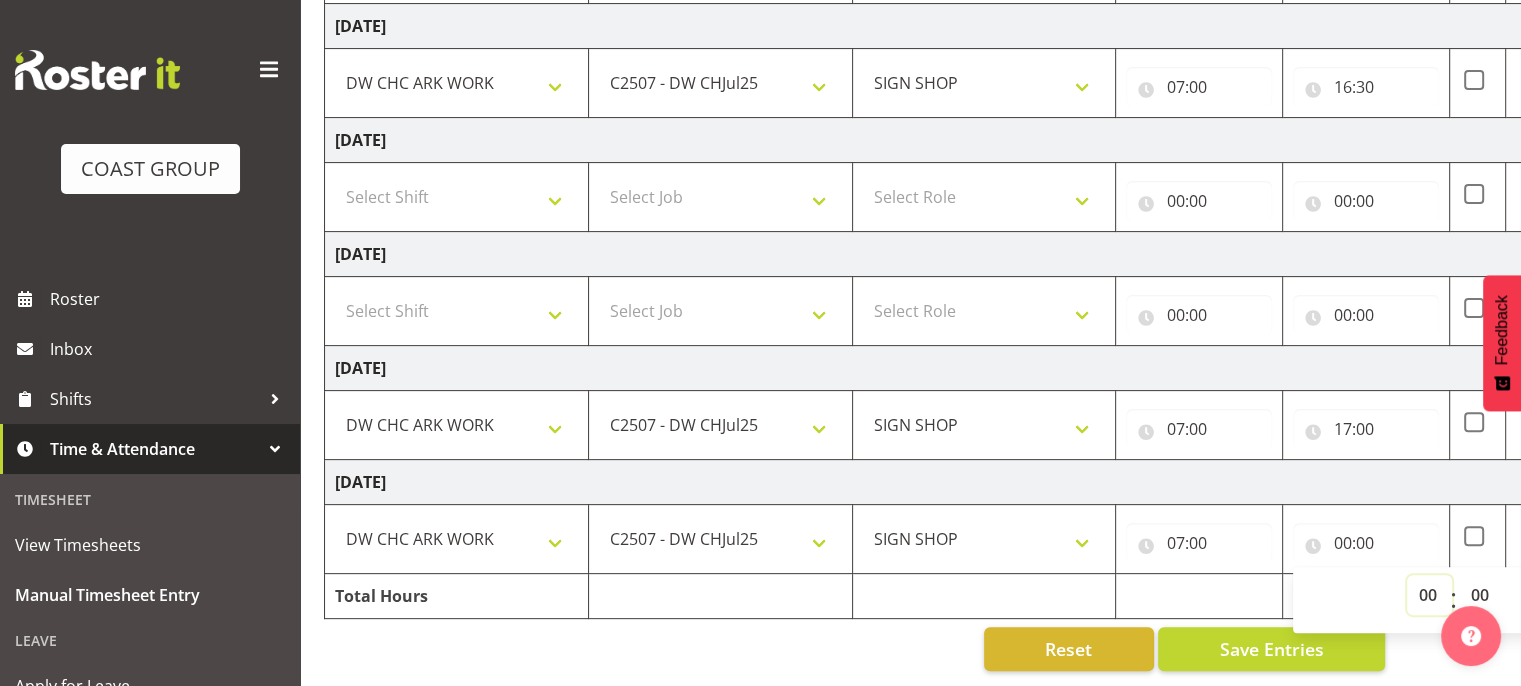 select on "17" 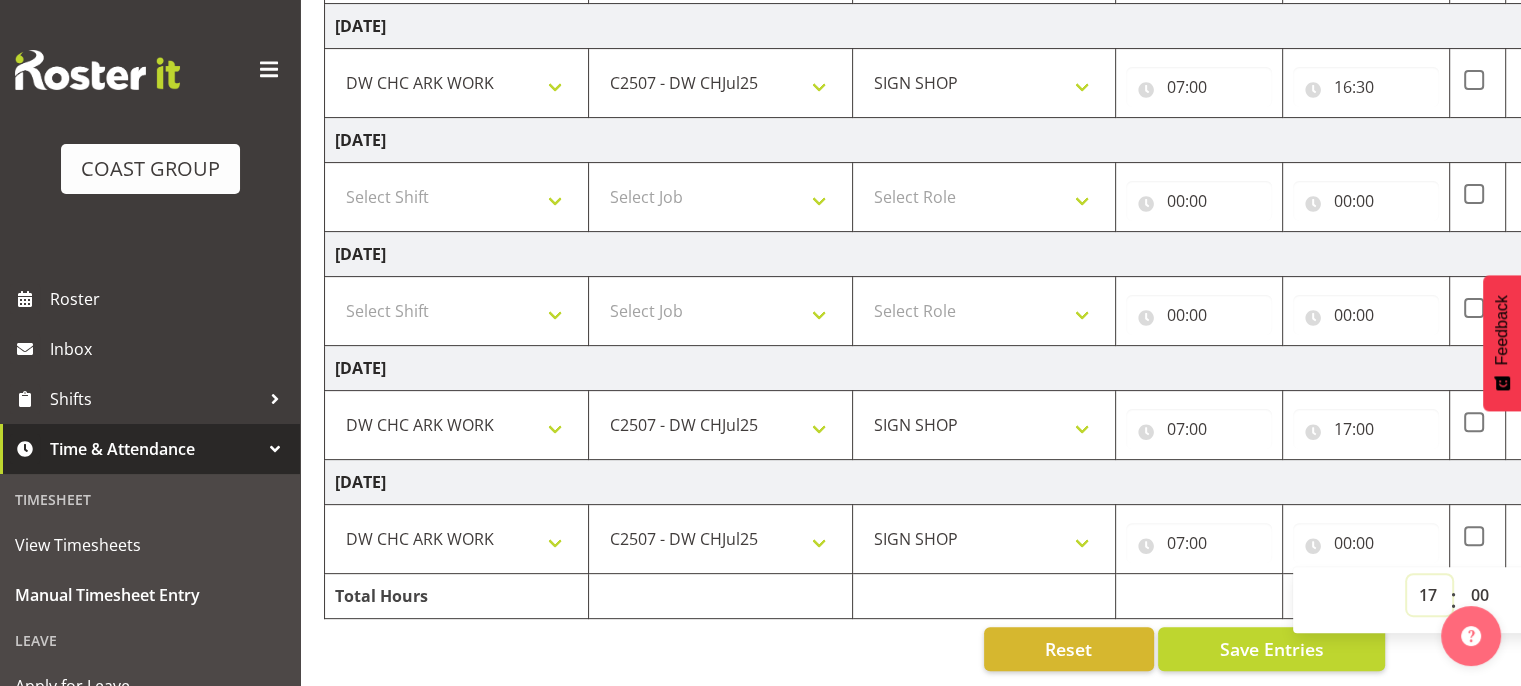click on "00   01   02   03   04   05   06   07   08   09   10   11   12   13   14   15   16   17   18   19   20   21   22   23" at bounding box center [1429, 595] 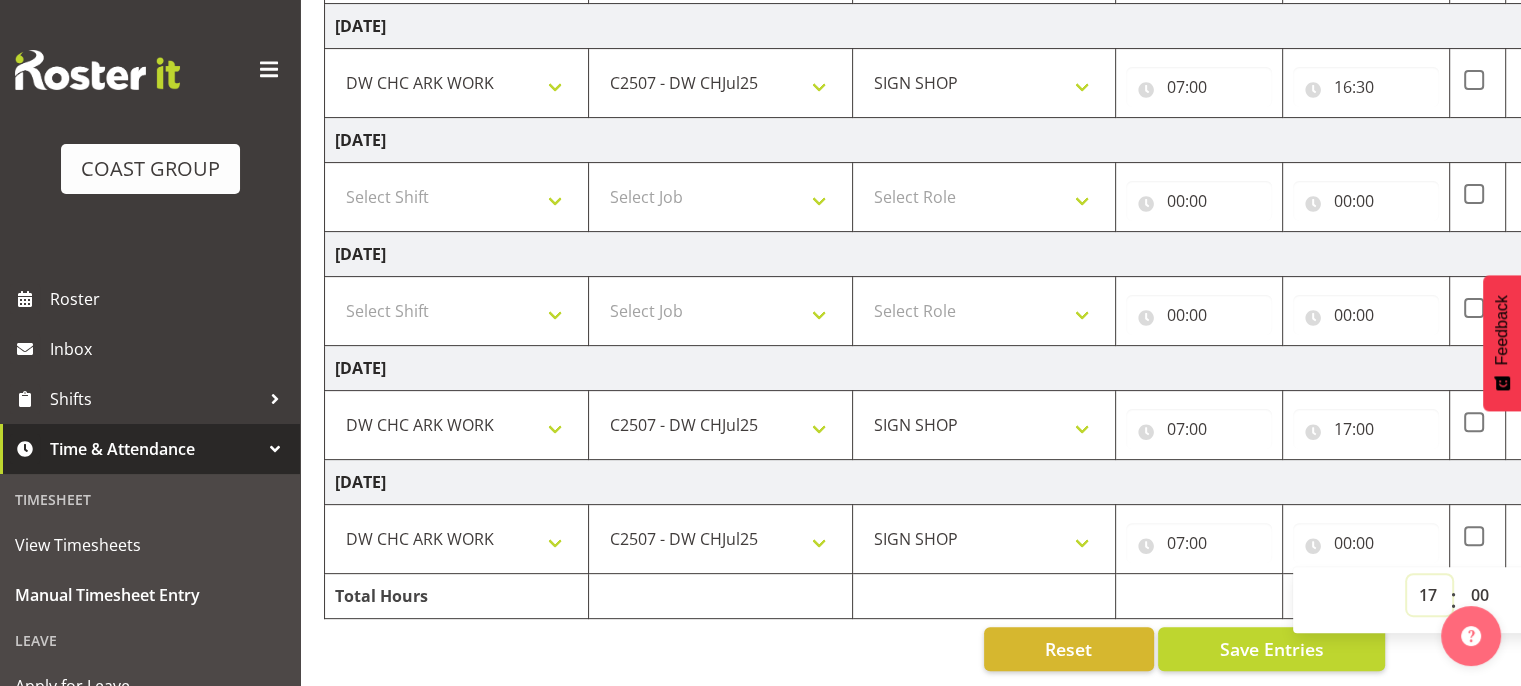 type on "17:00" 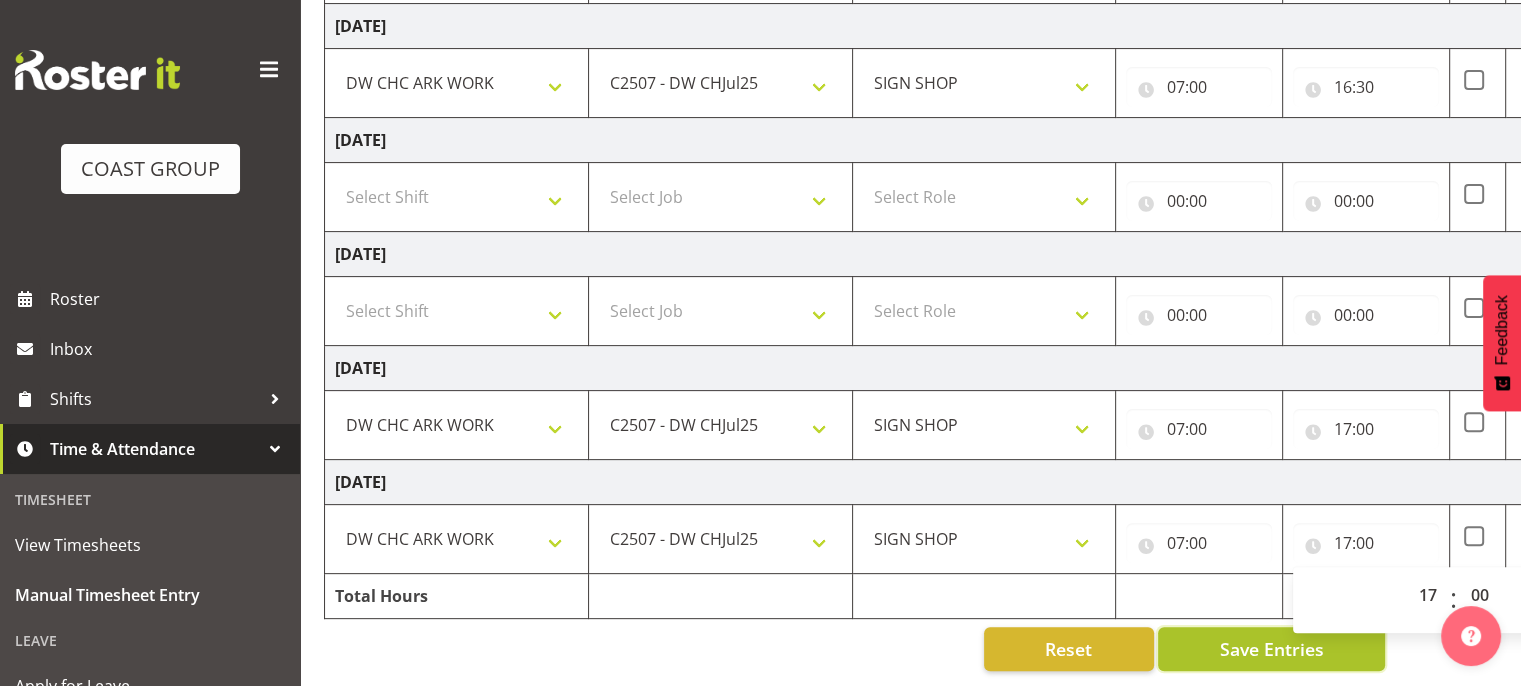 click on "Save
Entries" at bounding box center (1271, 649) 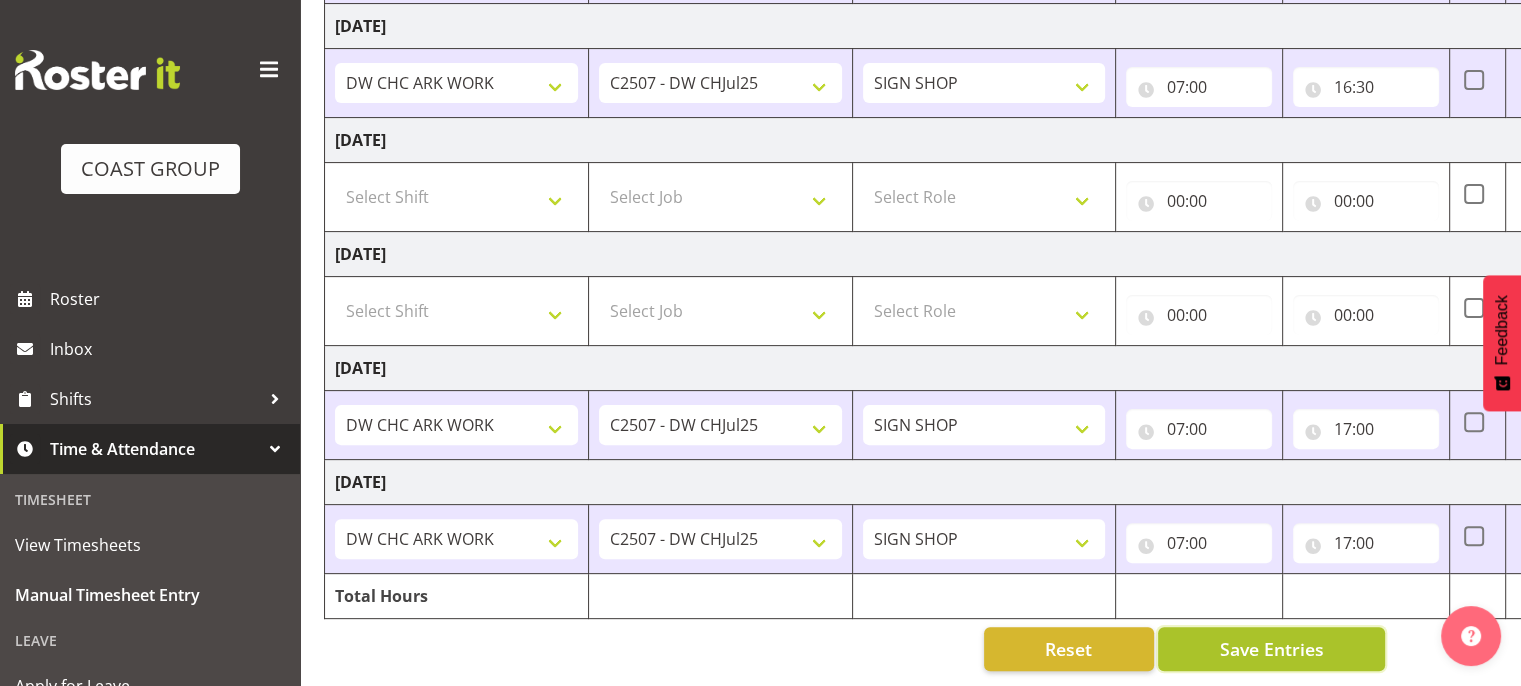 click on "Save
Entries" at bounding box center [1271, 649] 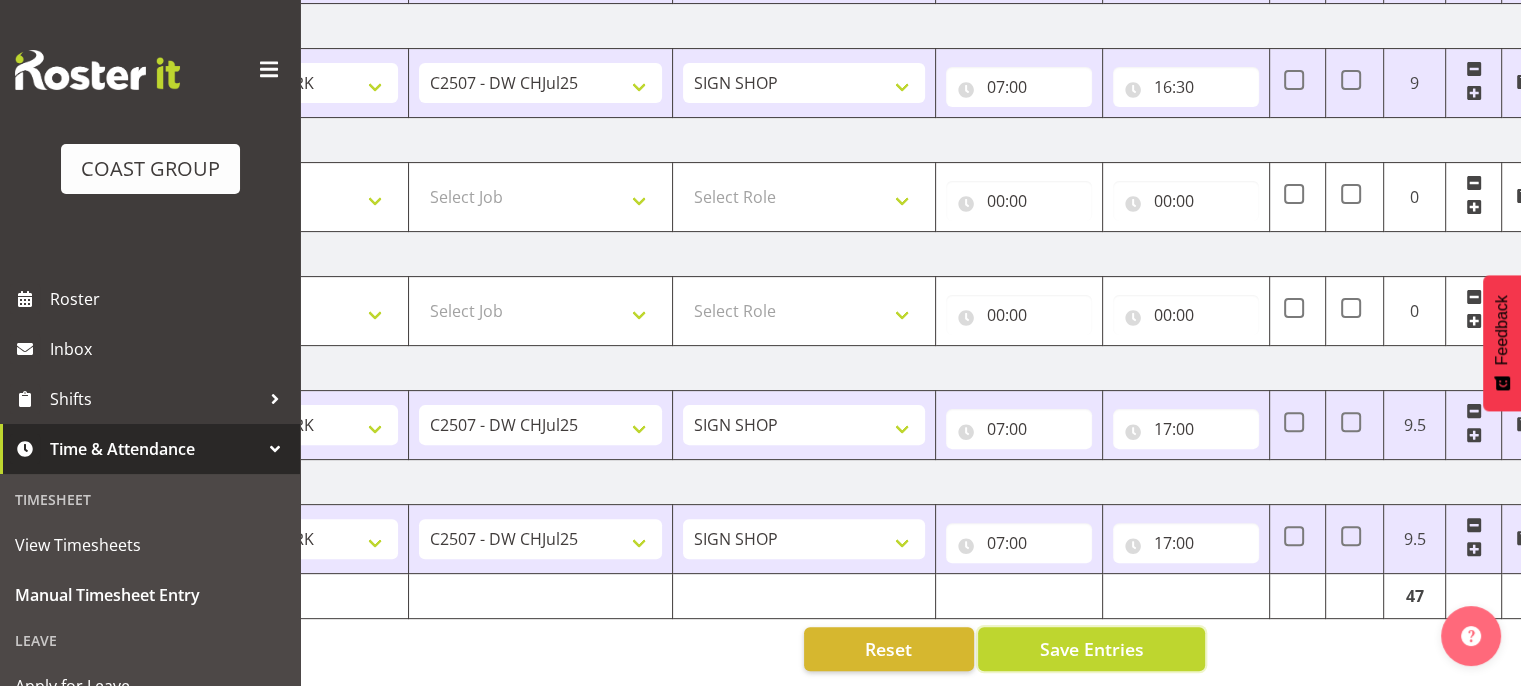 scroll, scrollTop: 0, scrollLeft: 259, axis: horizontal 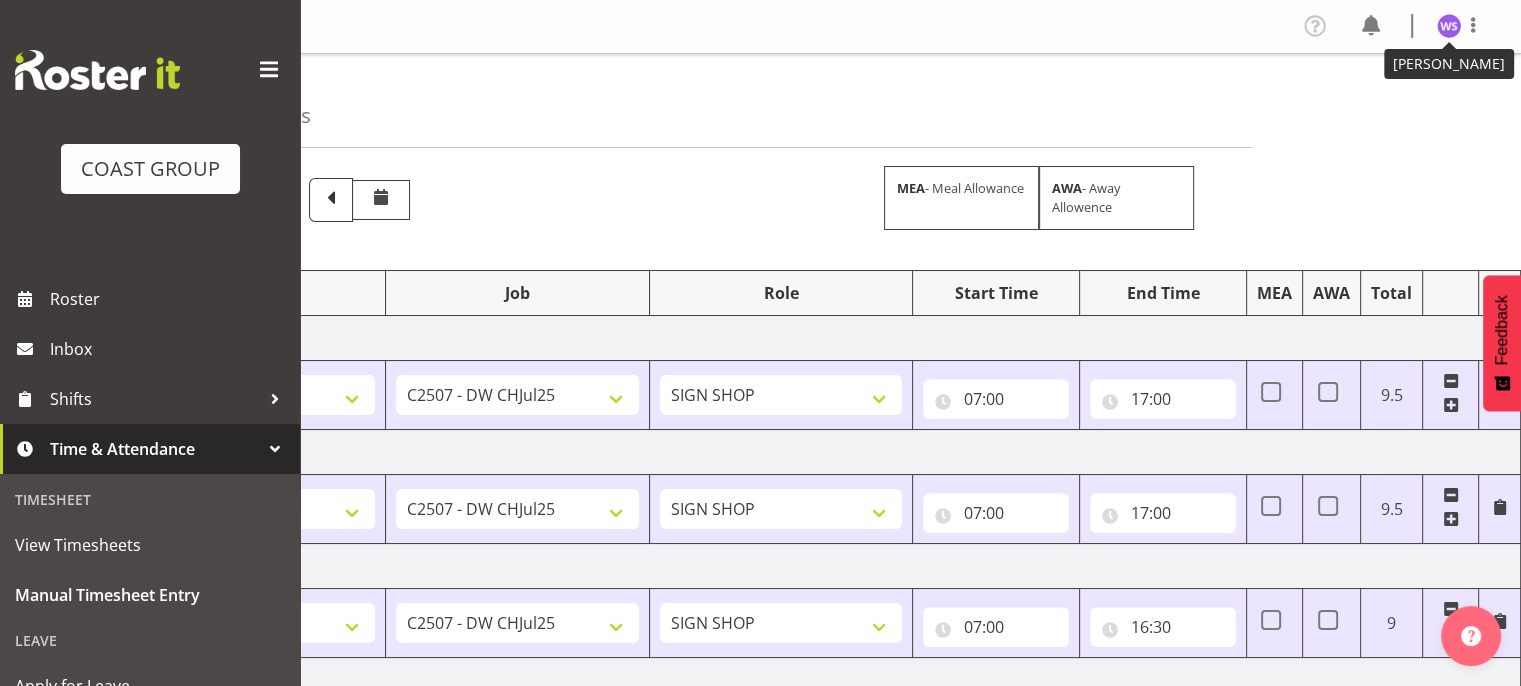 click at bounding box center (1449, 26) 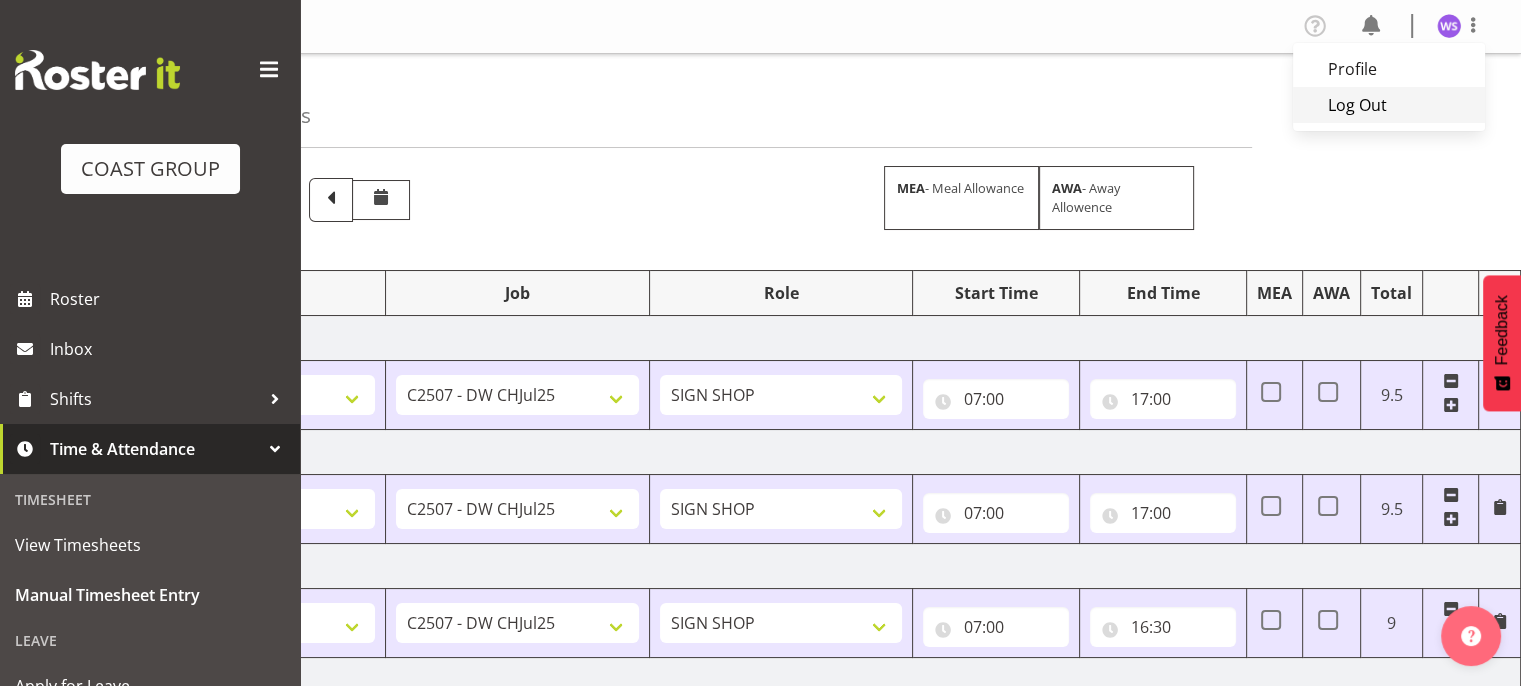 click on "Log Out" at bounding box center [1389, 105] 